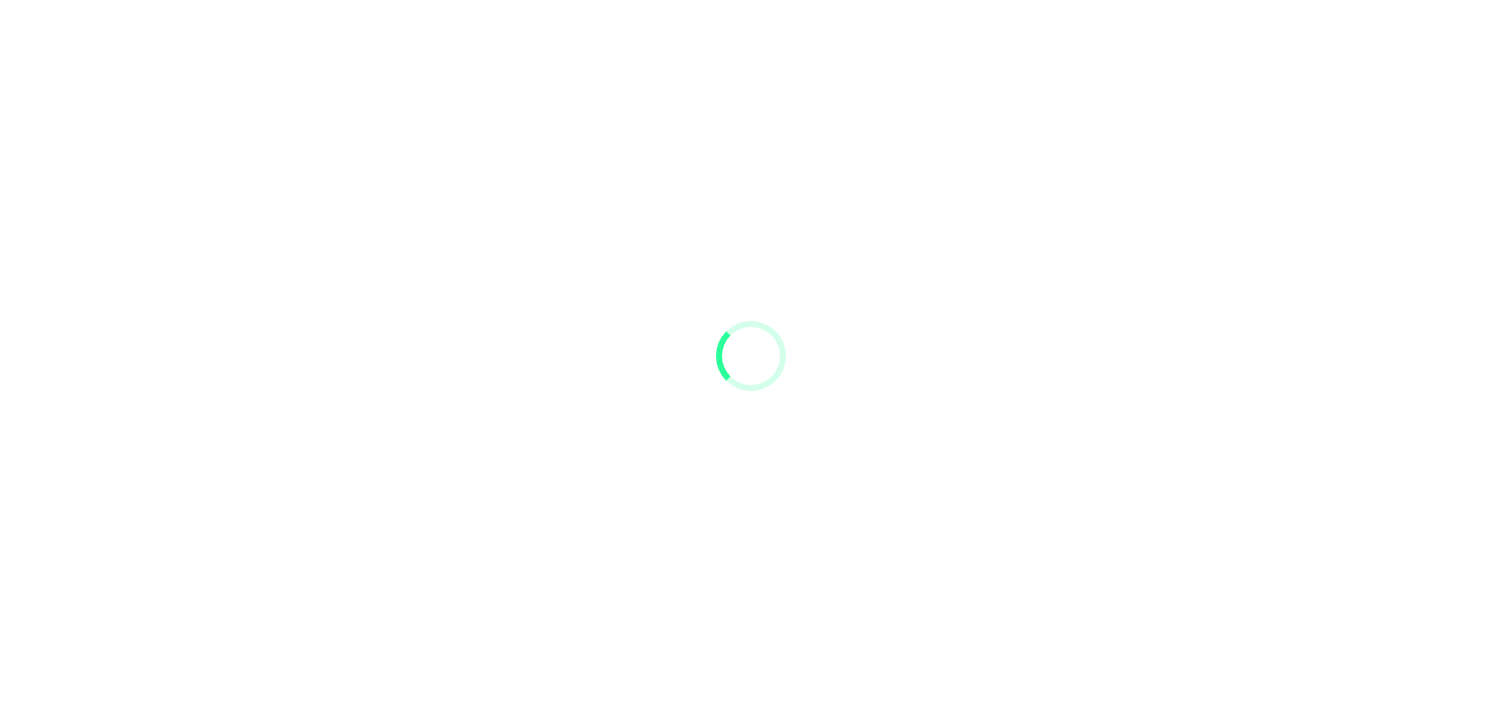 scroll, scrollTop: 0, scrollLeft: 0, axis: both 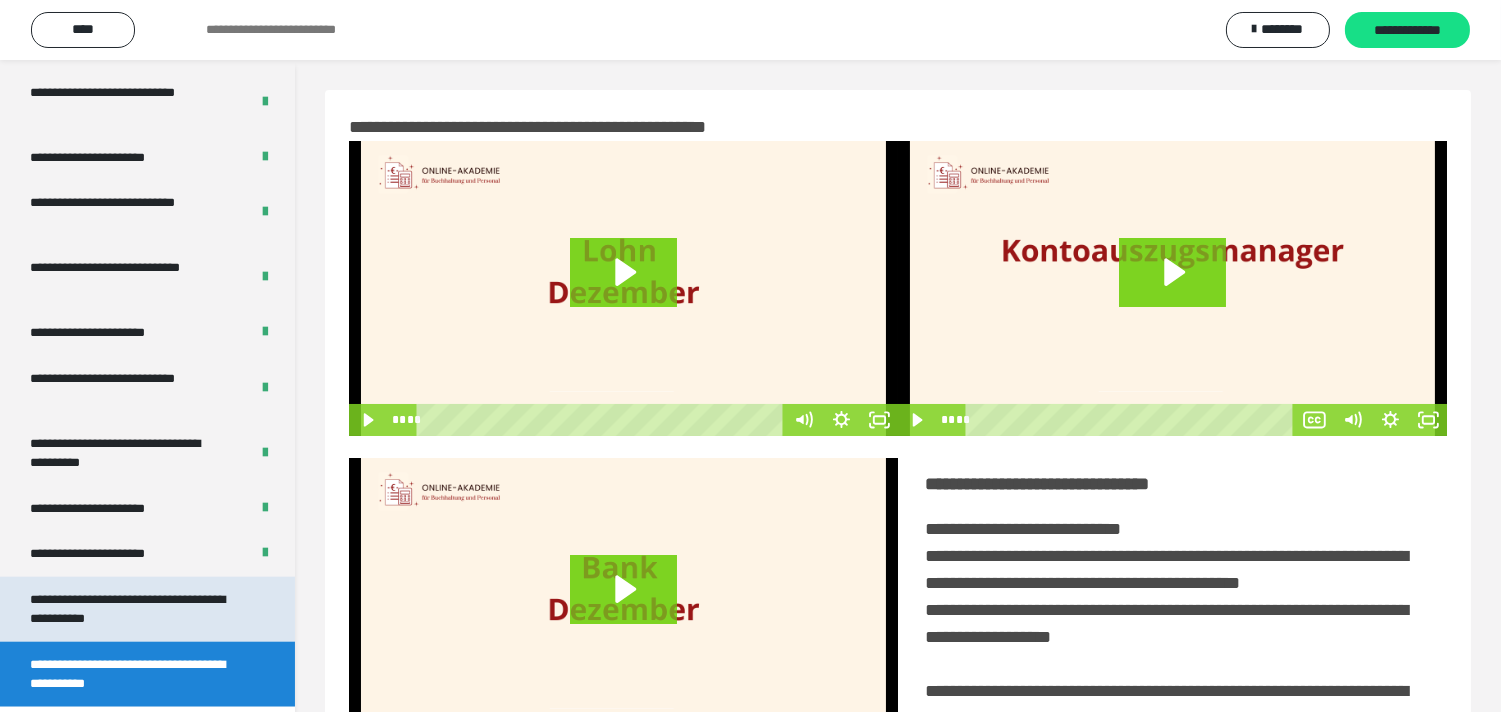 click on "**********" at bounding box center (131, 609) 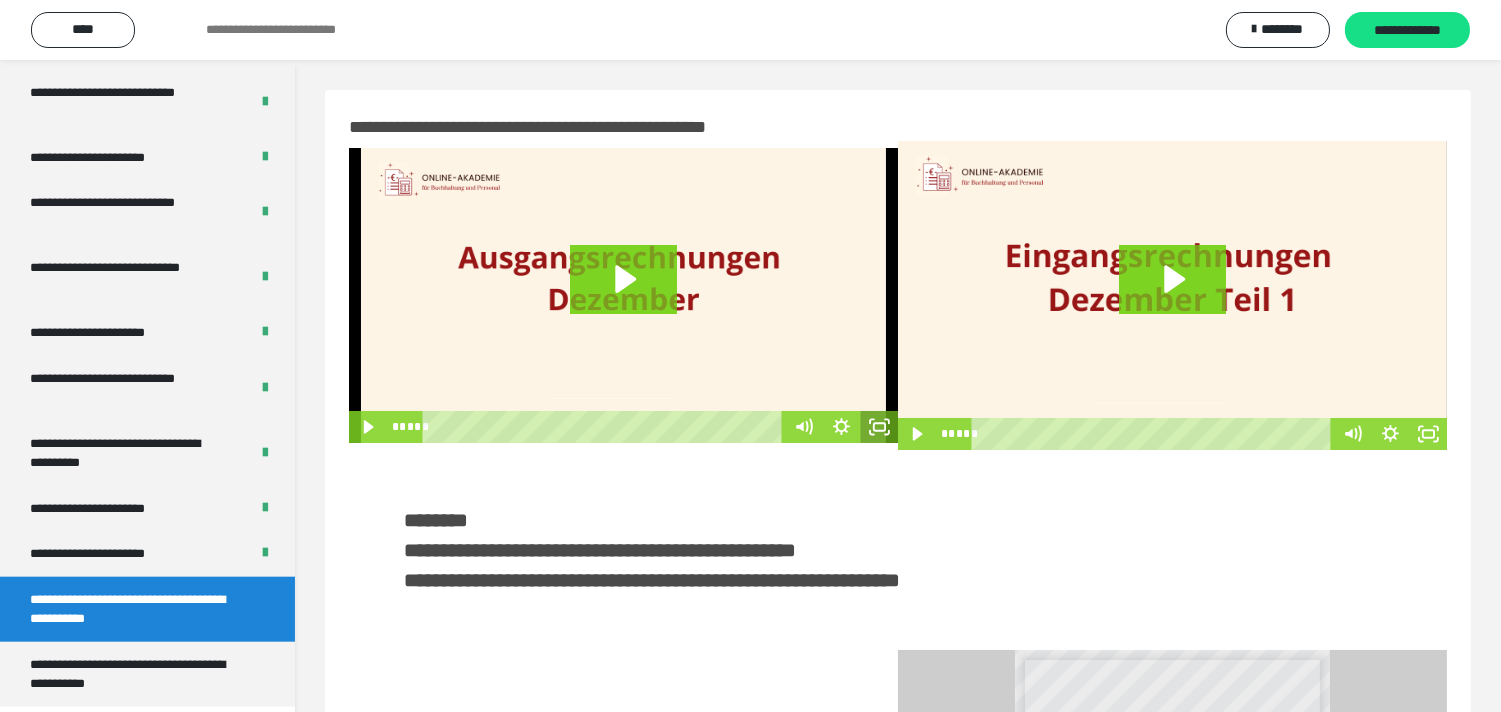 click 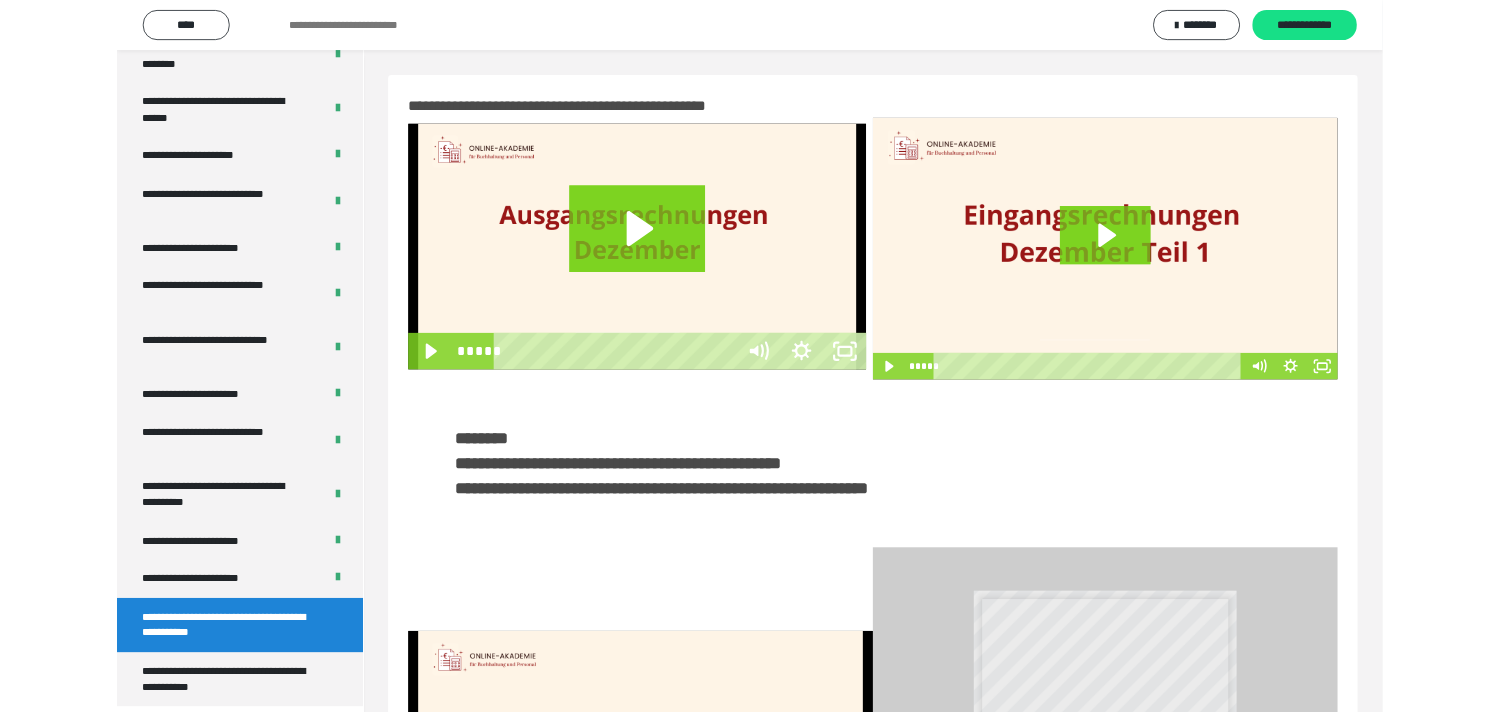 scroll, scrollTop: 3705, scrollLeft: 0, axis: vertical 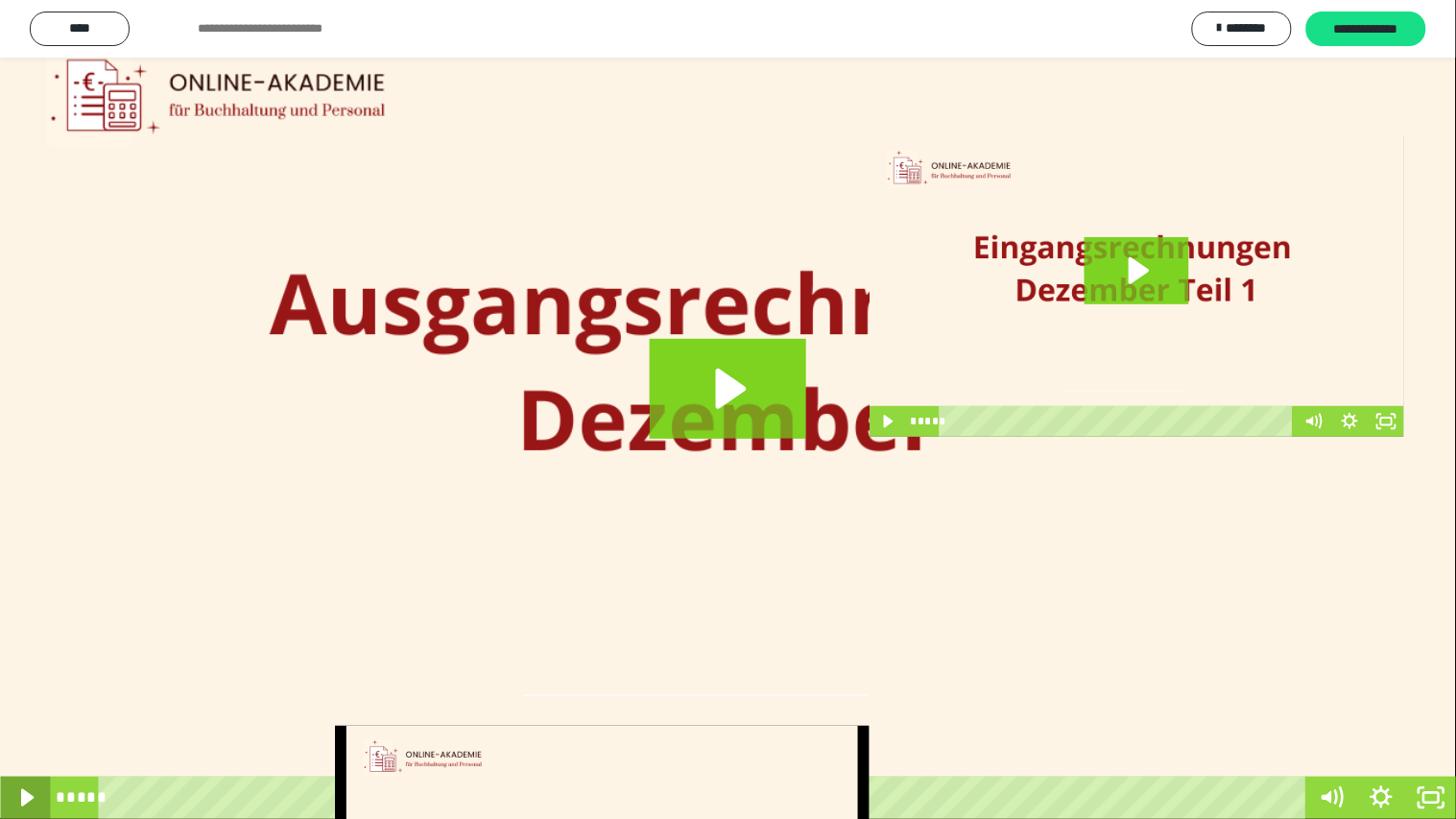 click 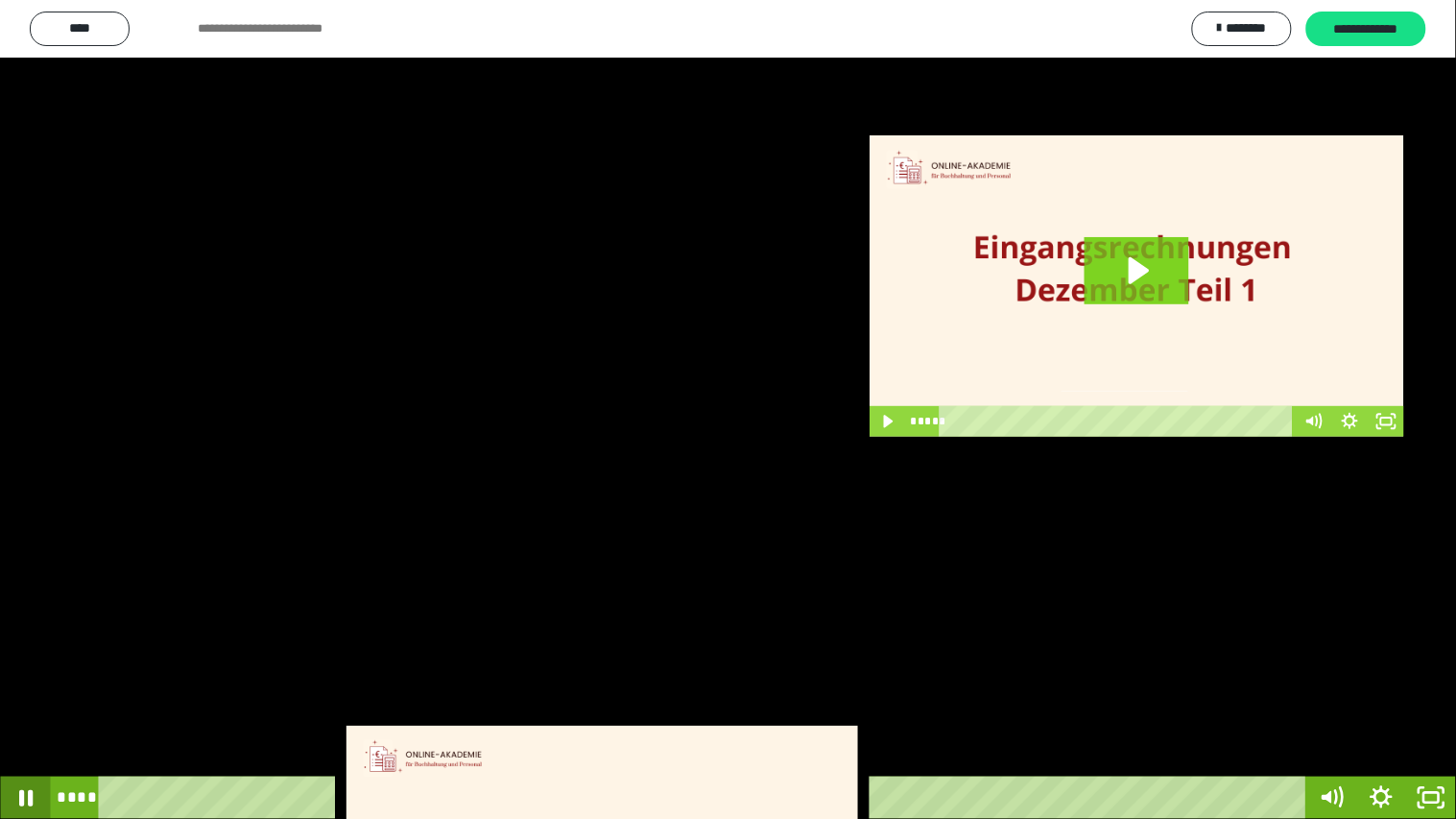 click 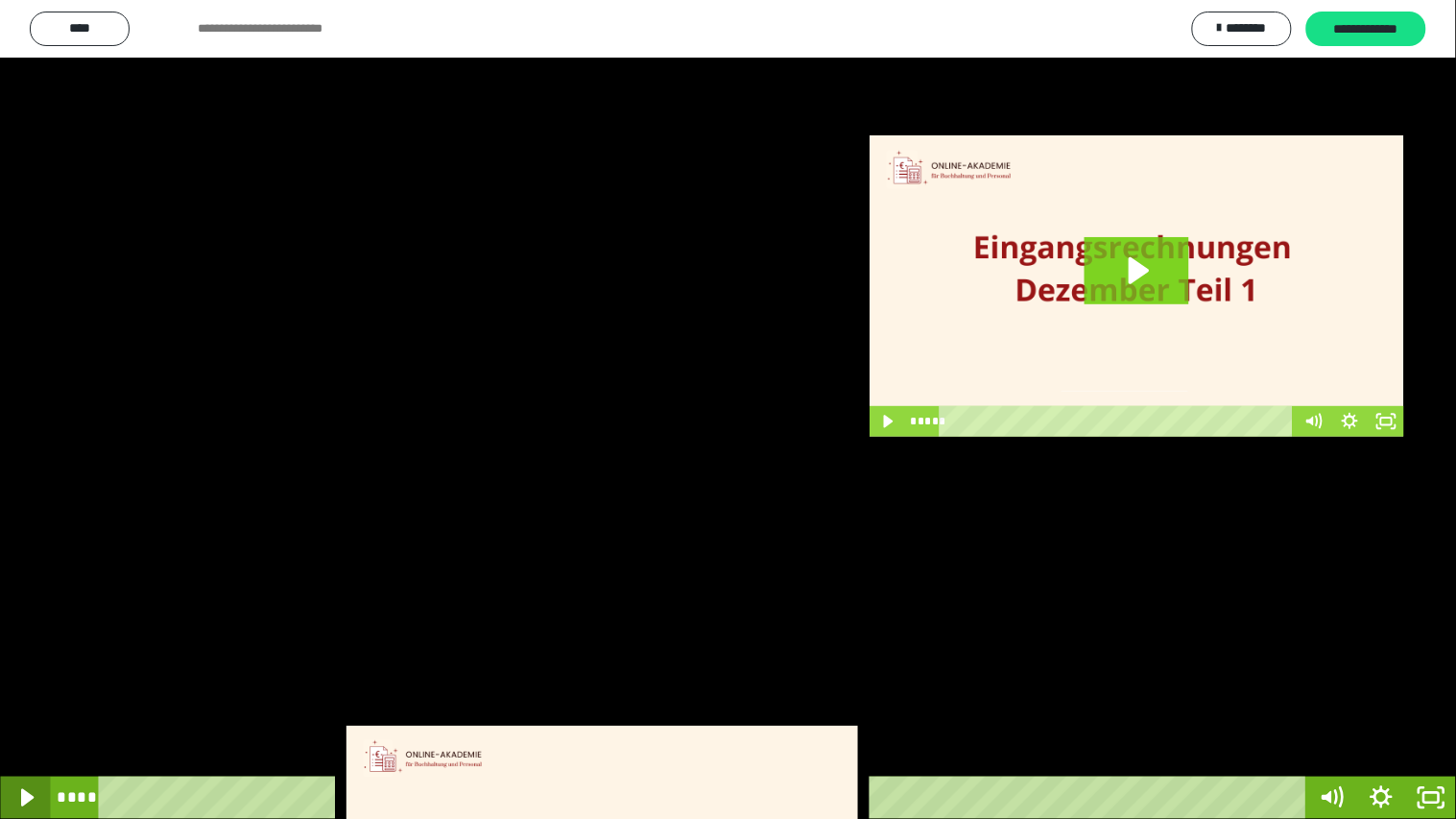 click 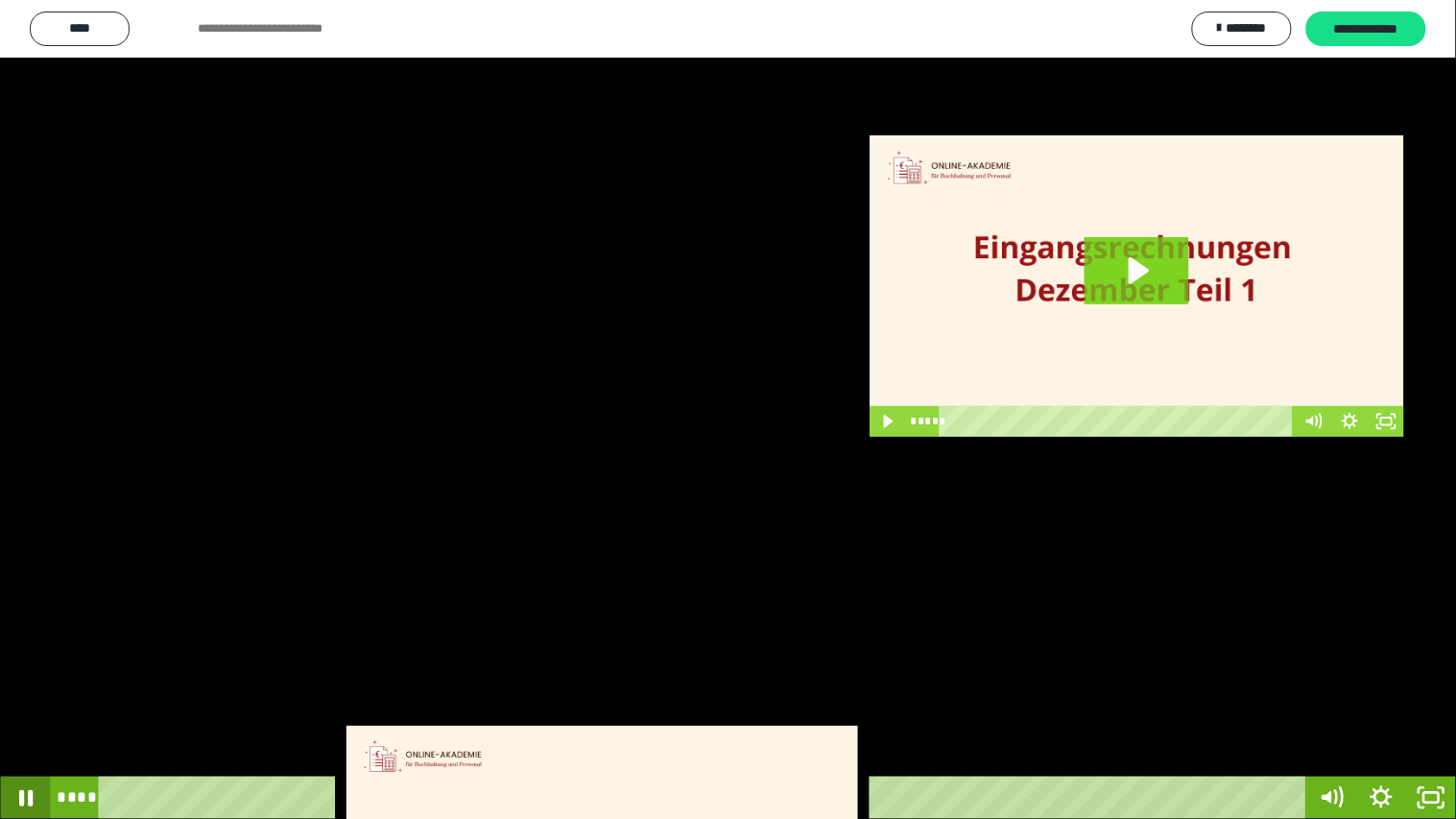 click 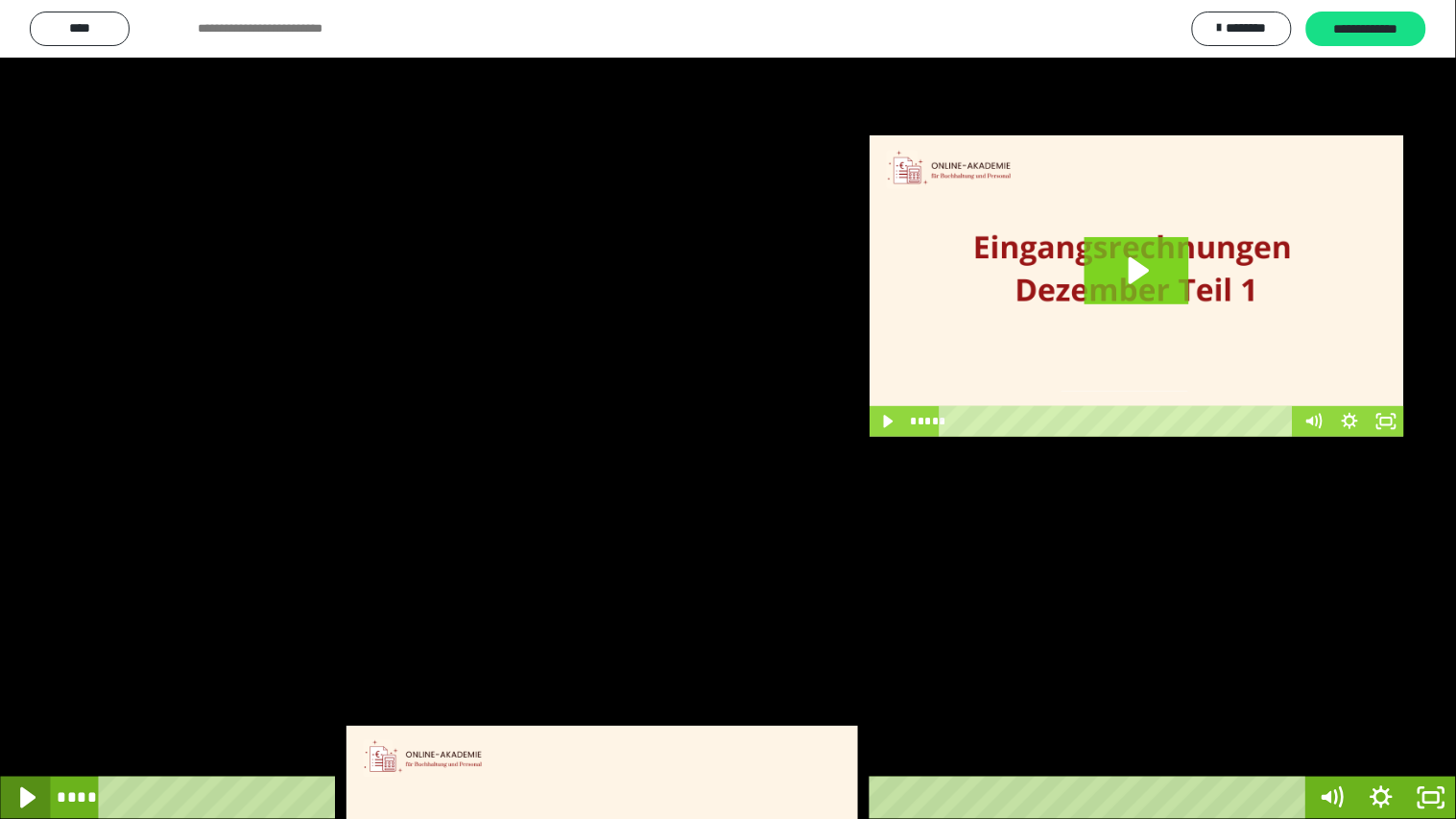 click 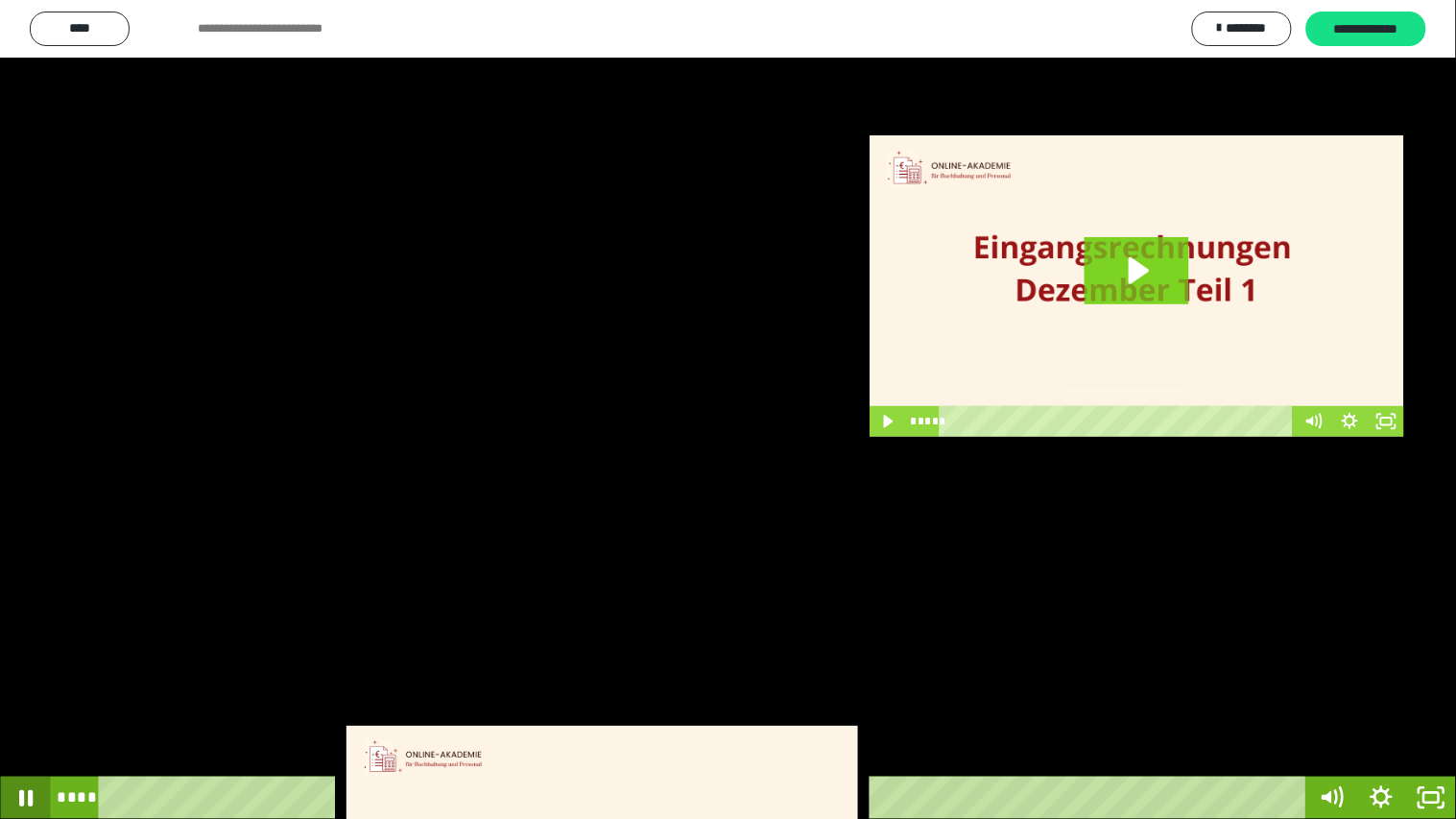 click 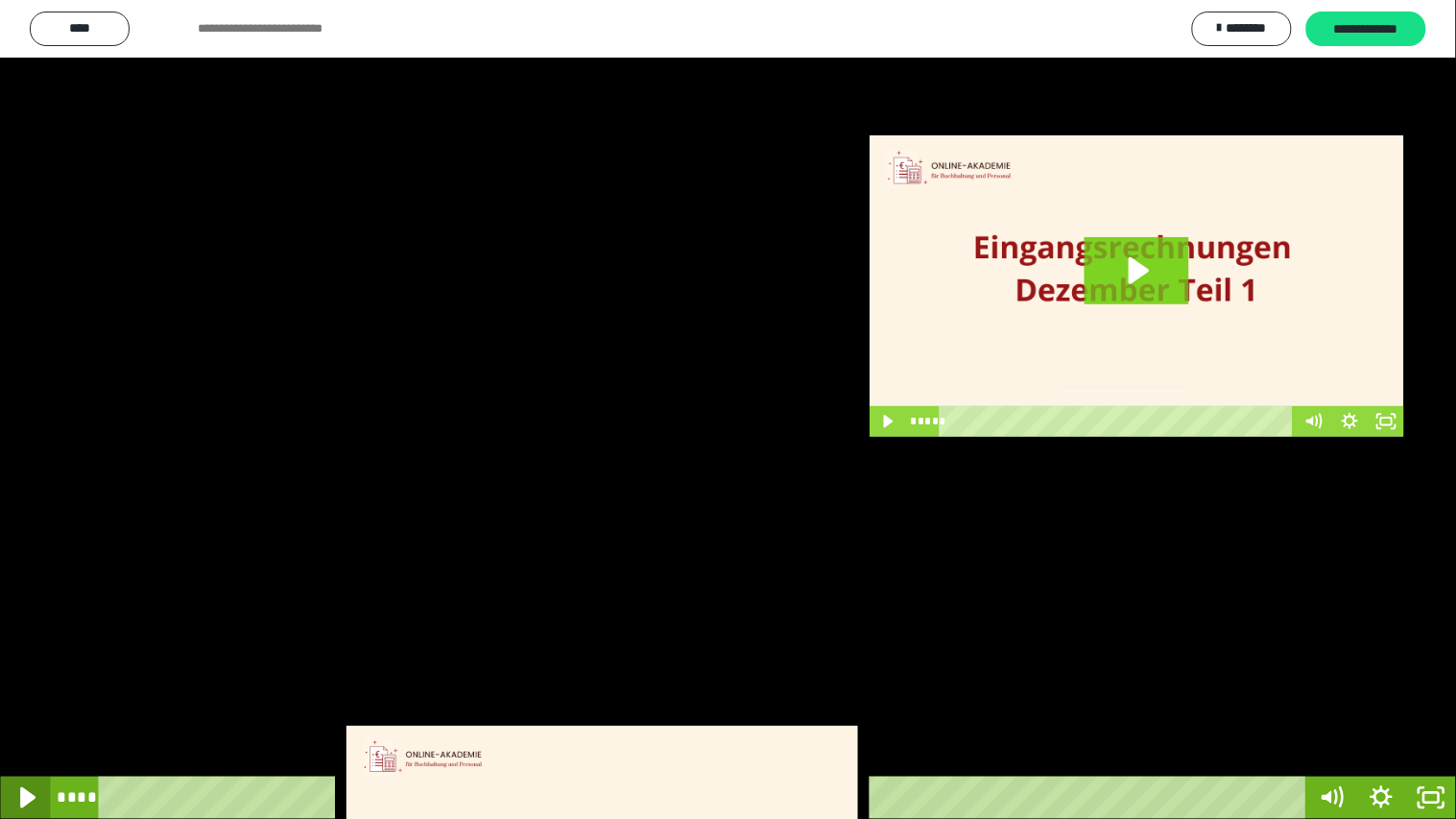 click 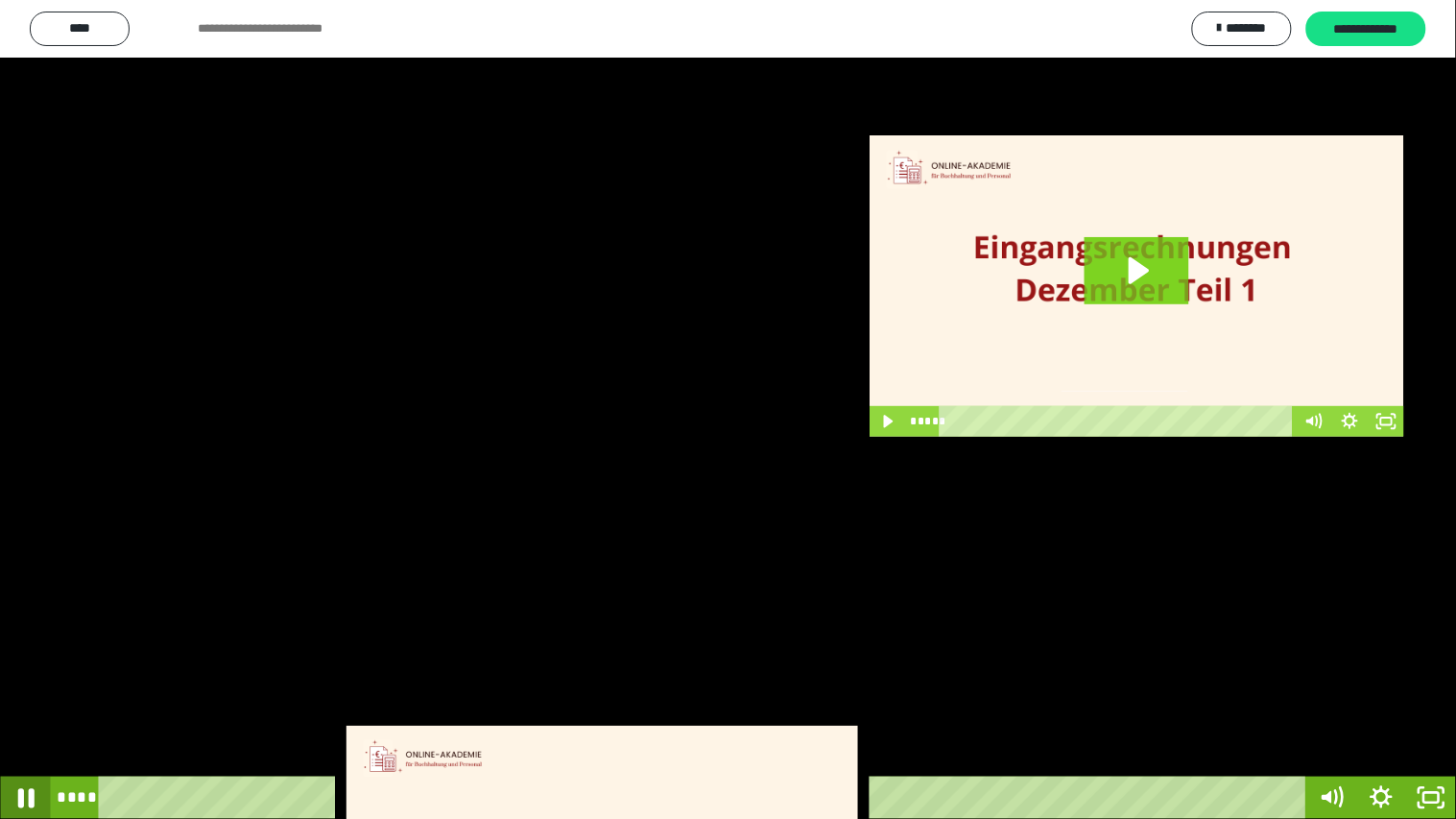 click 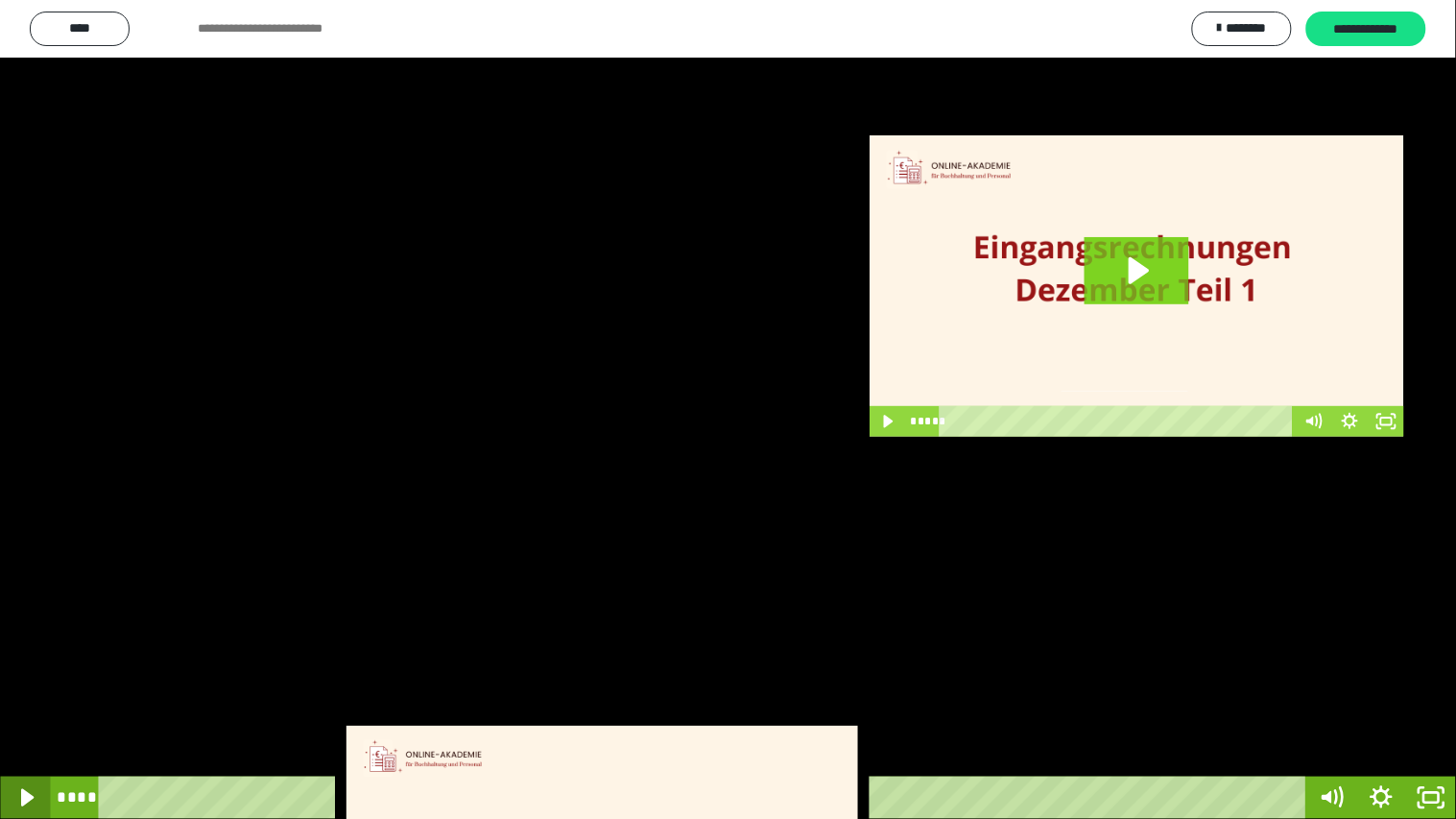 click 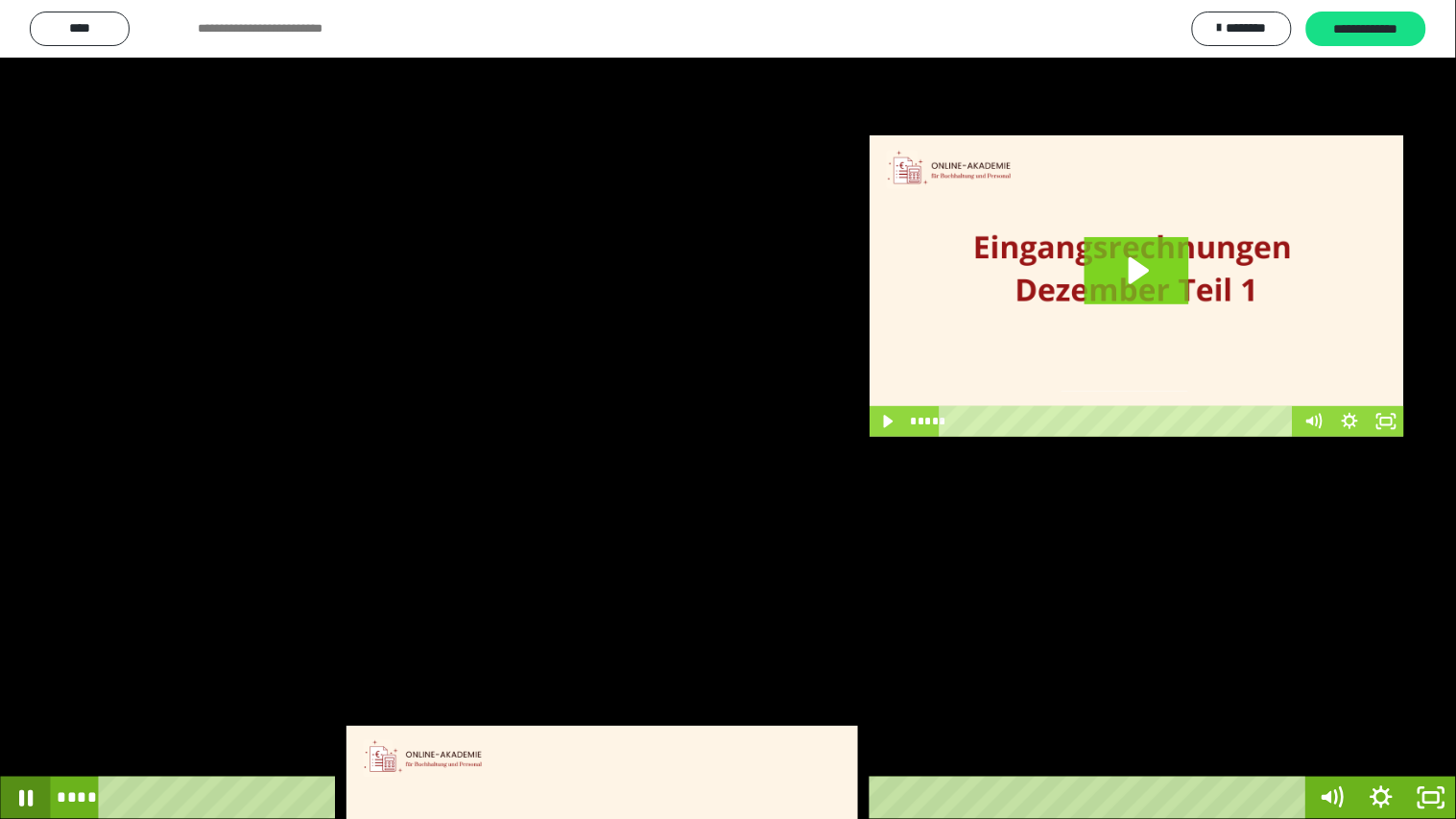 click 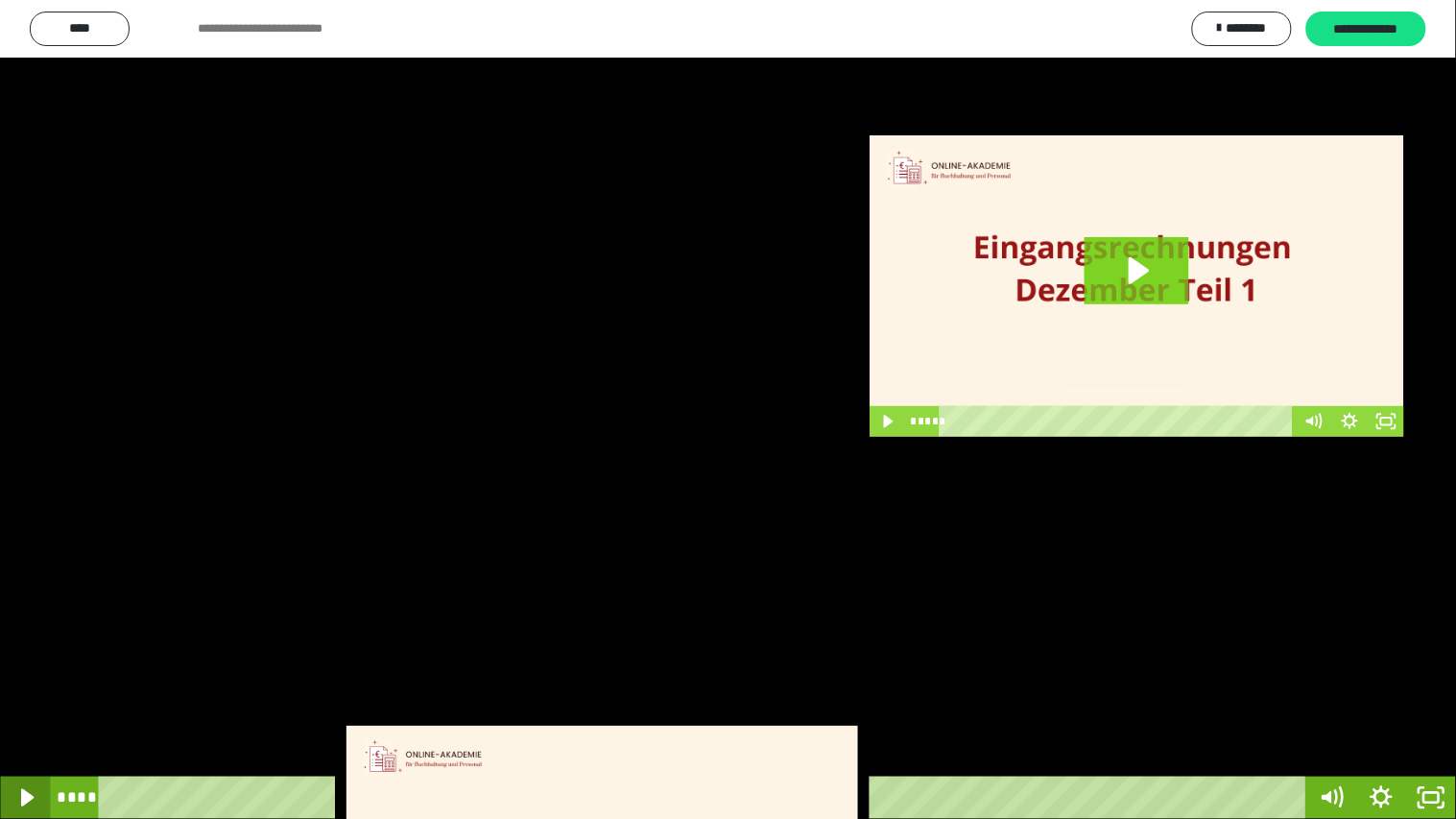 click 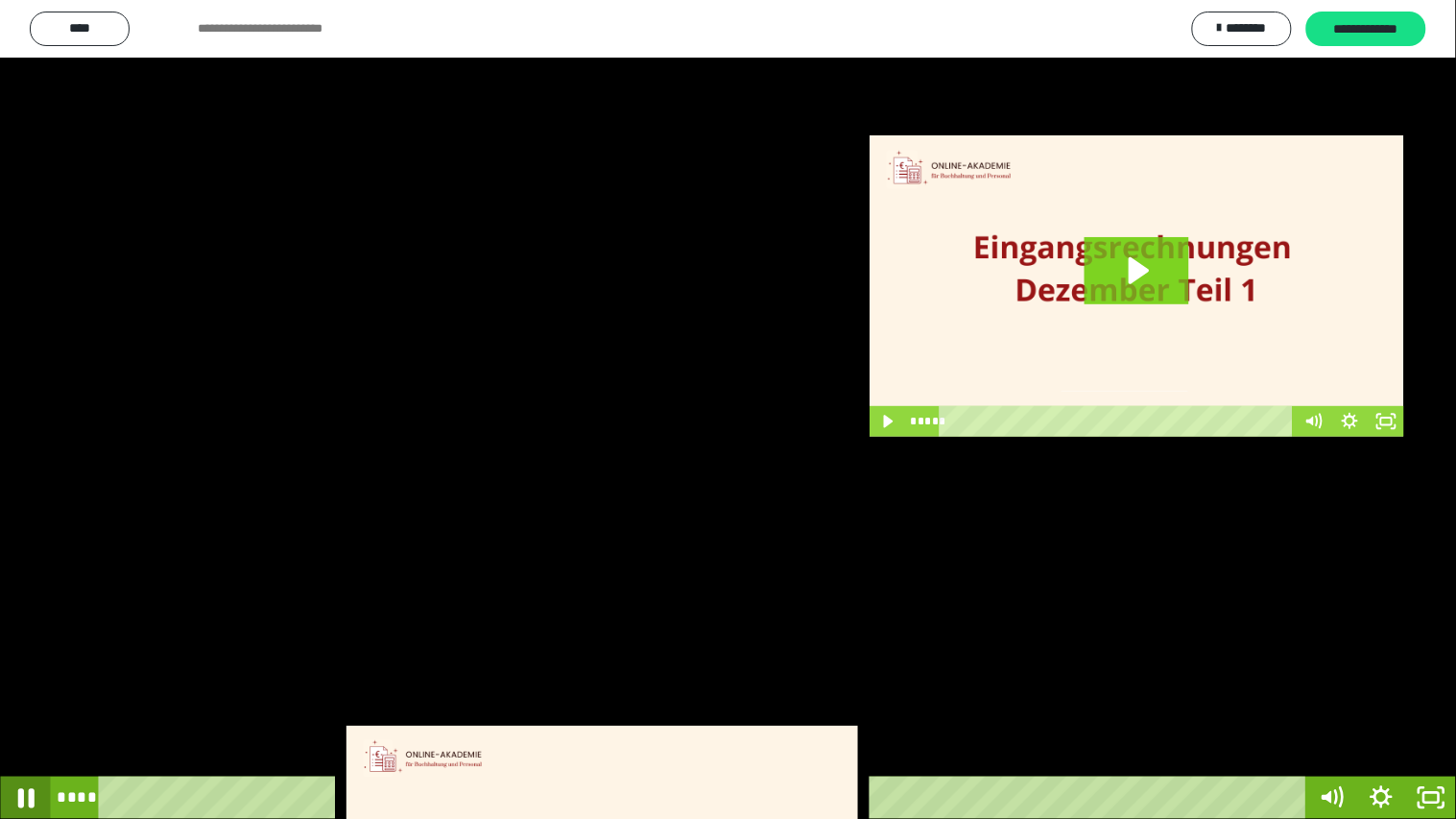 click 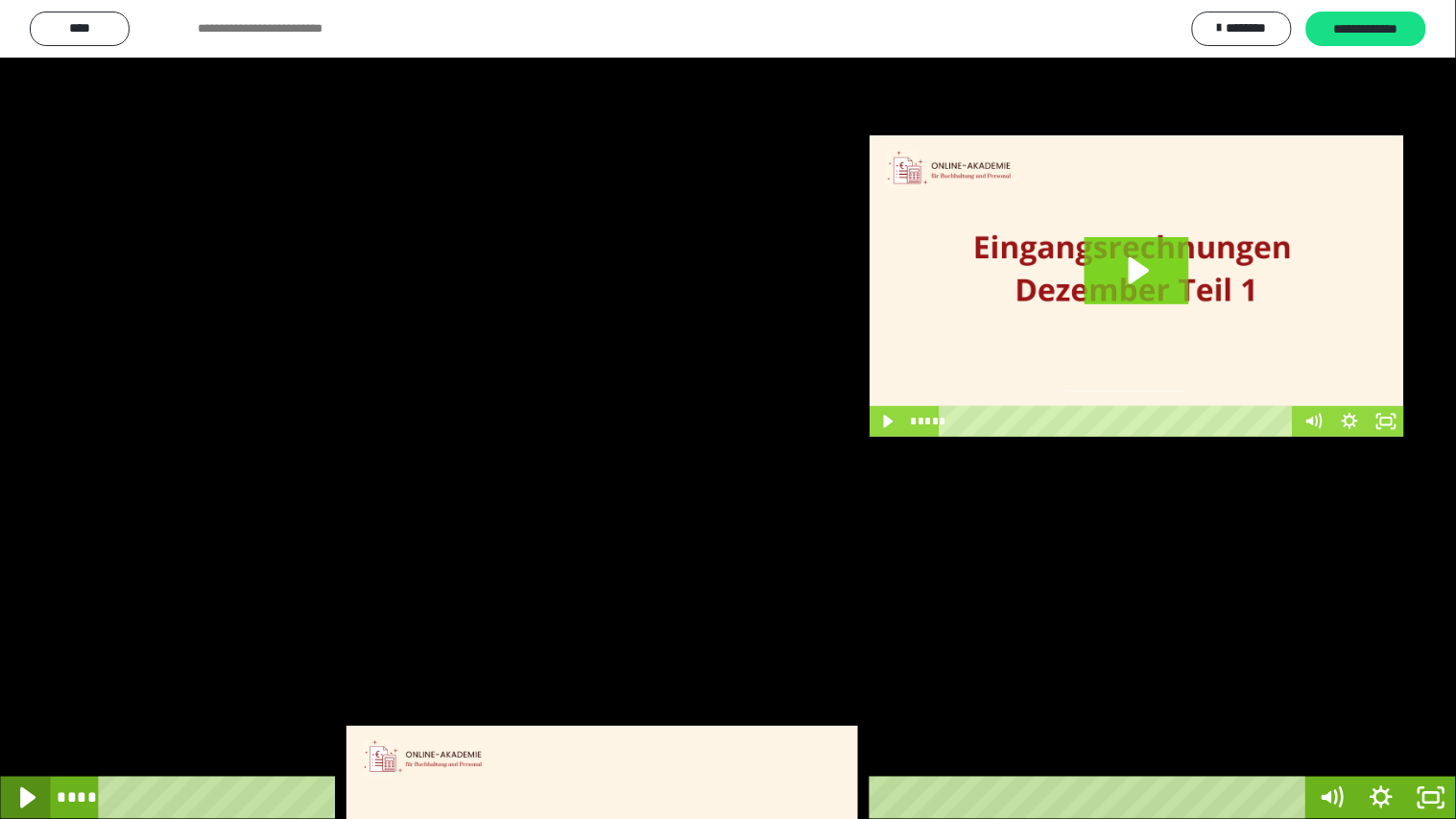click 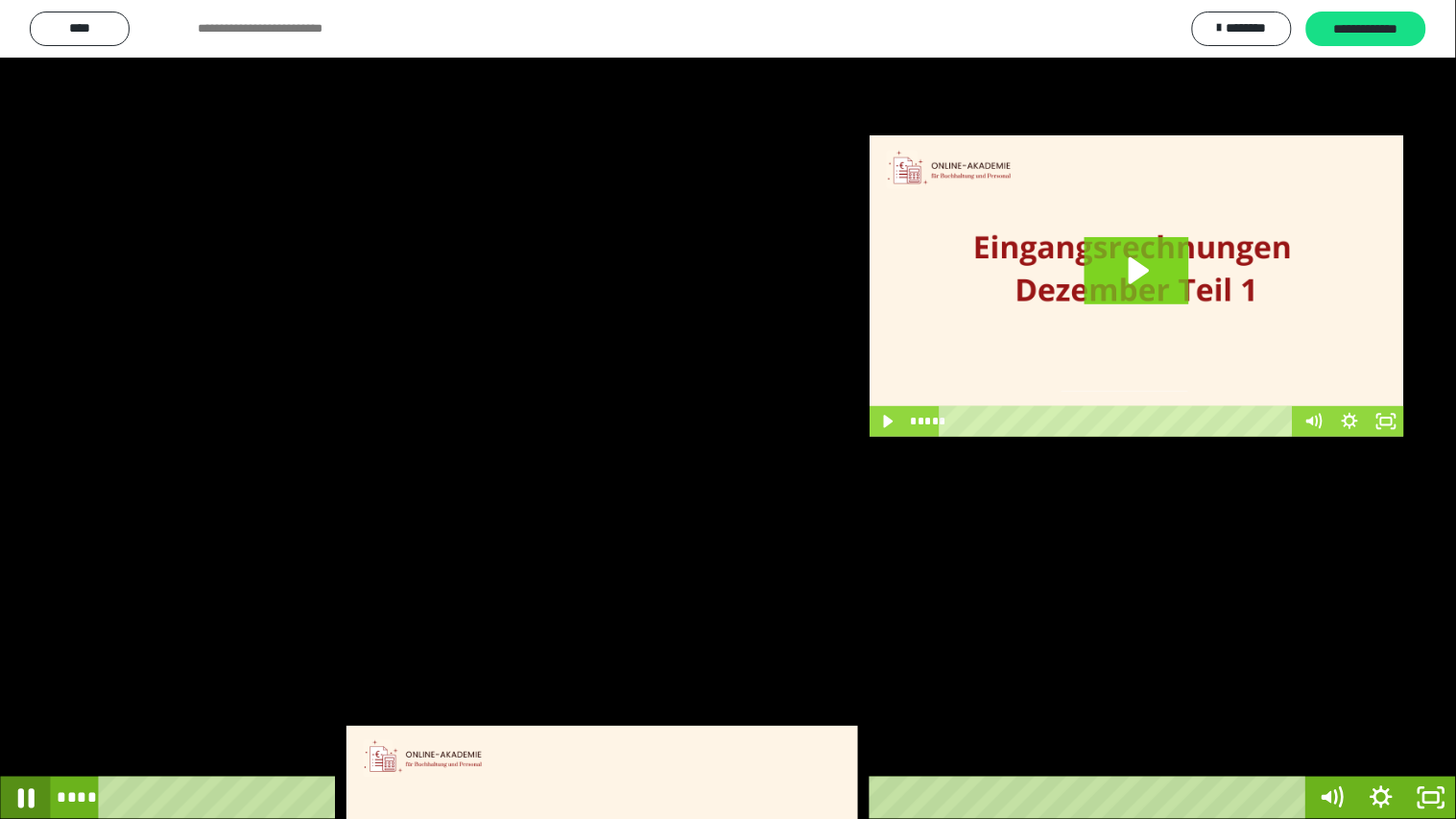click 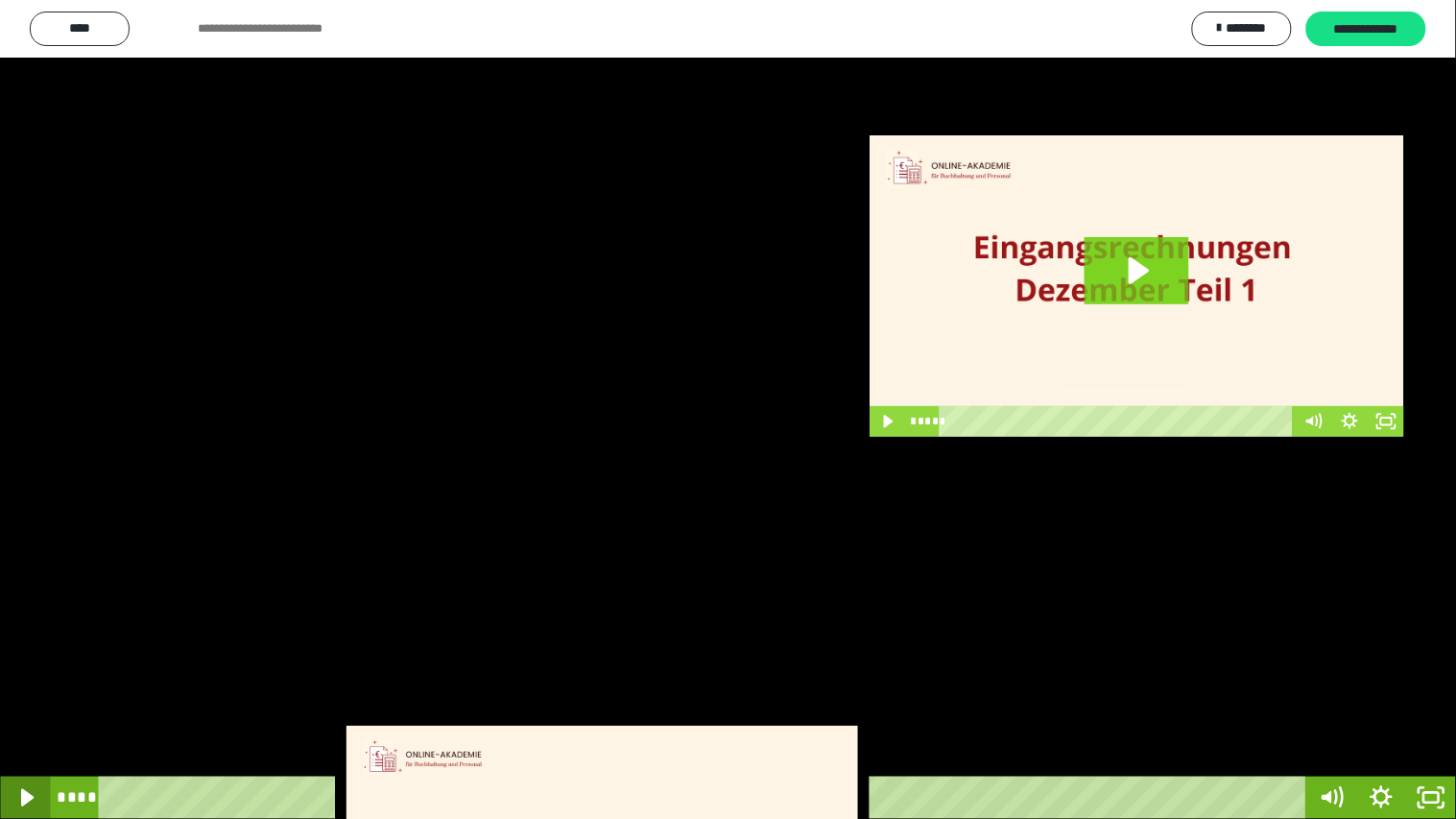 click 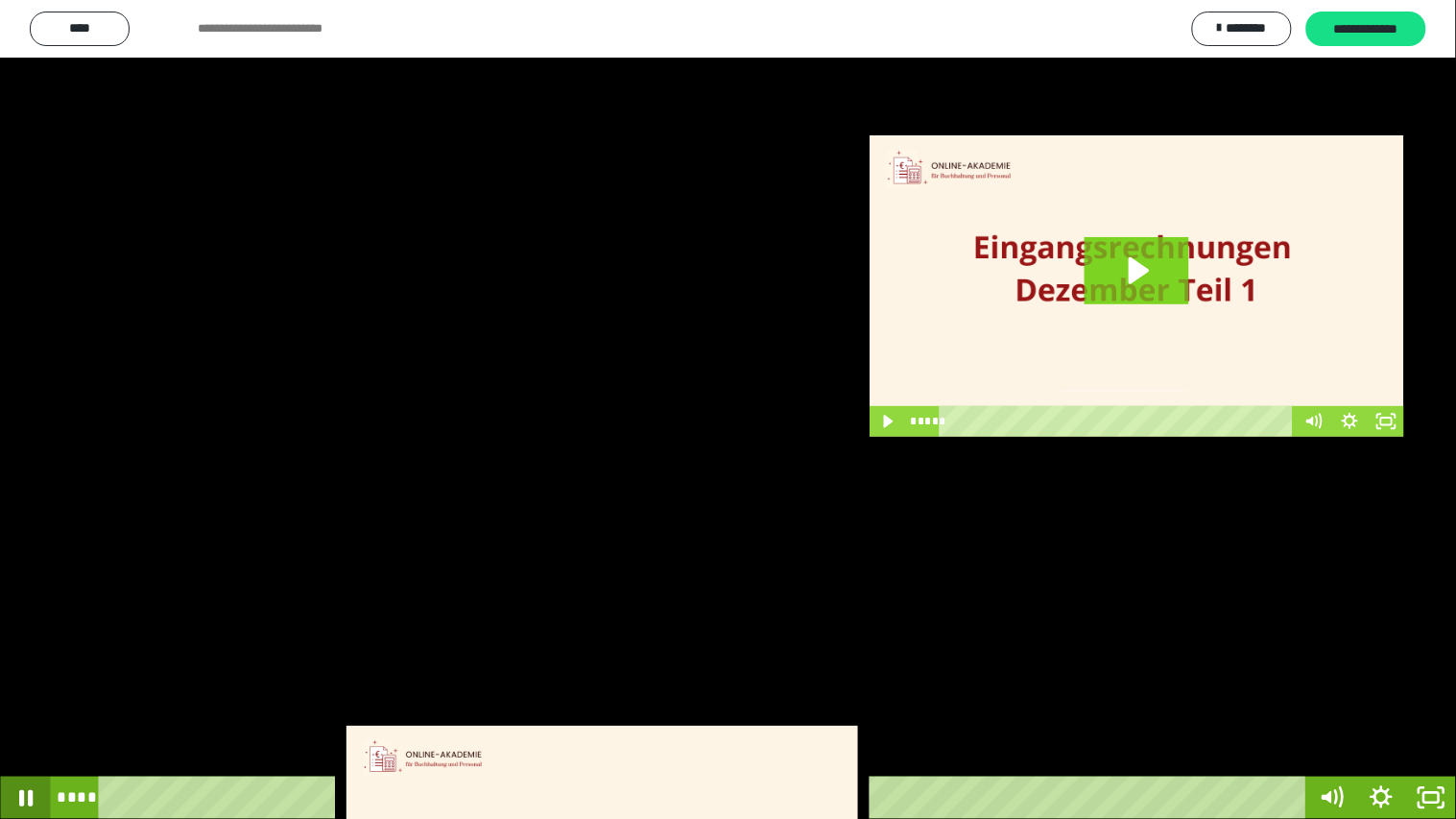 click 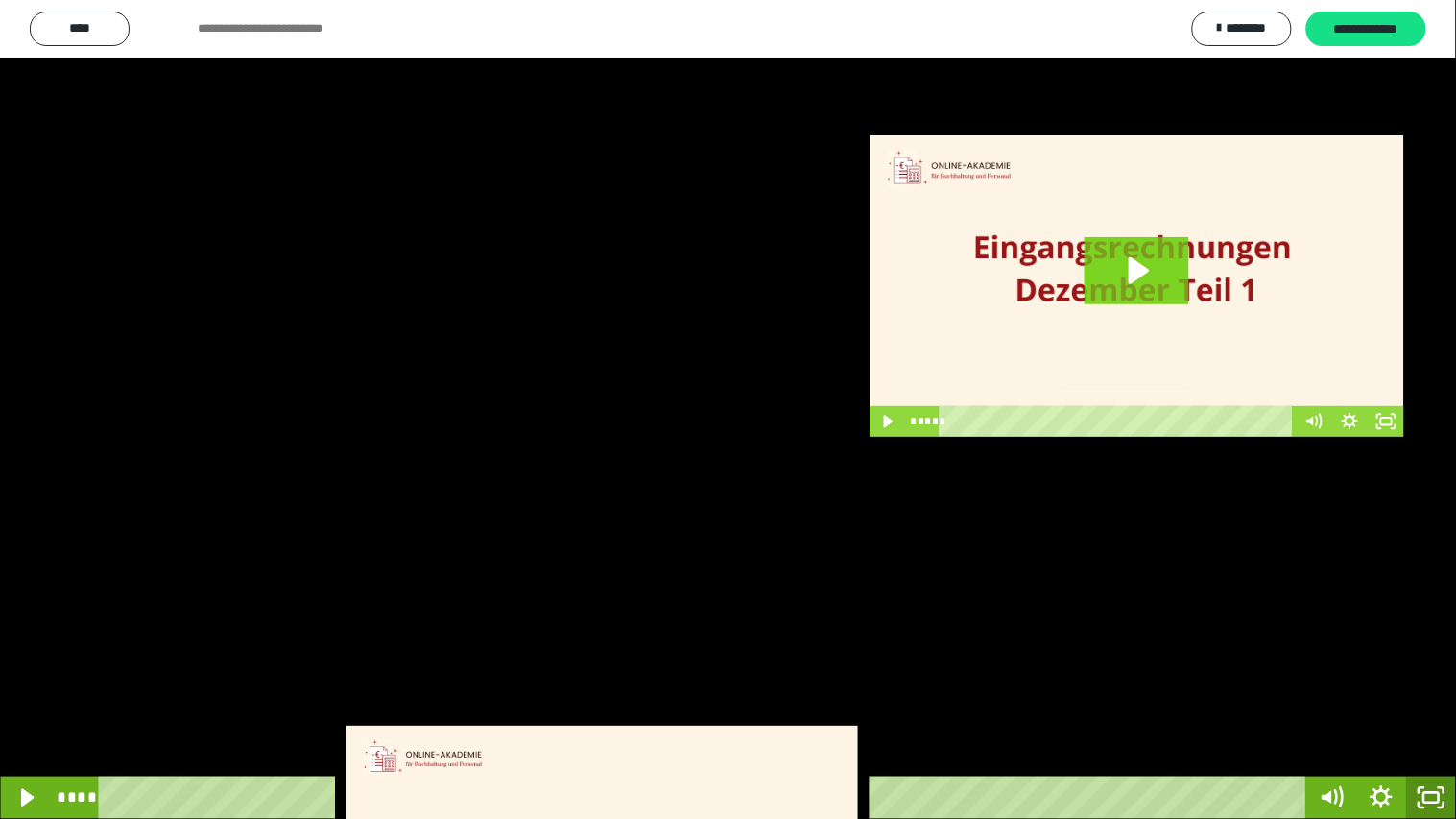 click 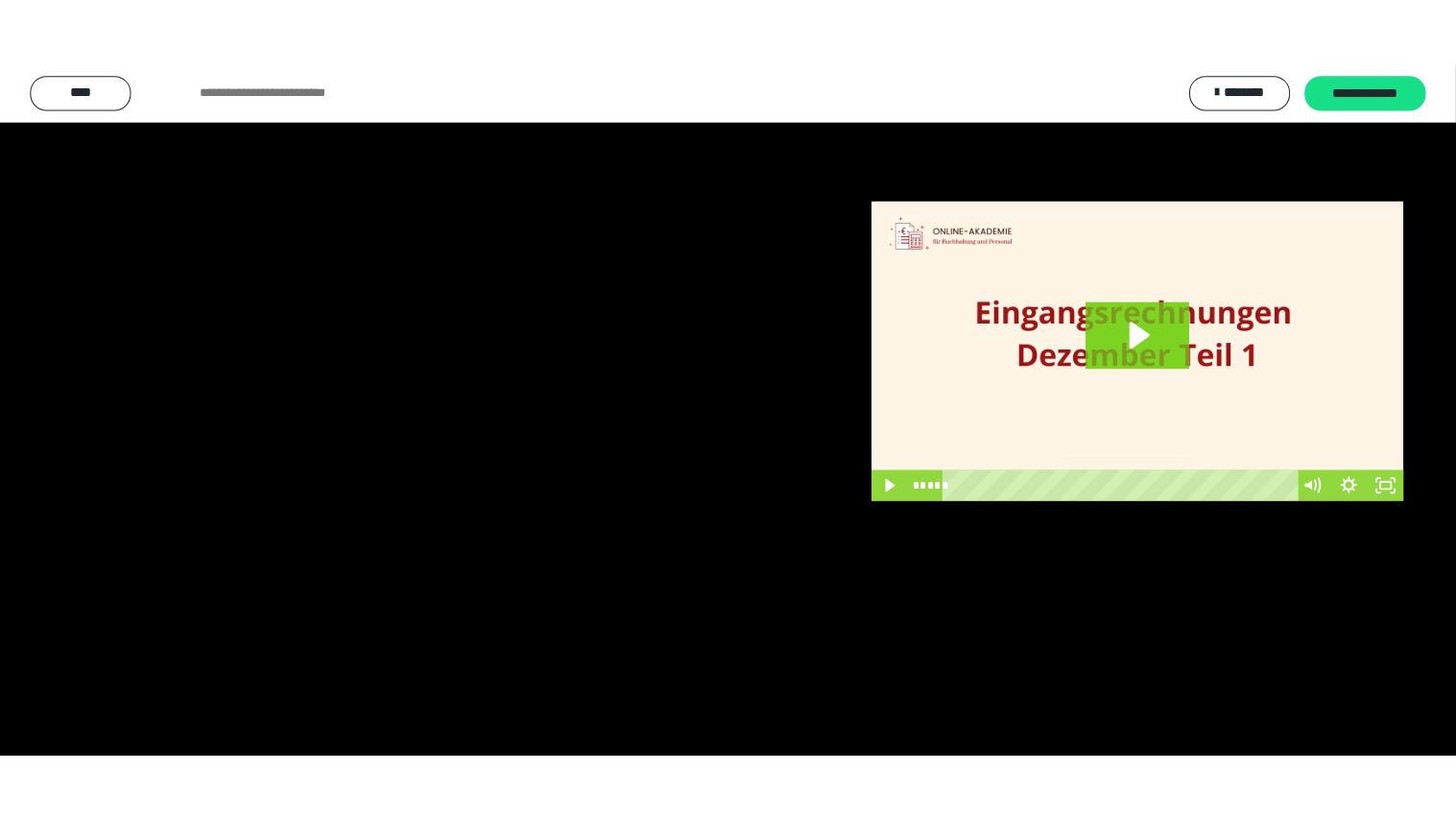 scroll, scrollTop: 3693, scrollLeft: 0, axis: vertical 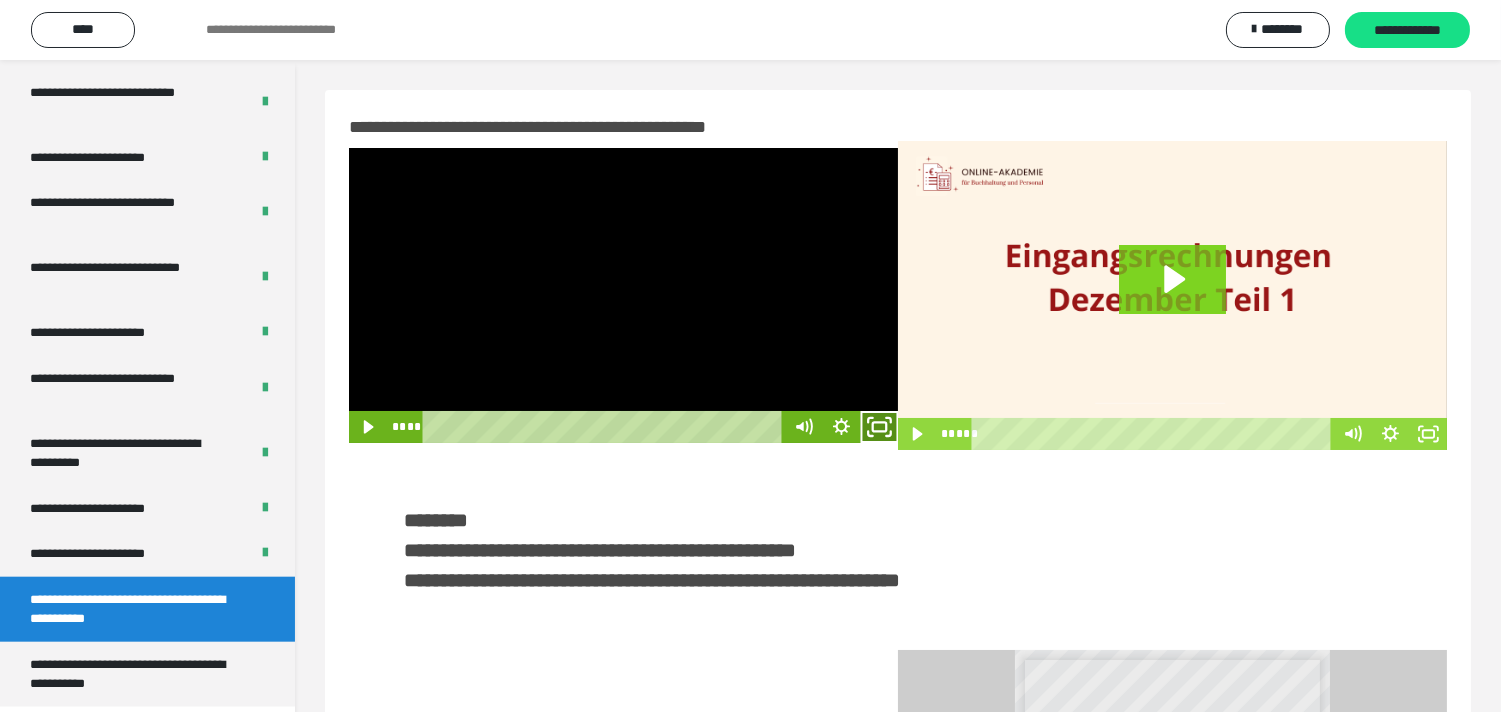 drag, startPoint x: 884, startPoint y: 426, endPoint x: 801, endPoint y: 514, distance: 120.966934 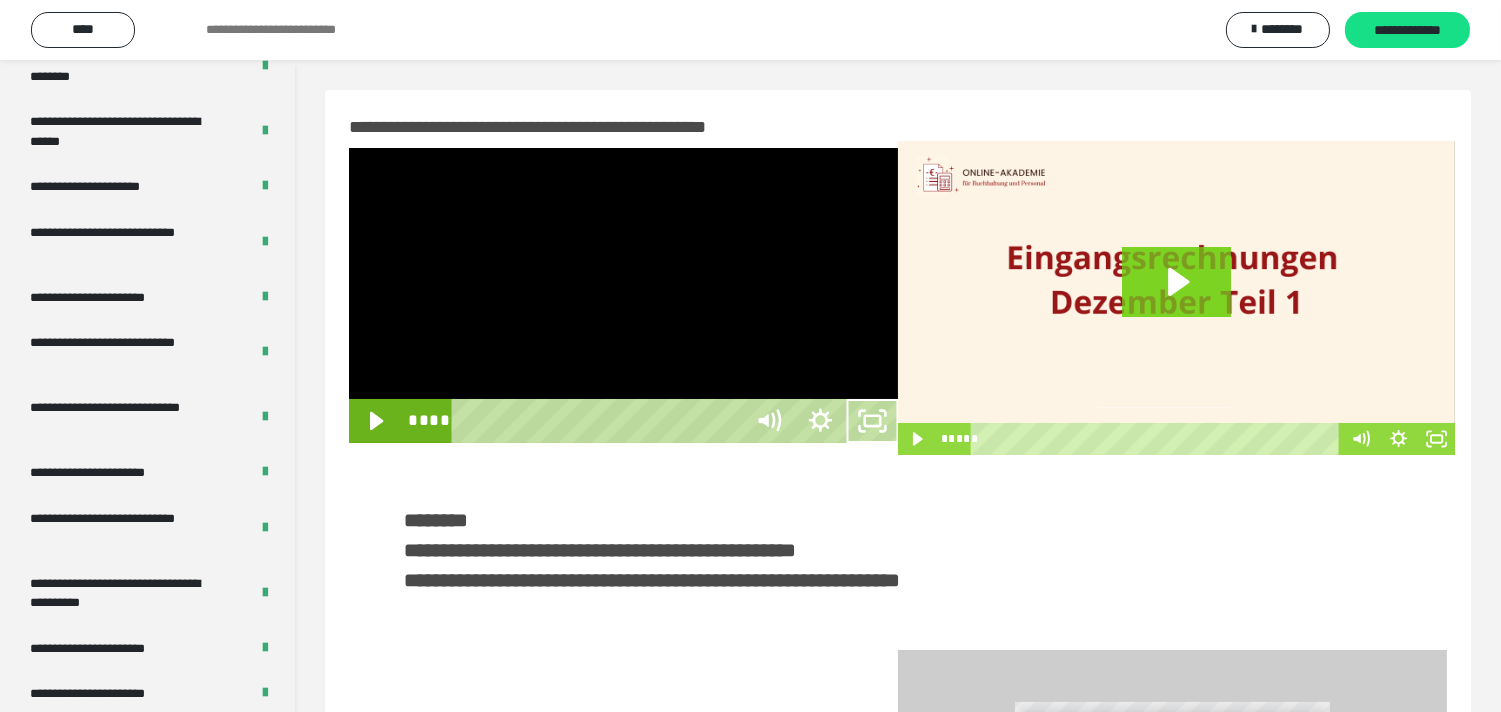 scroll, scrollTop: 3705, scrollLeft: 0, axis: vertical 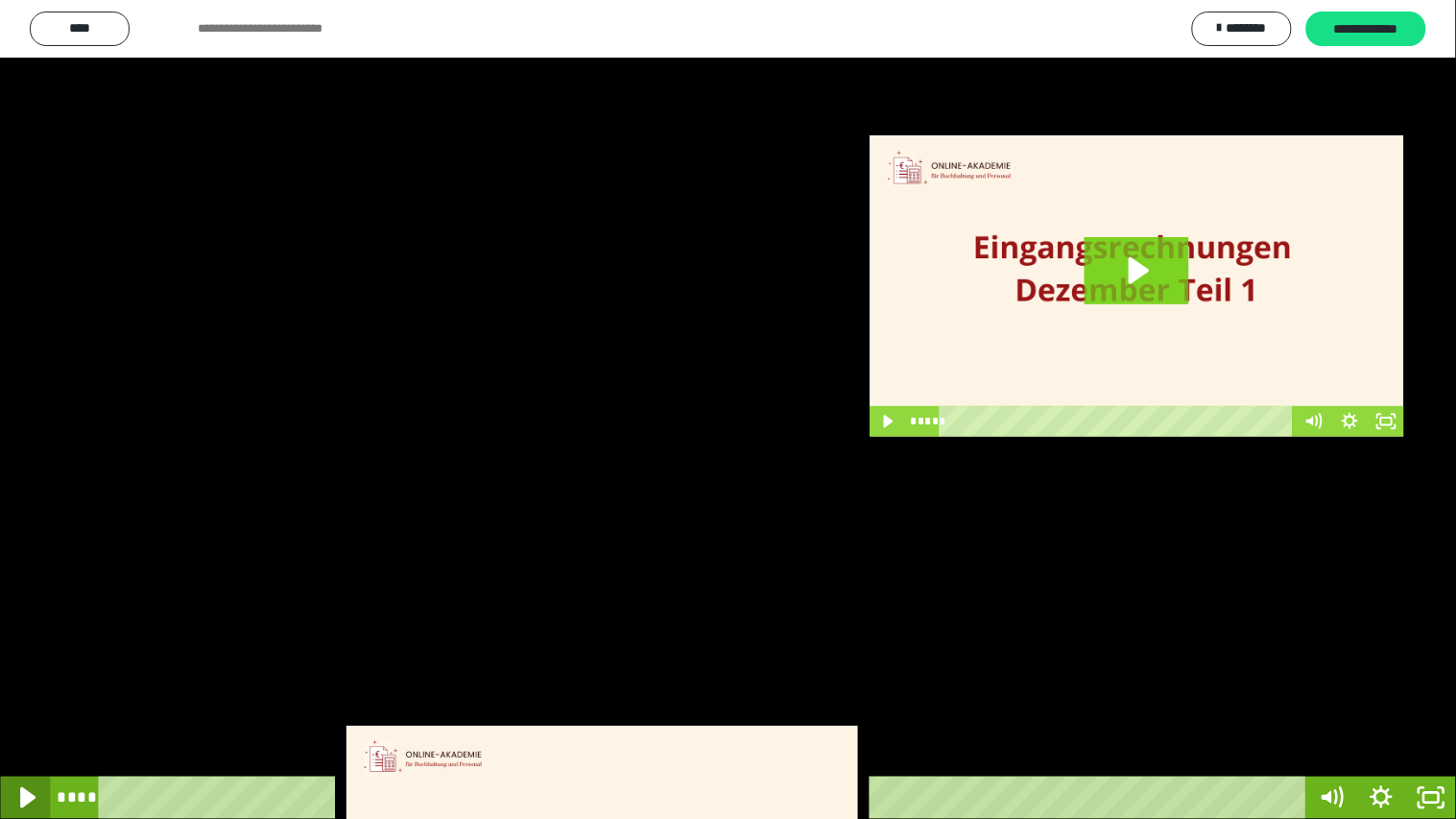 click 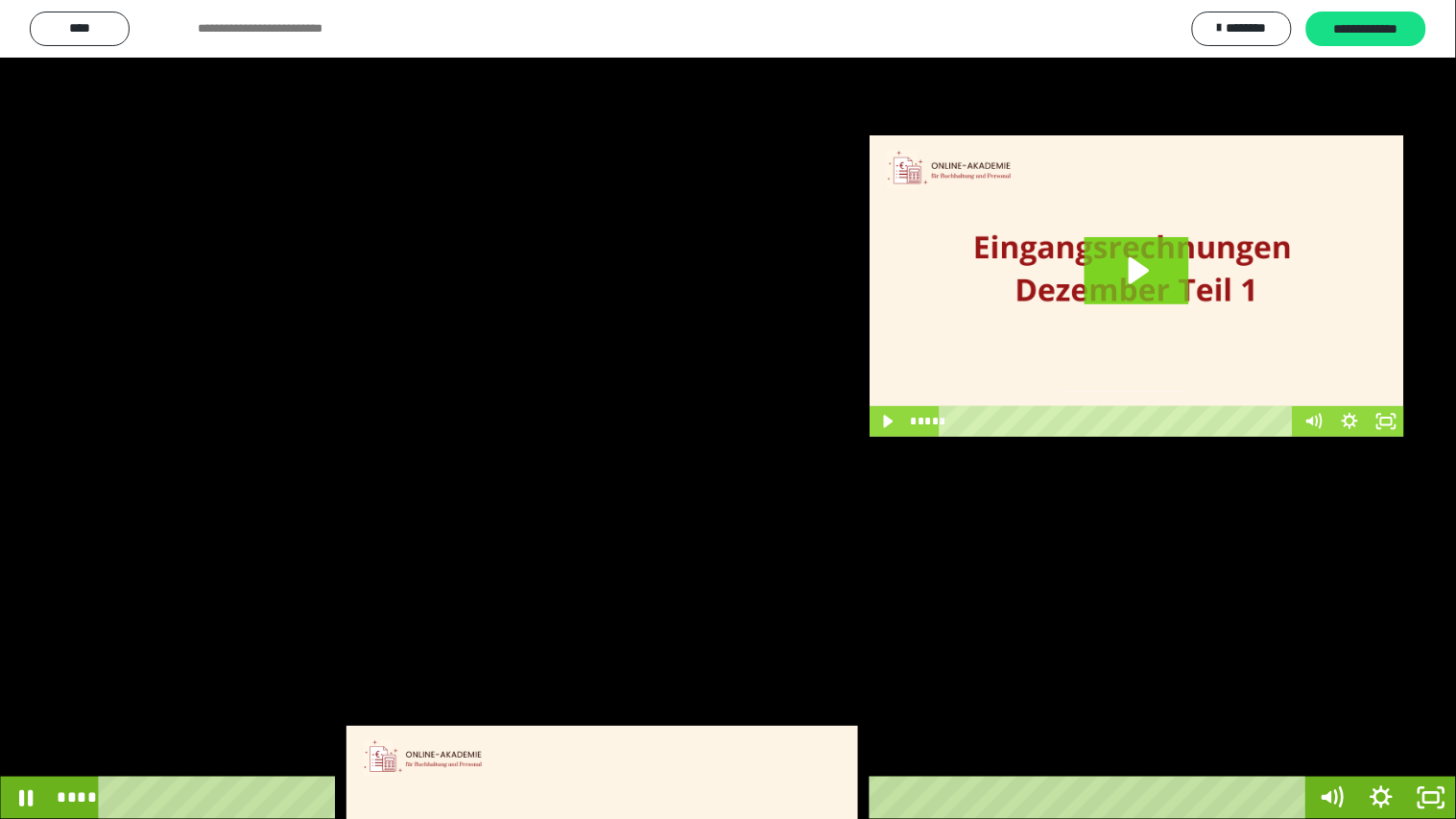 click at bounding box center [728, 409] 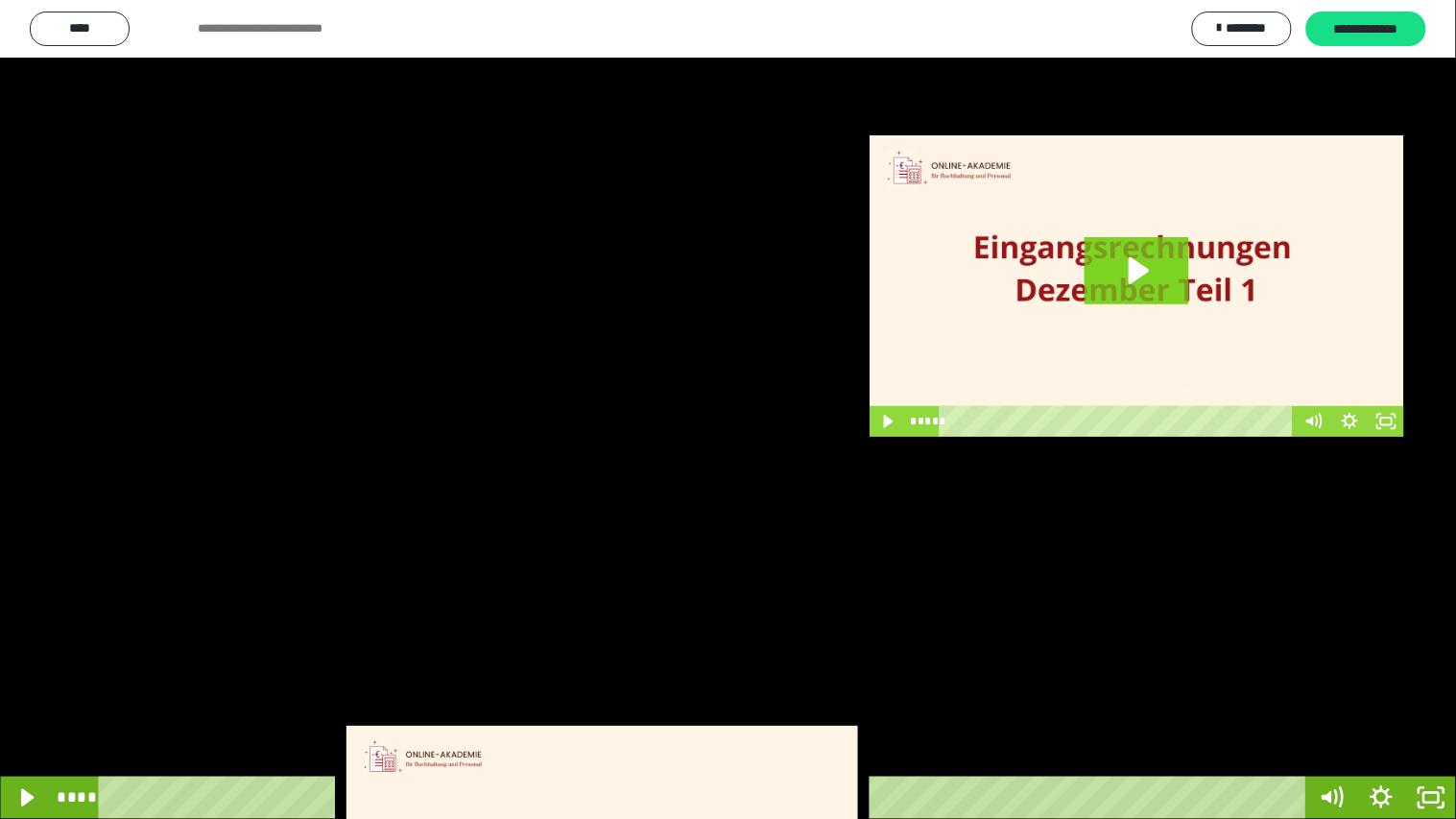 click at bounding box center (728, 409) 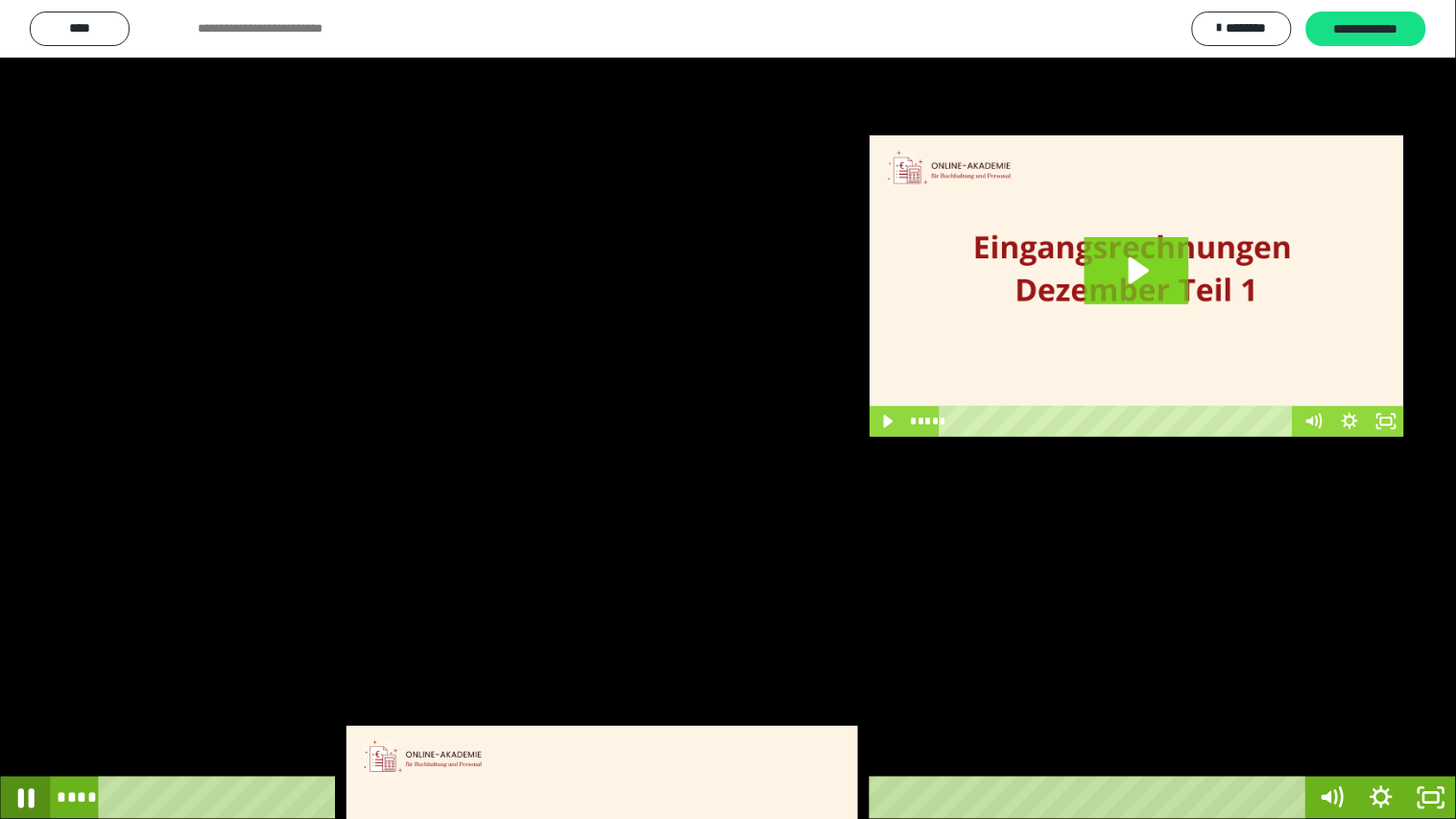 click 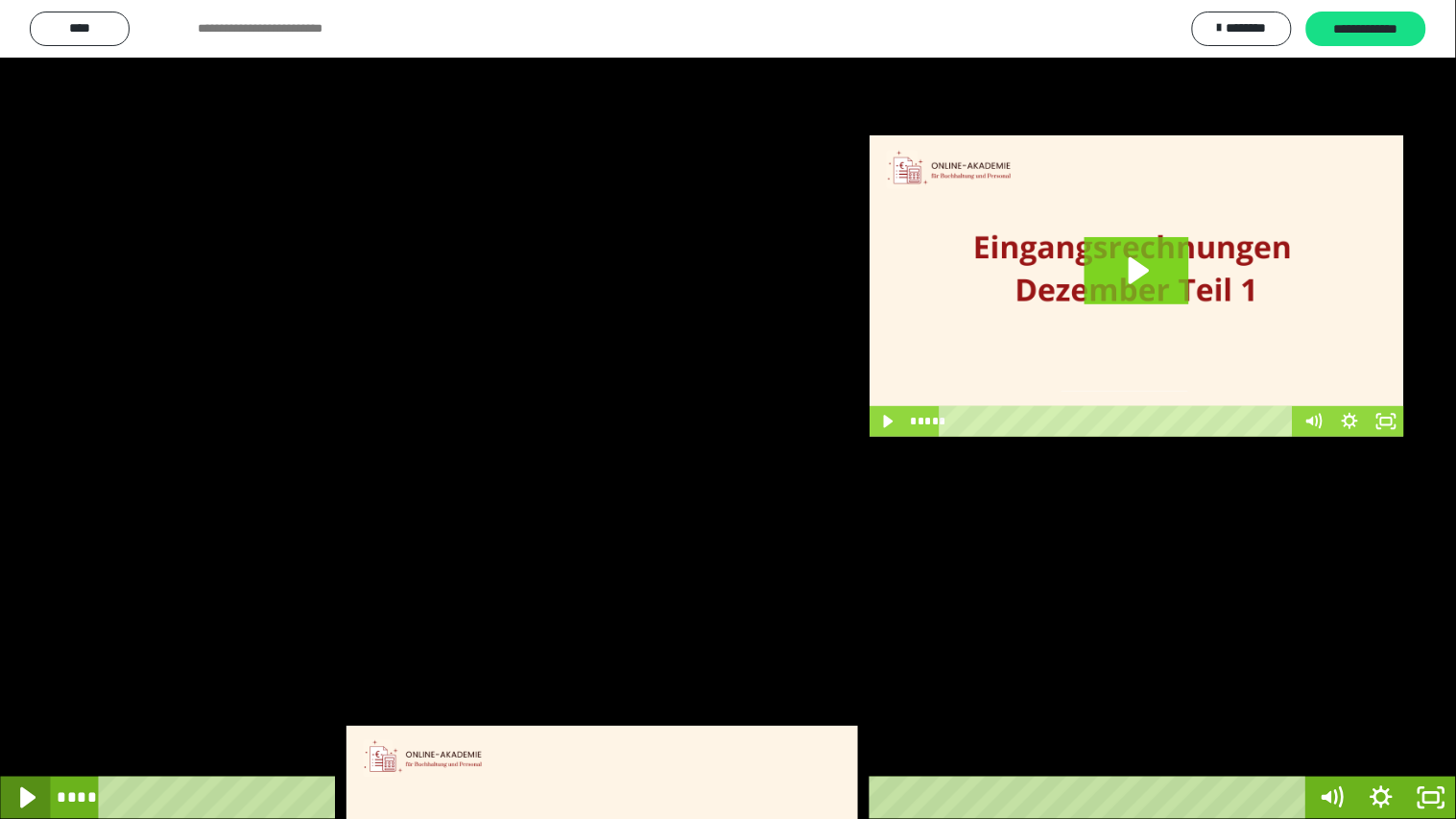click 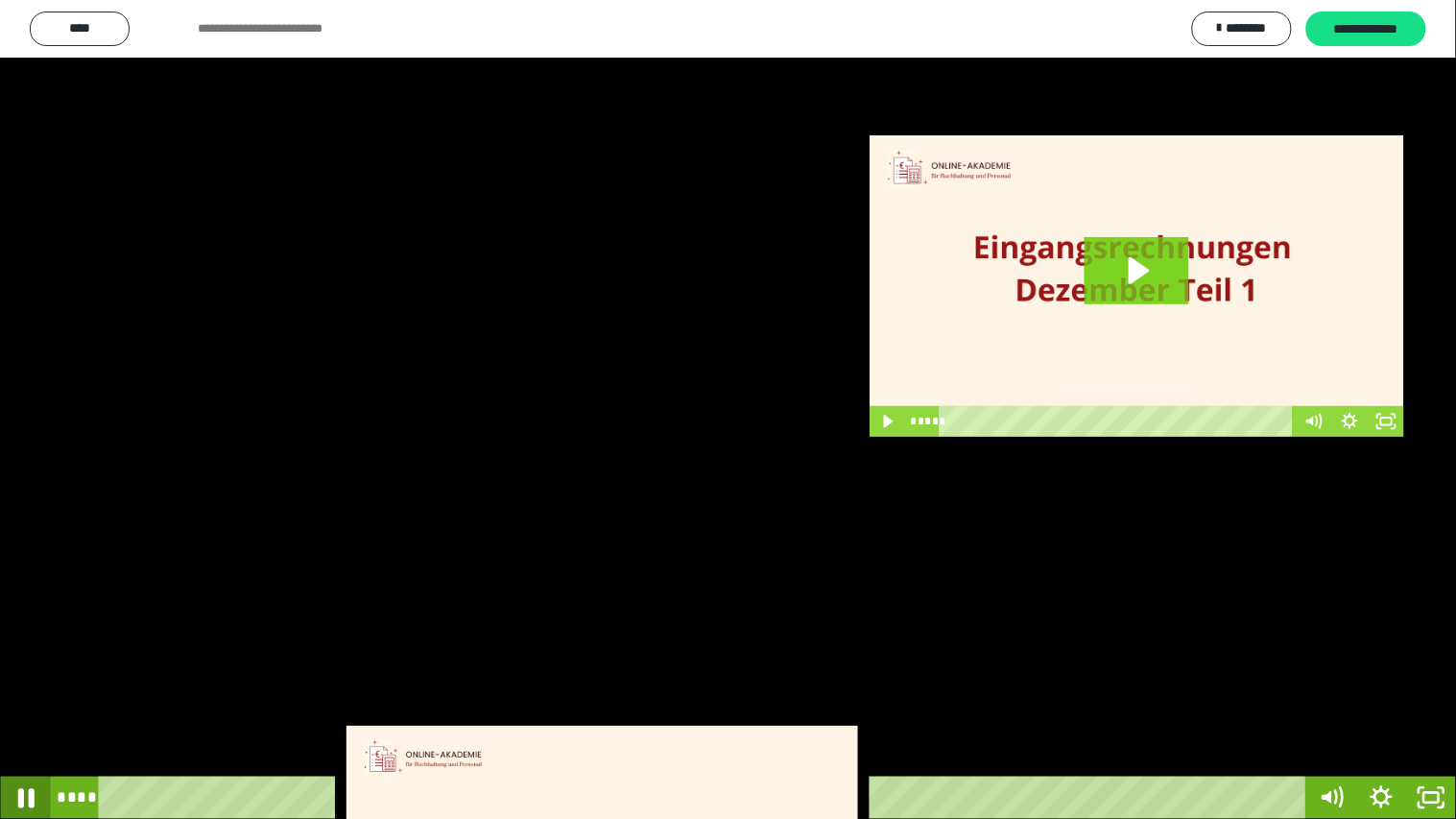 click 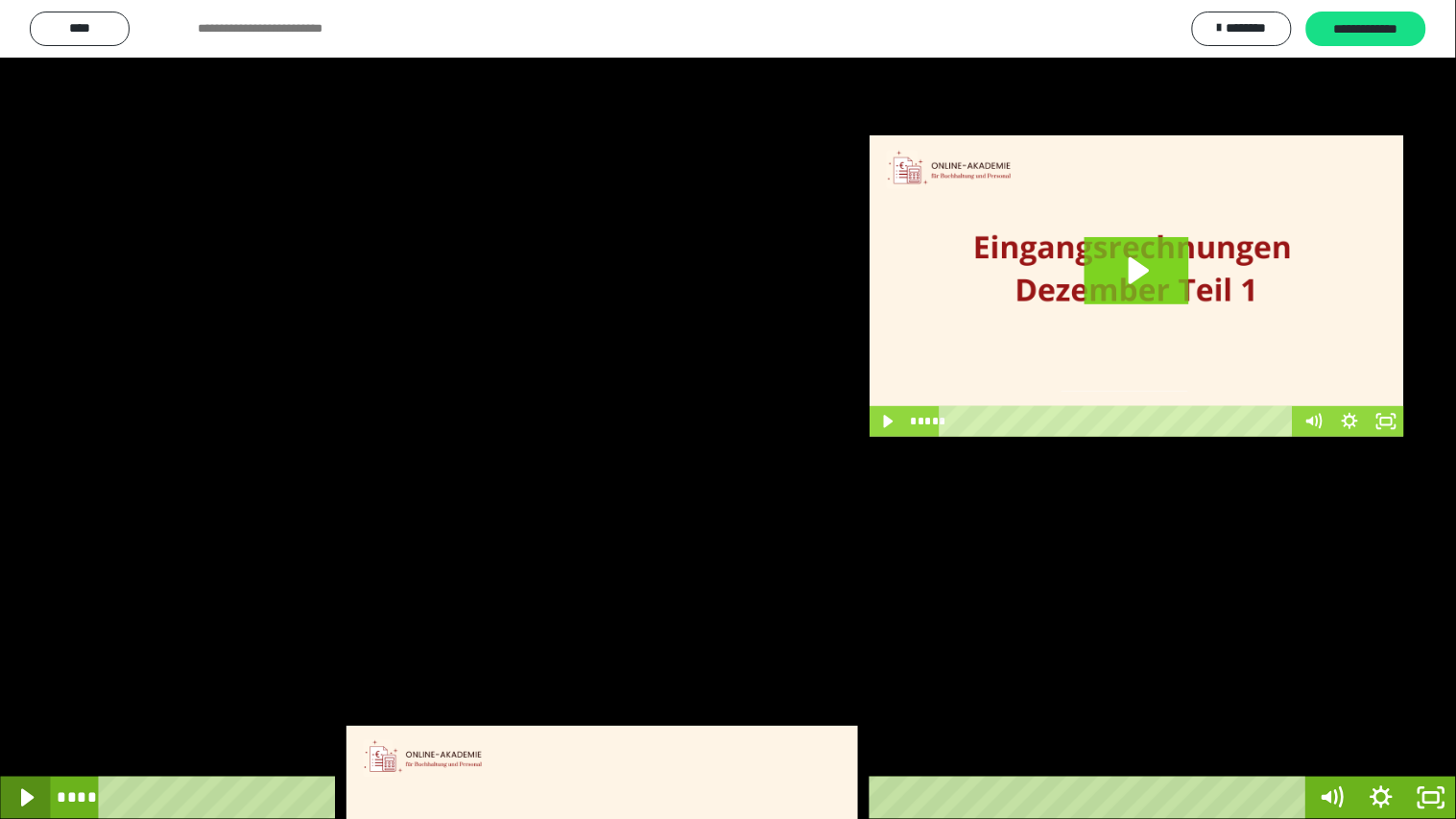 click 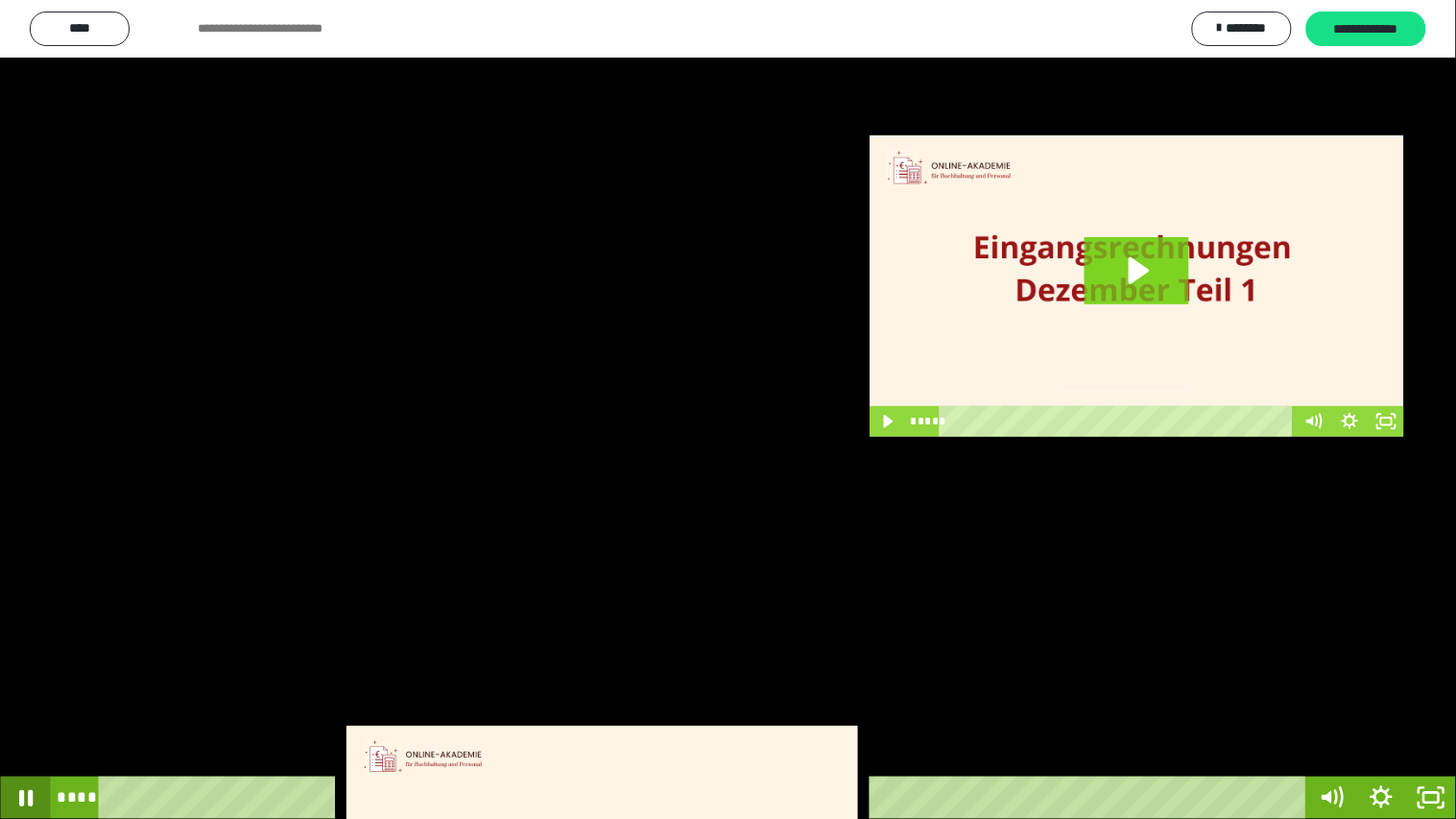 click 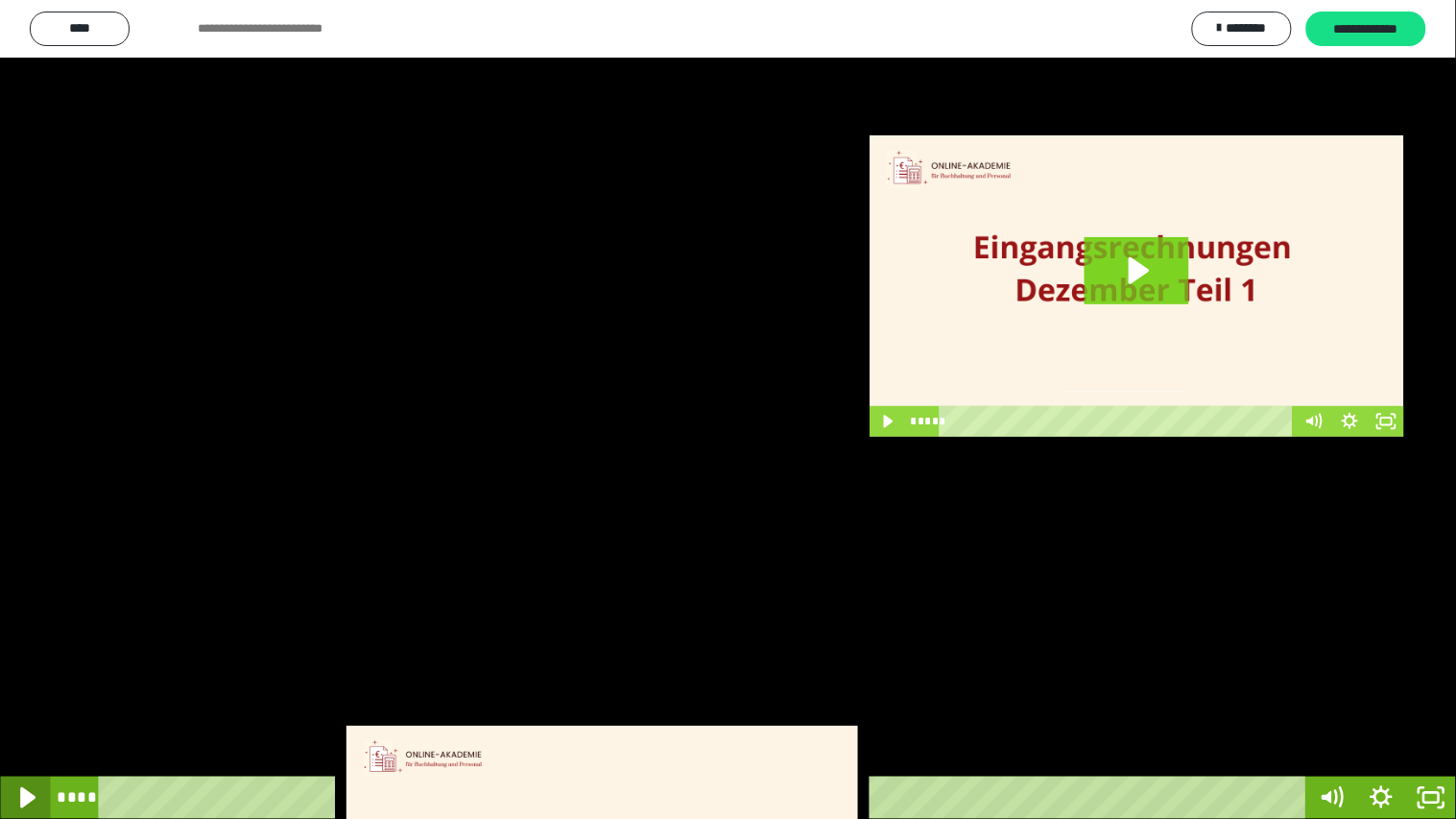 click 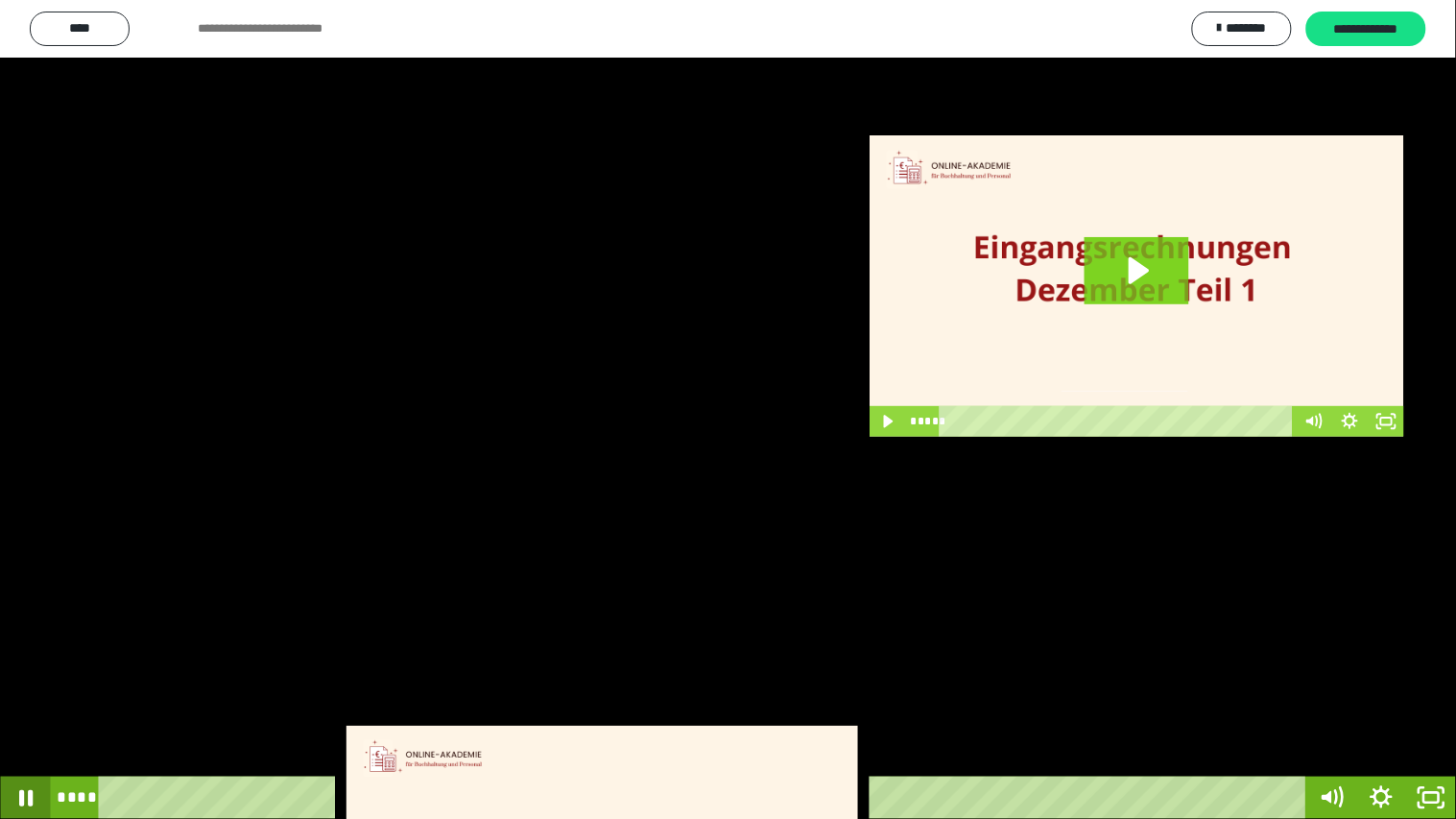 click 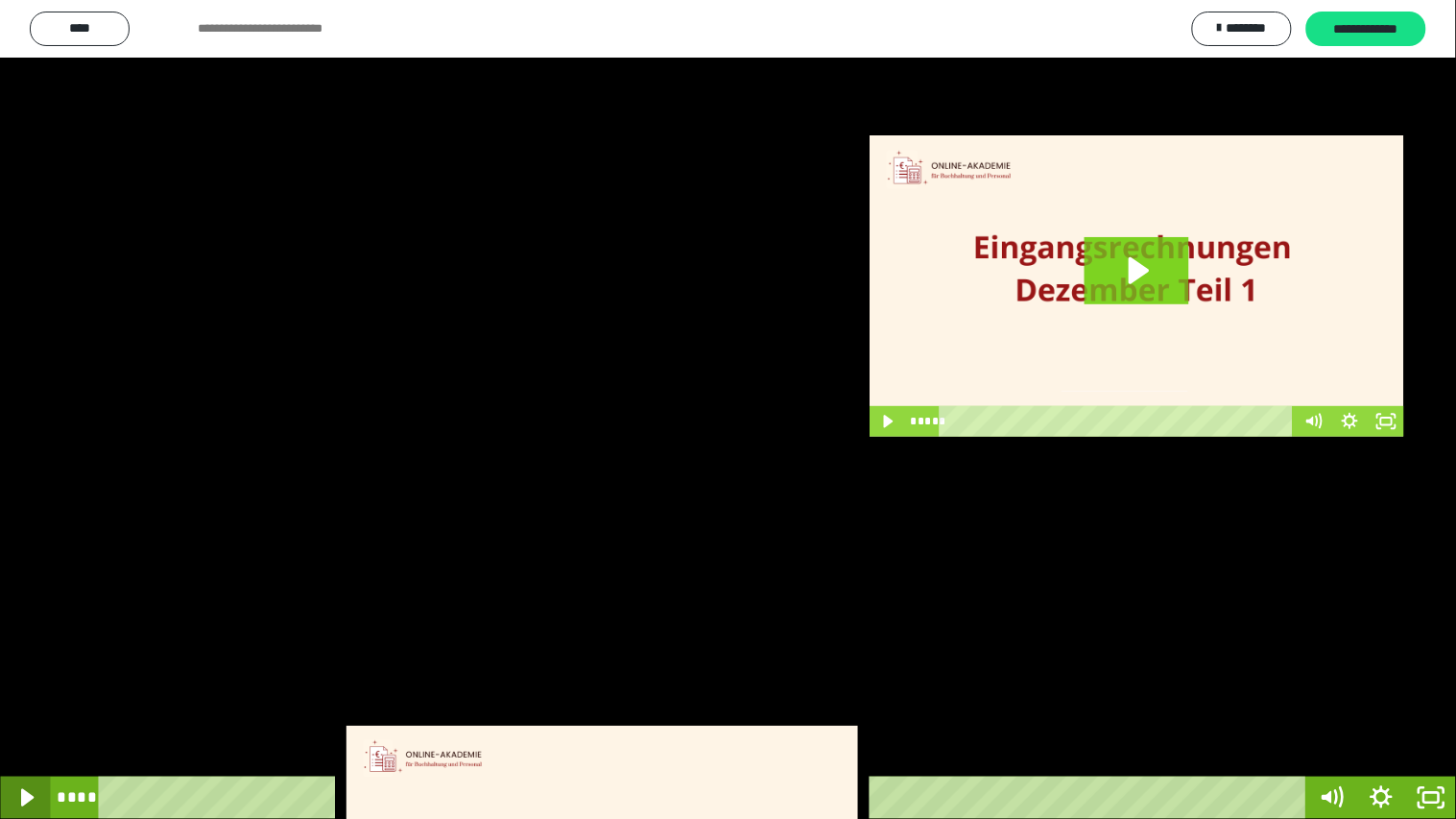 click 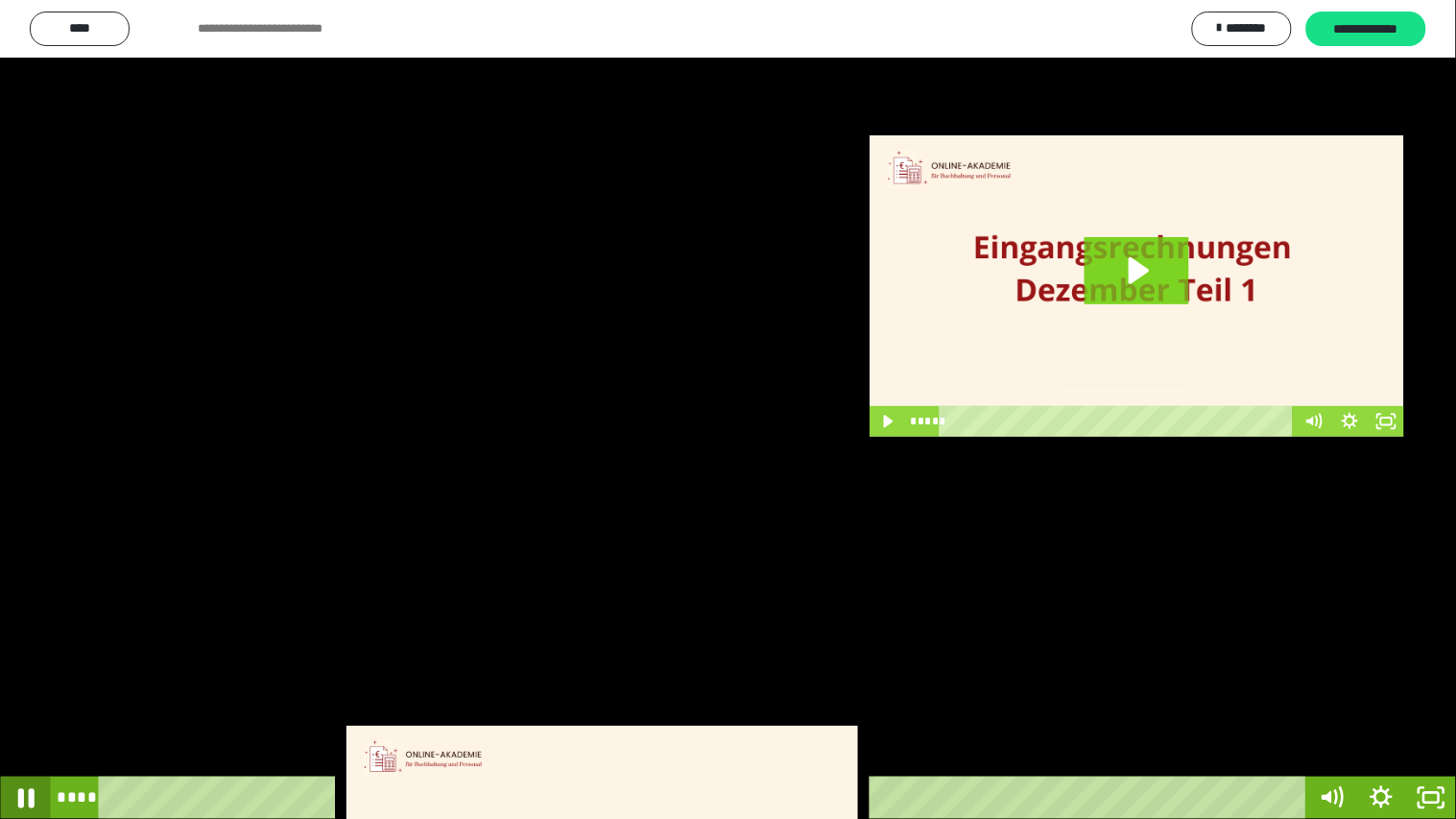 click 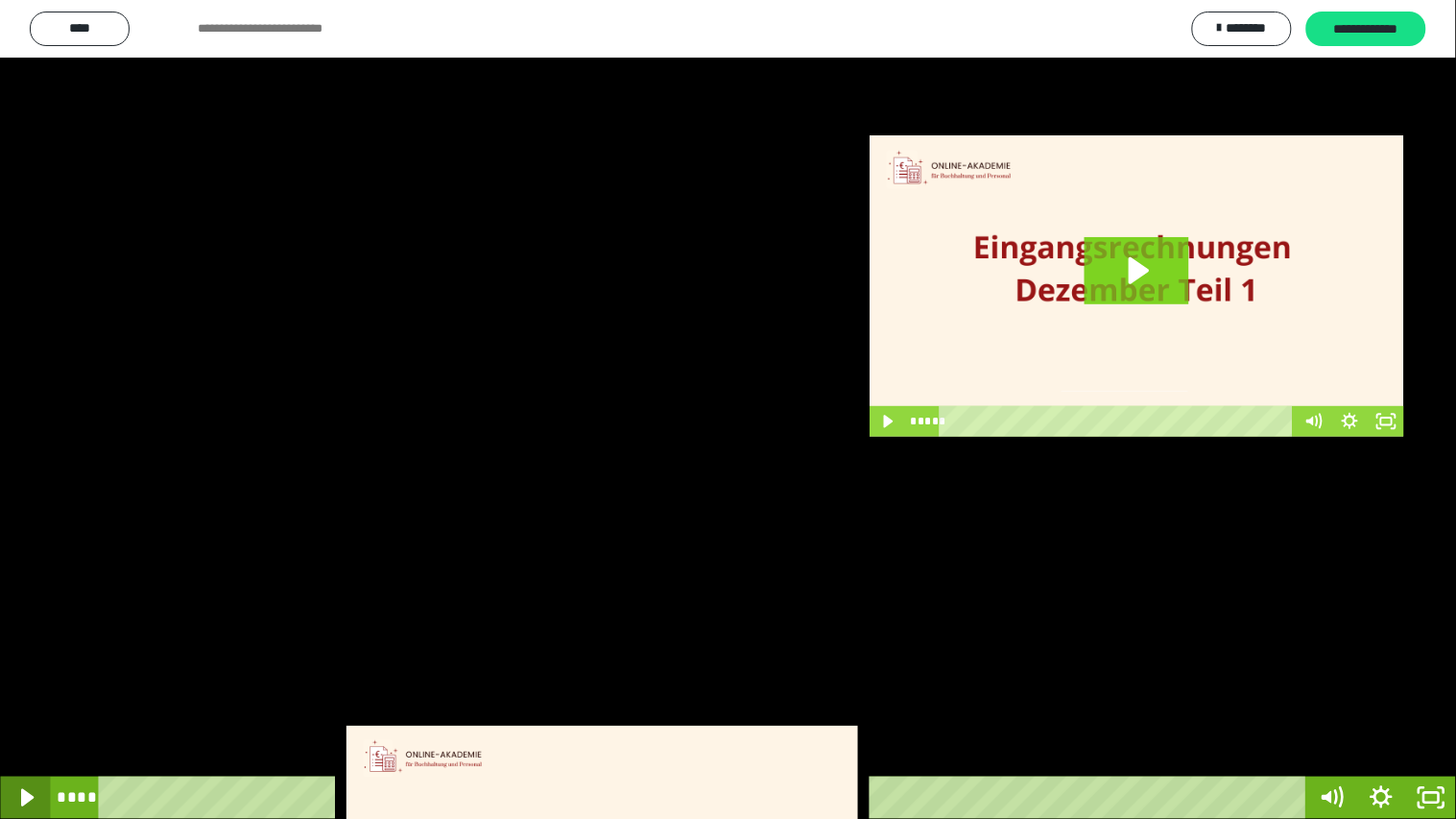 click 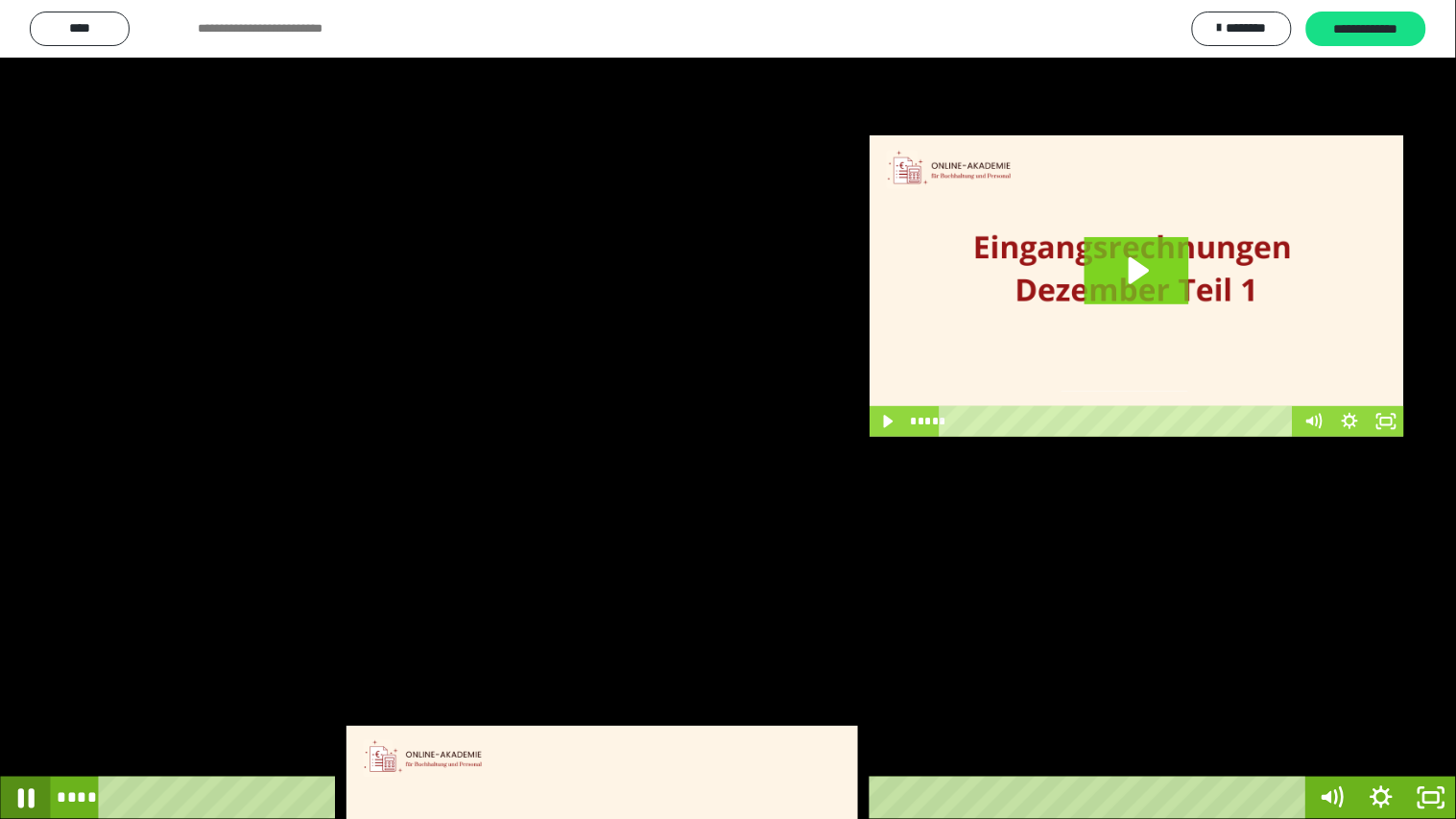 click 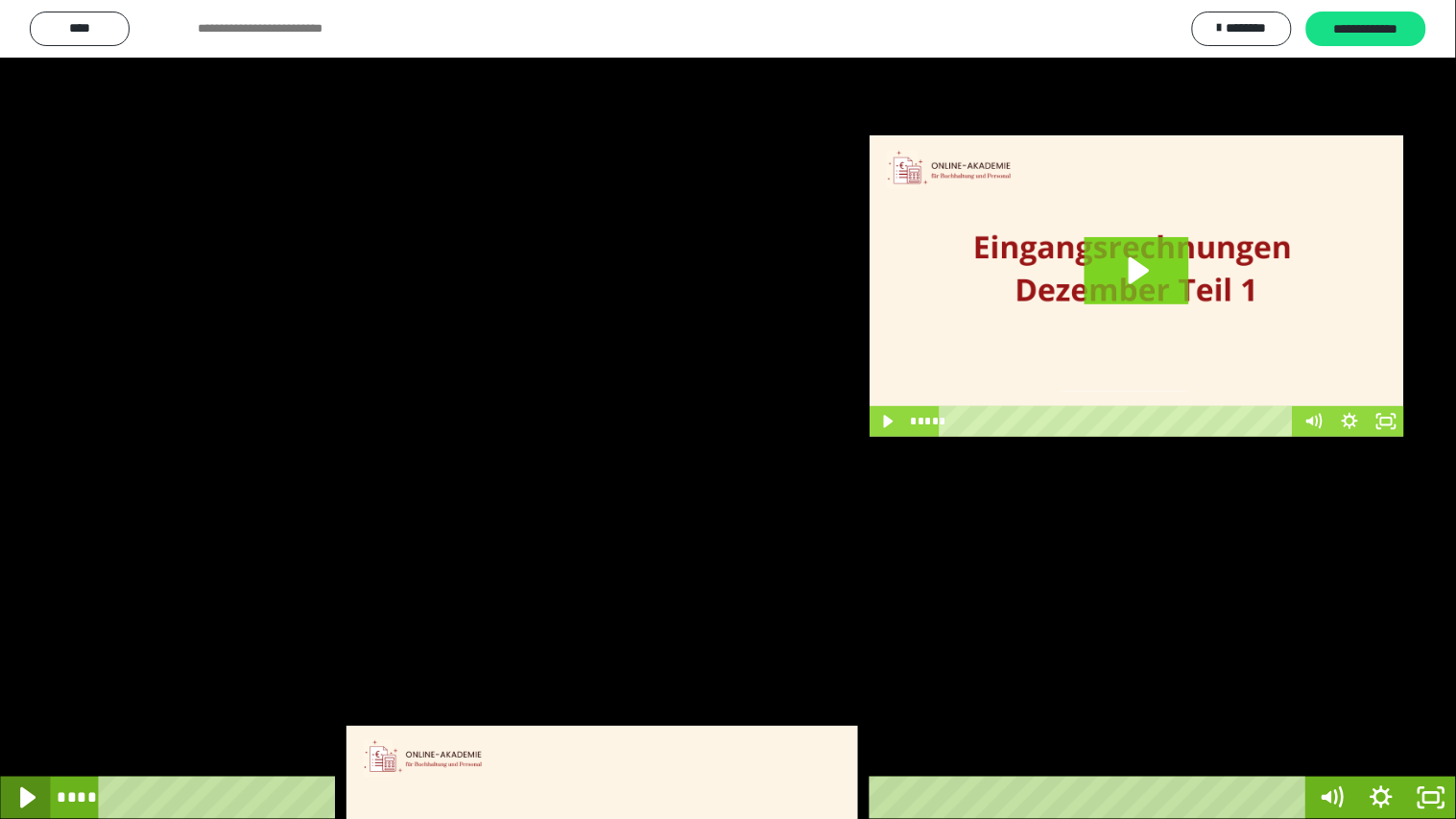 click 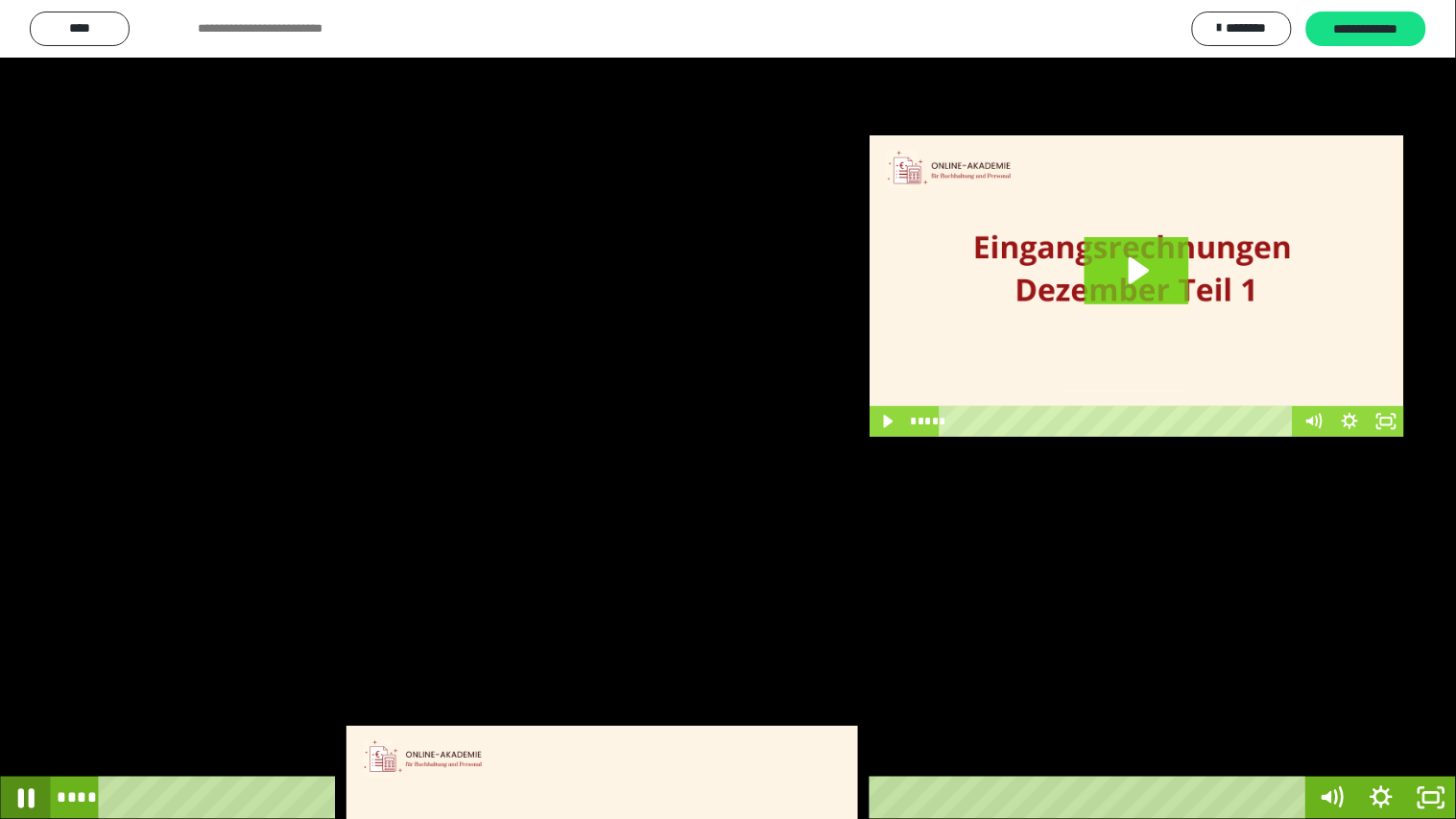 click 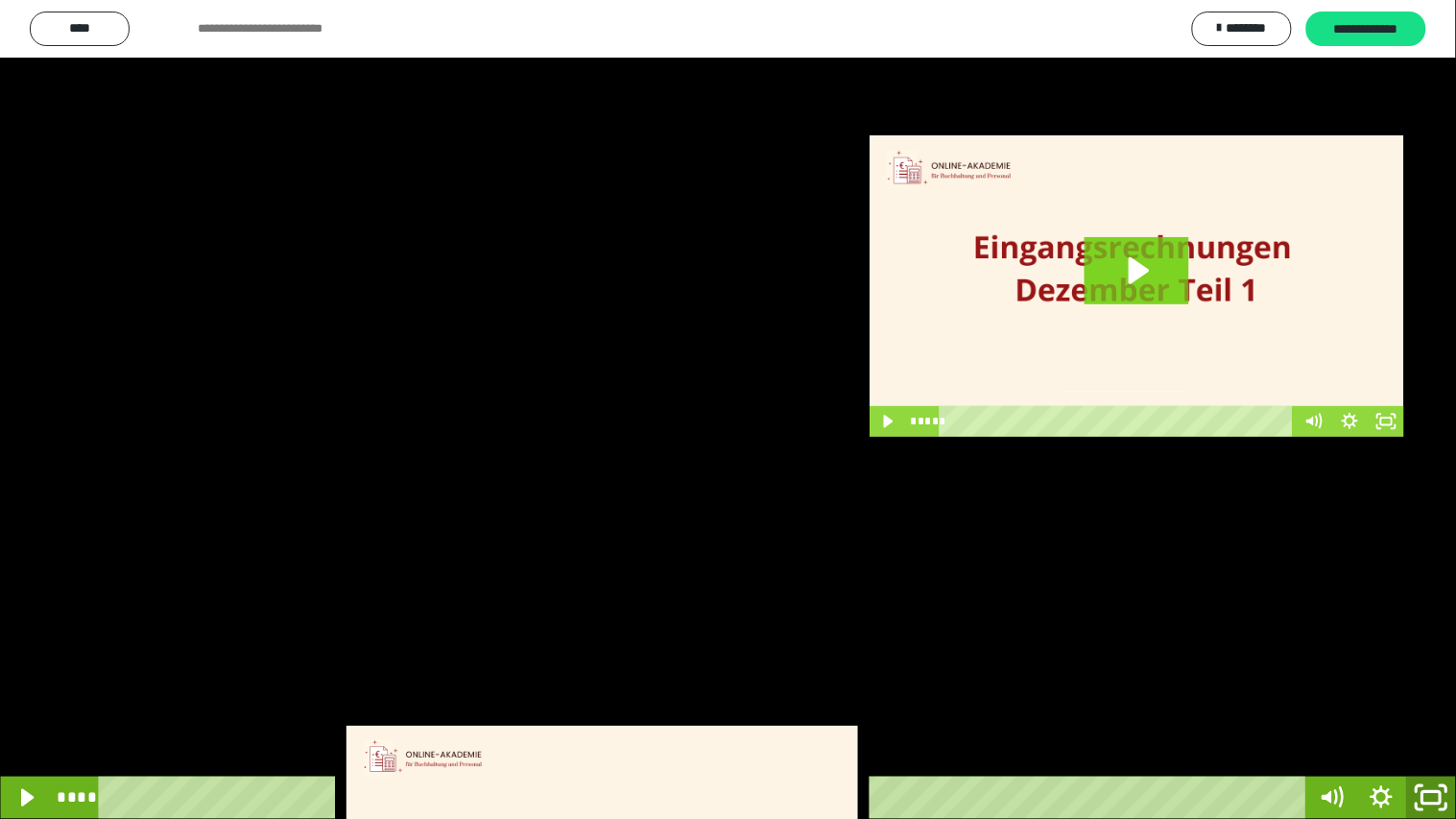 click 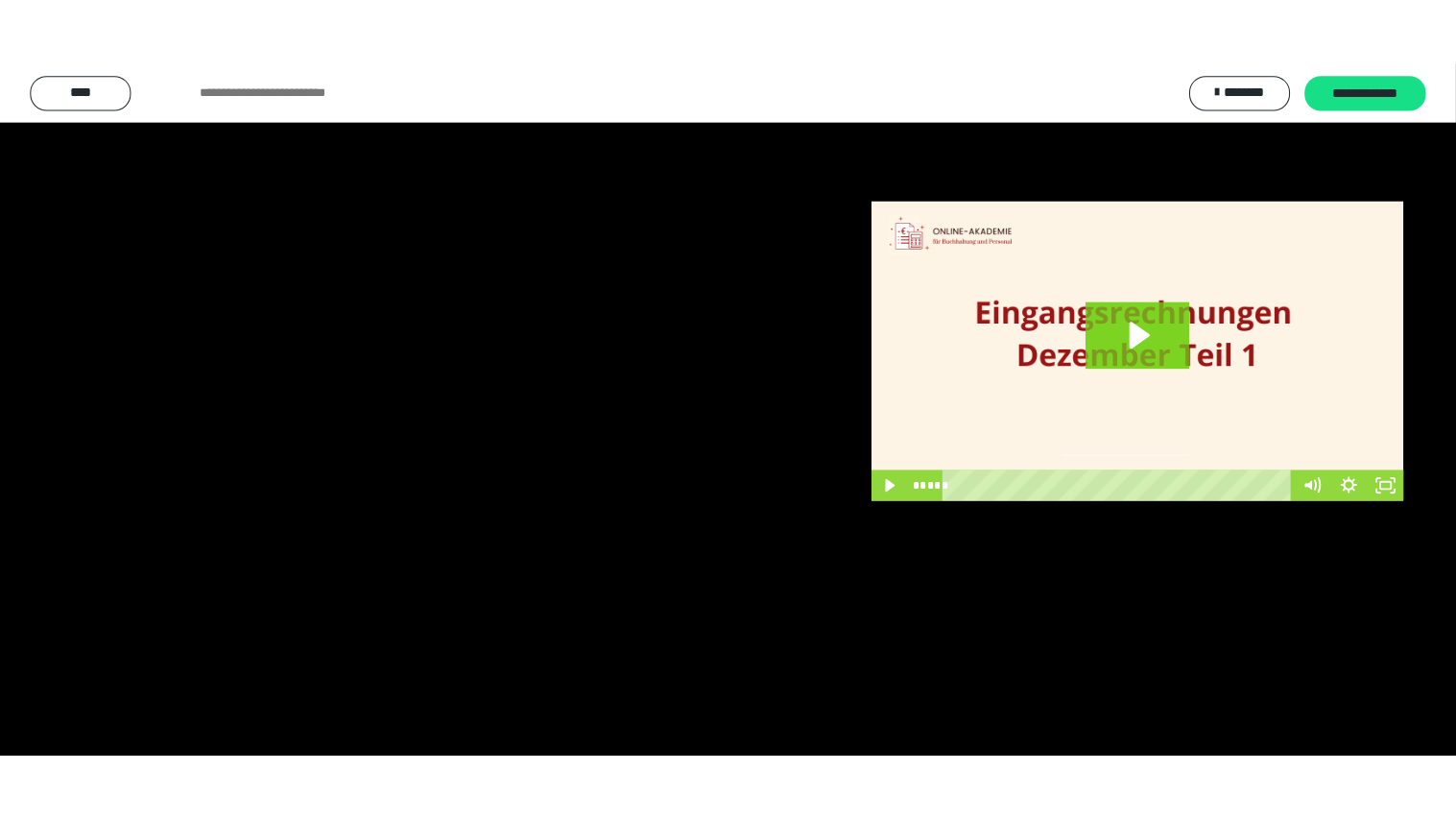 scroll, scrollTop: 3693, scrollLeft: 0, axis: vertical 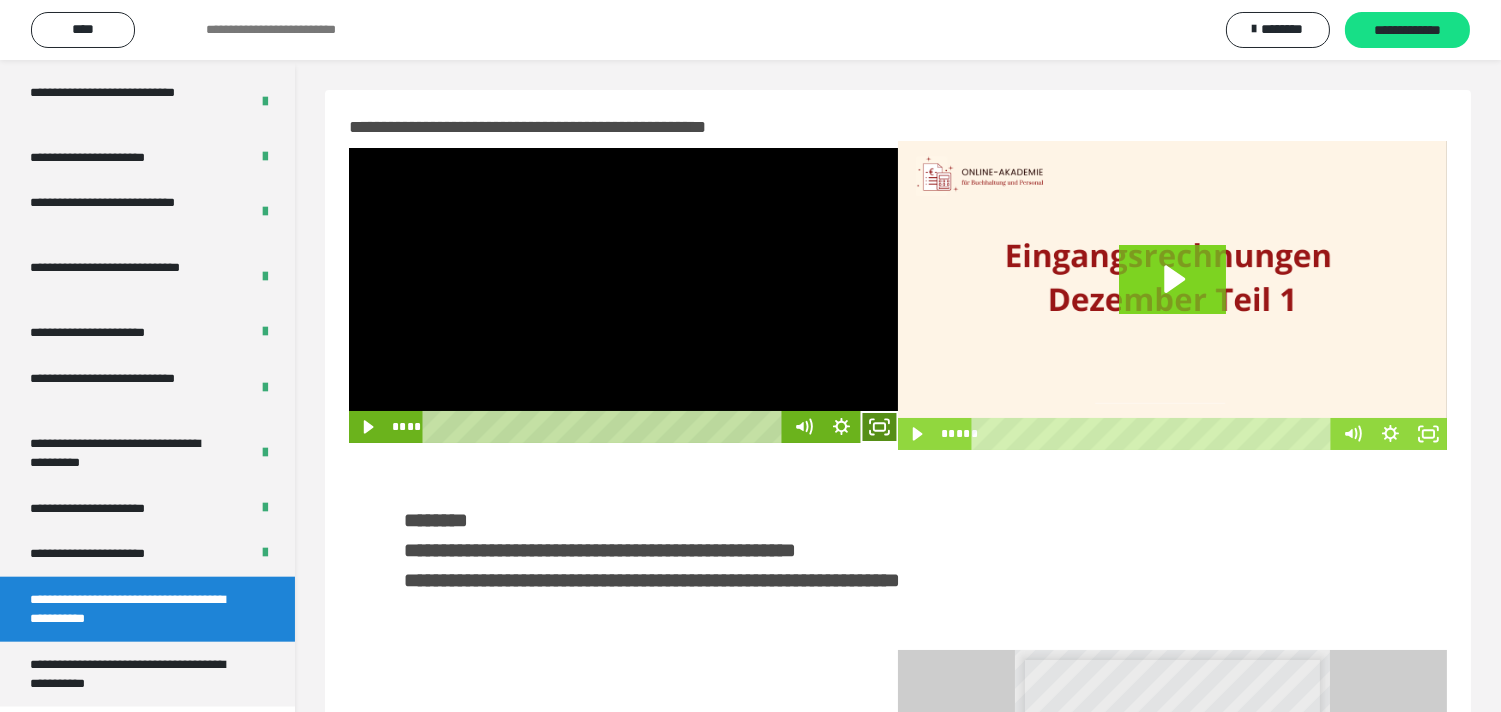click 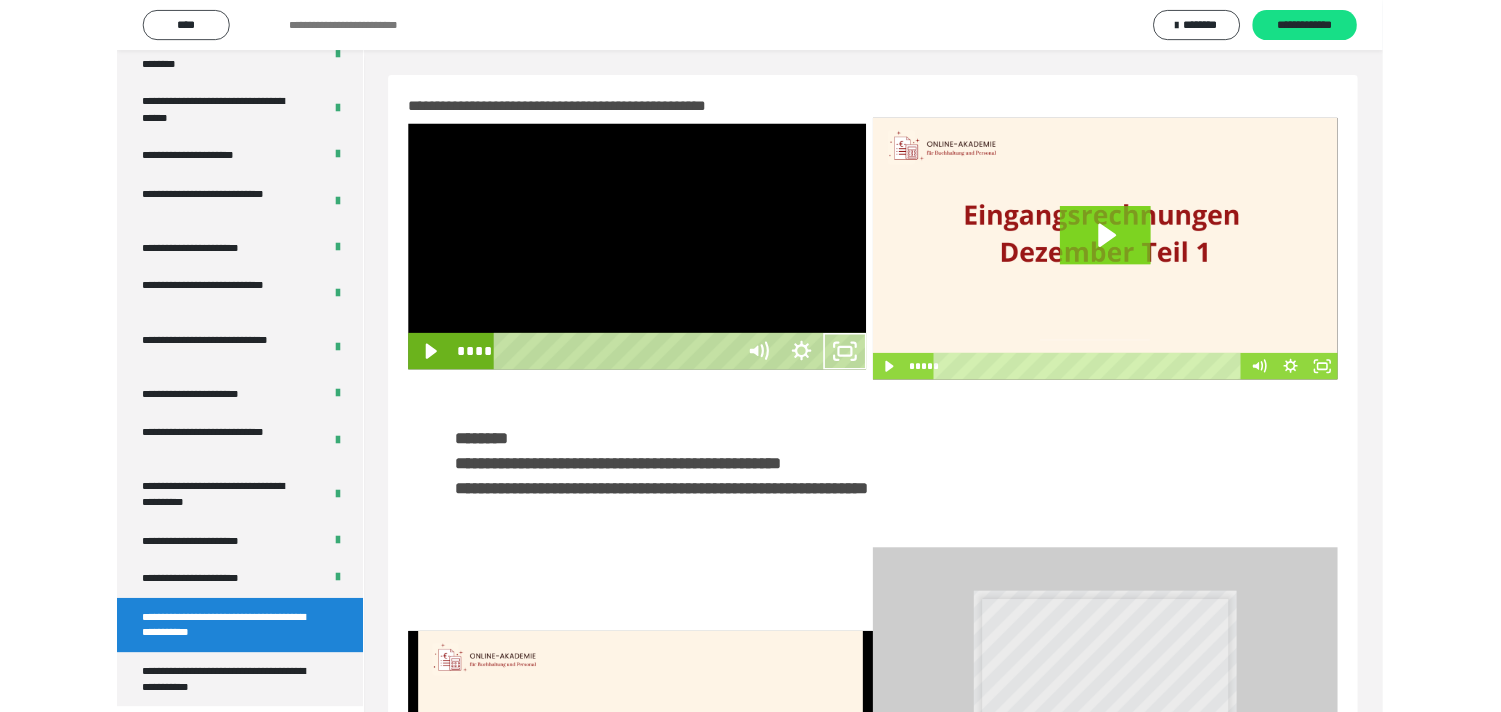 scroll, scrollTop: 3705, scrollLeft: 0, axis: vertical 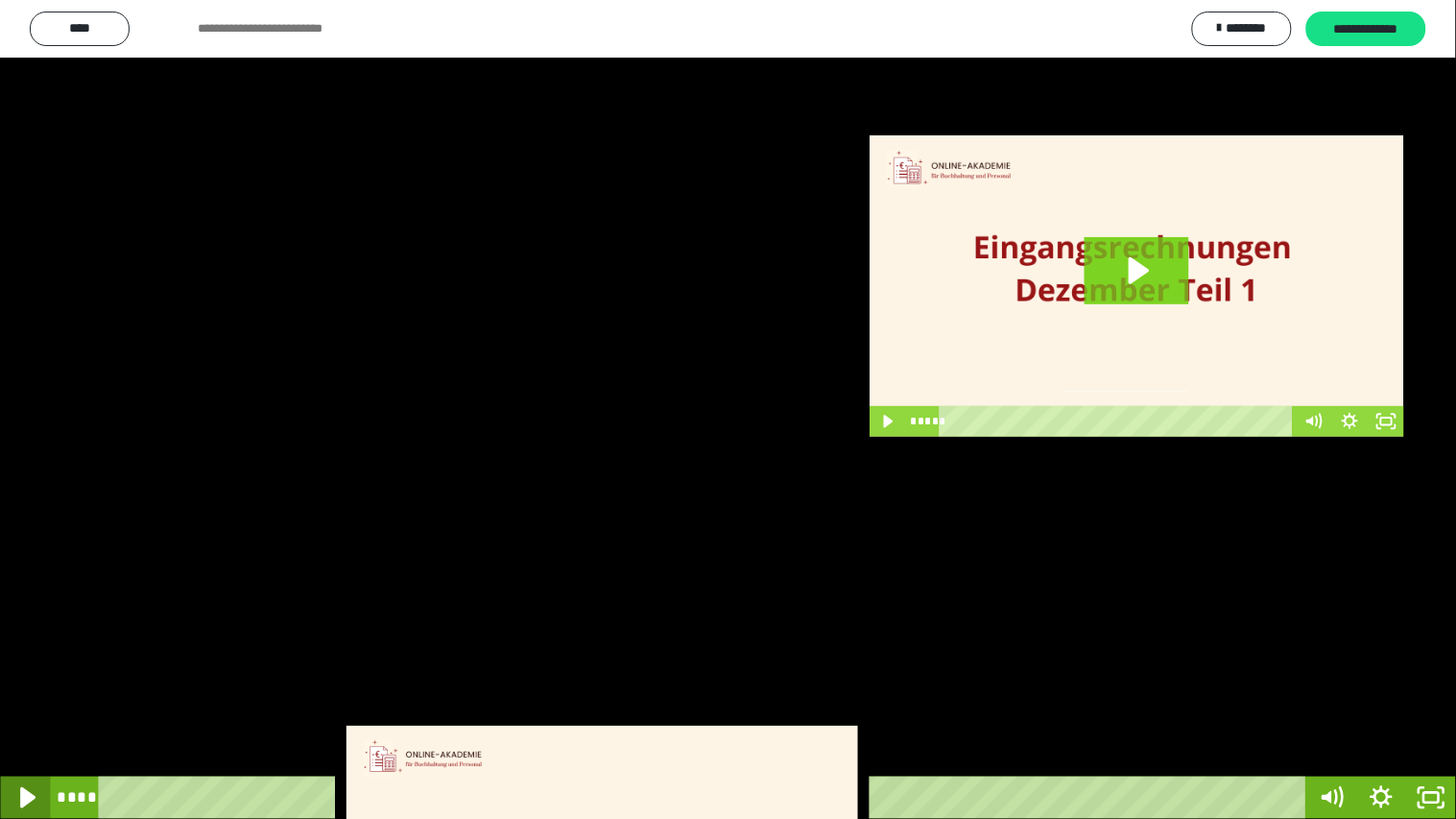 click 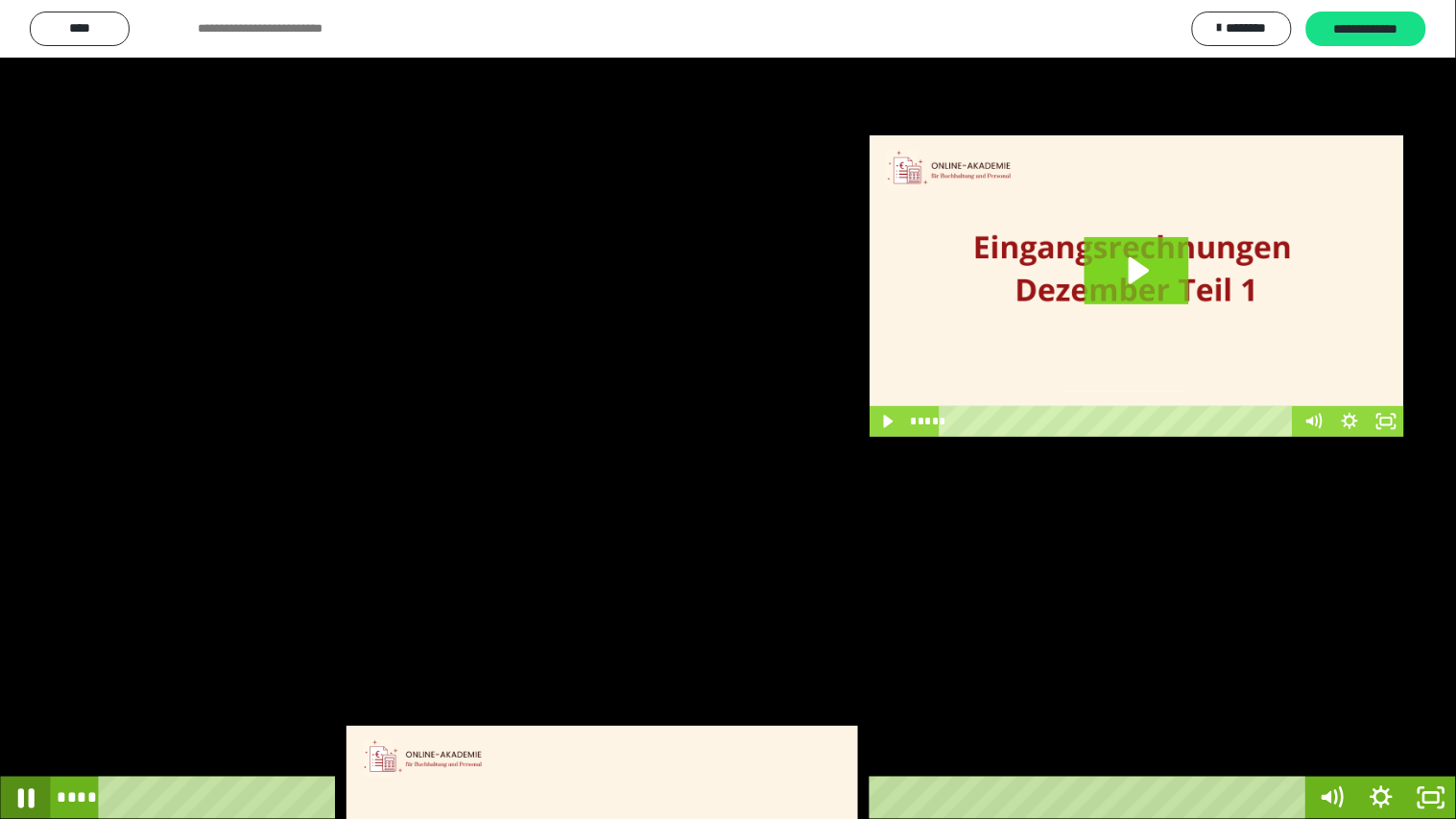 click 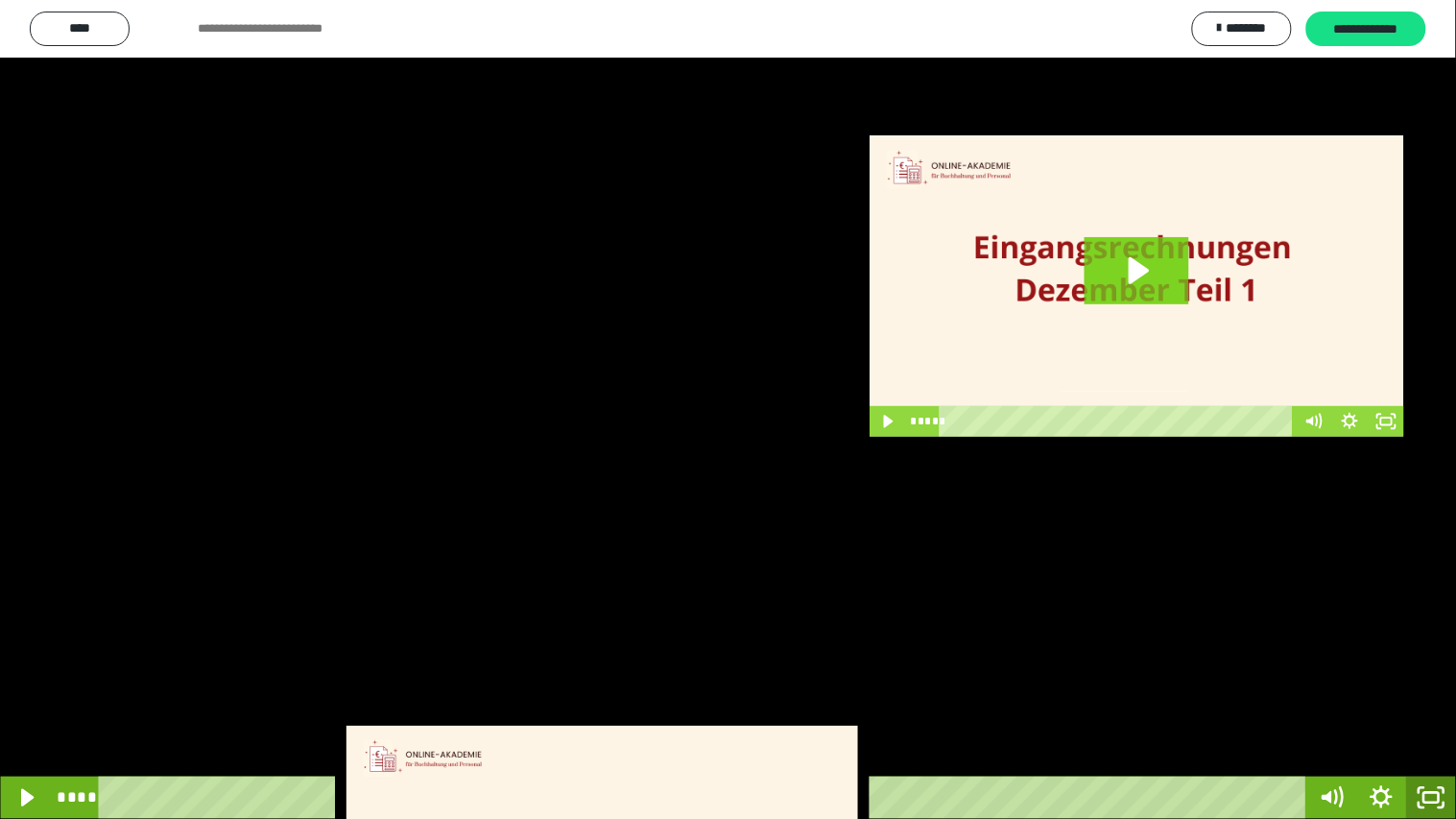 click 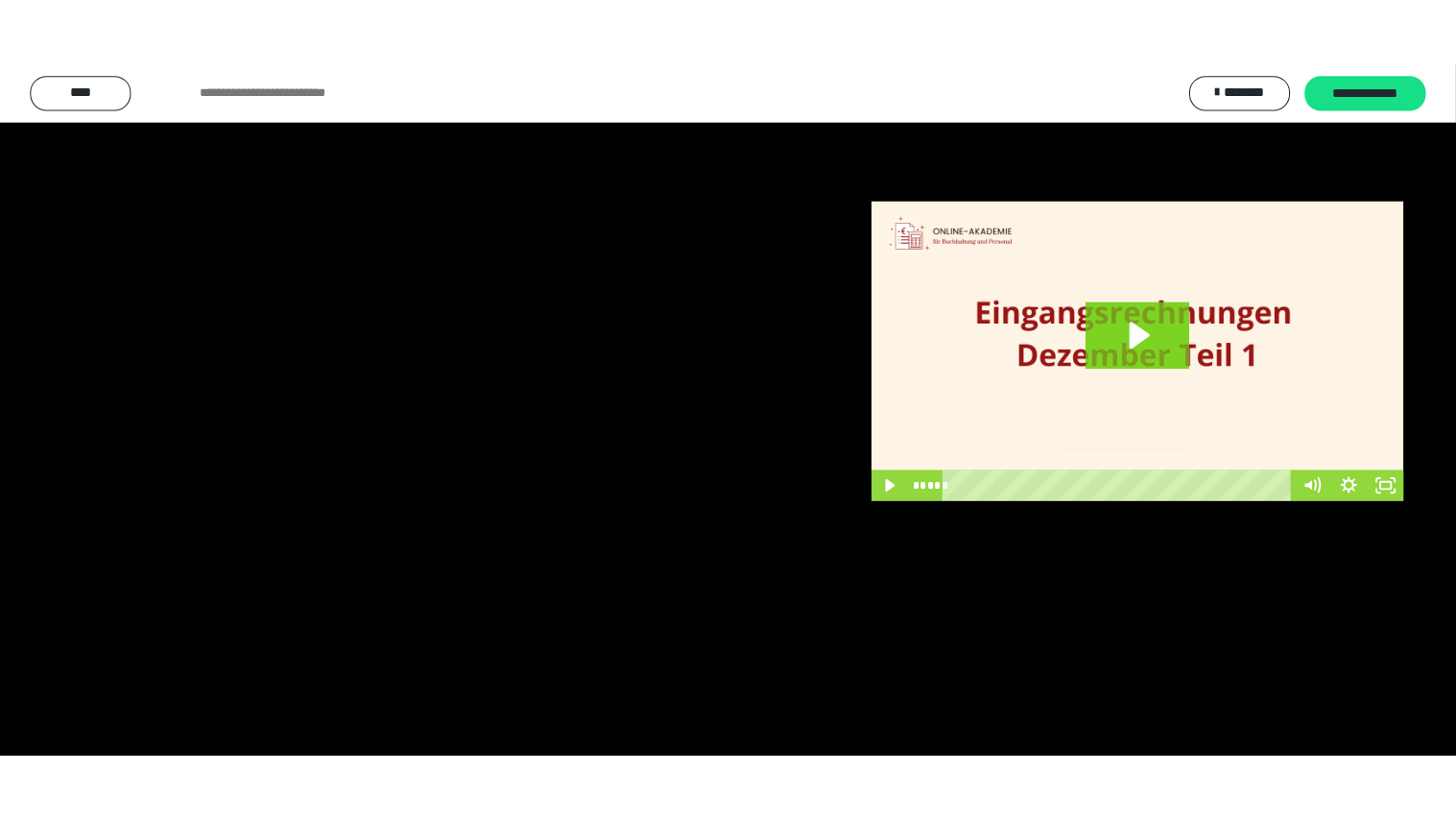 scroll, scrollTop: 3693, scrollLeft: 0, axis: vertical 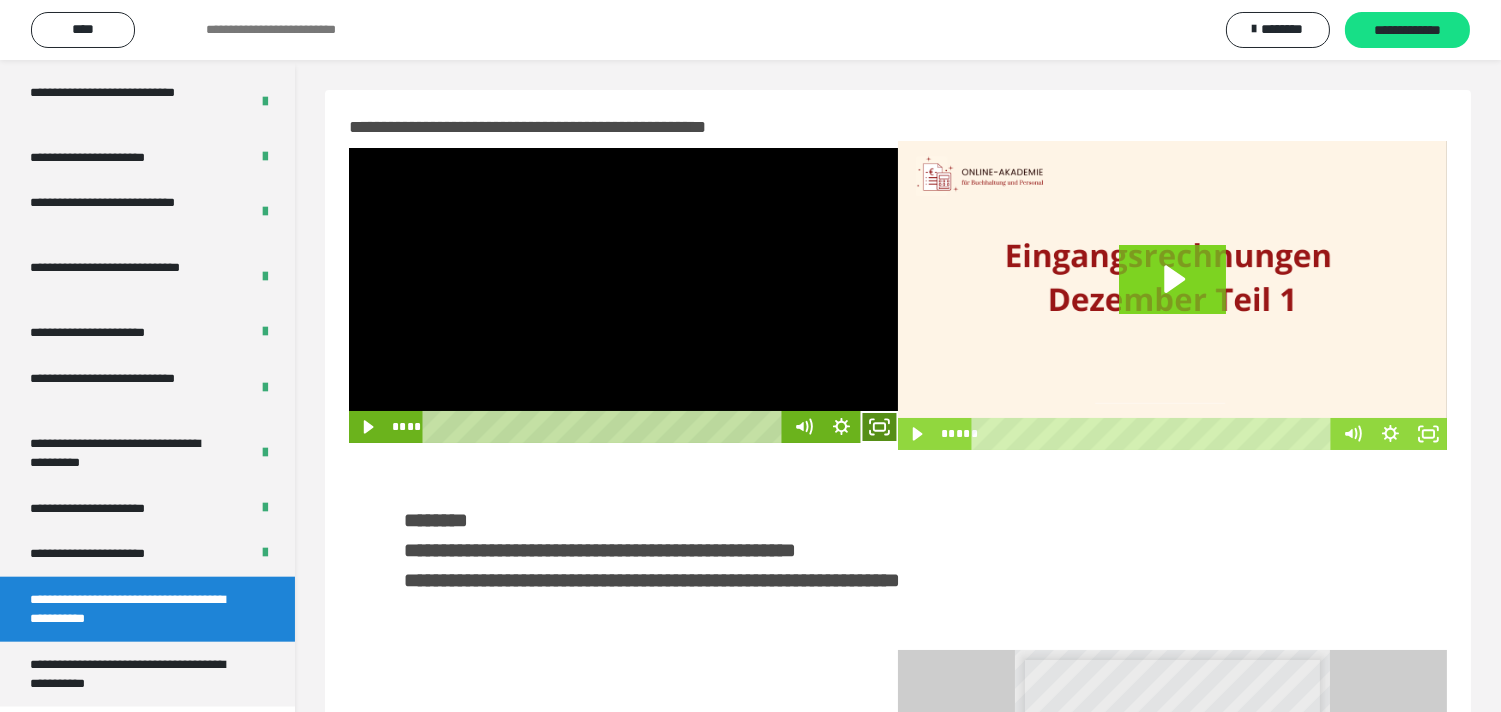 click 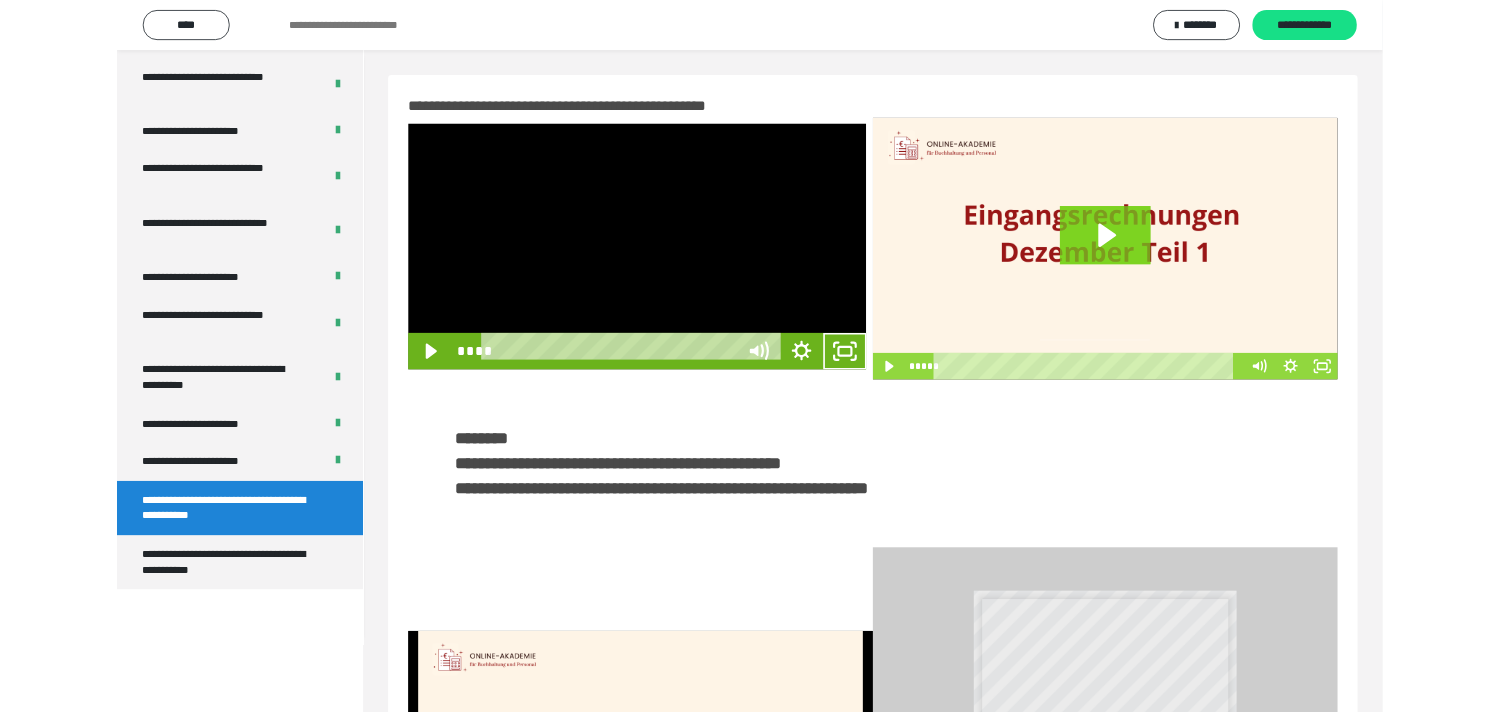 scroll, scrollTop: 3705, scrollLeft: 0, axis: vertical 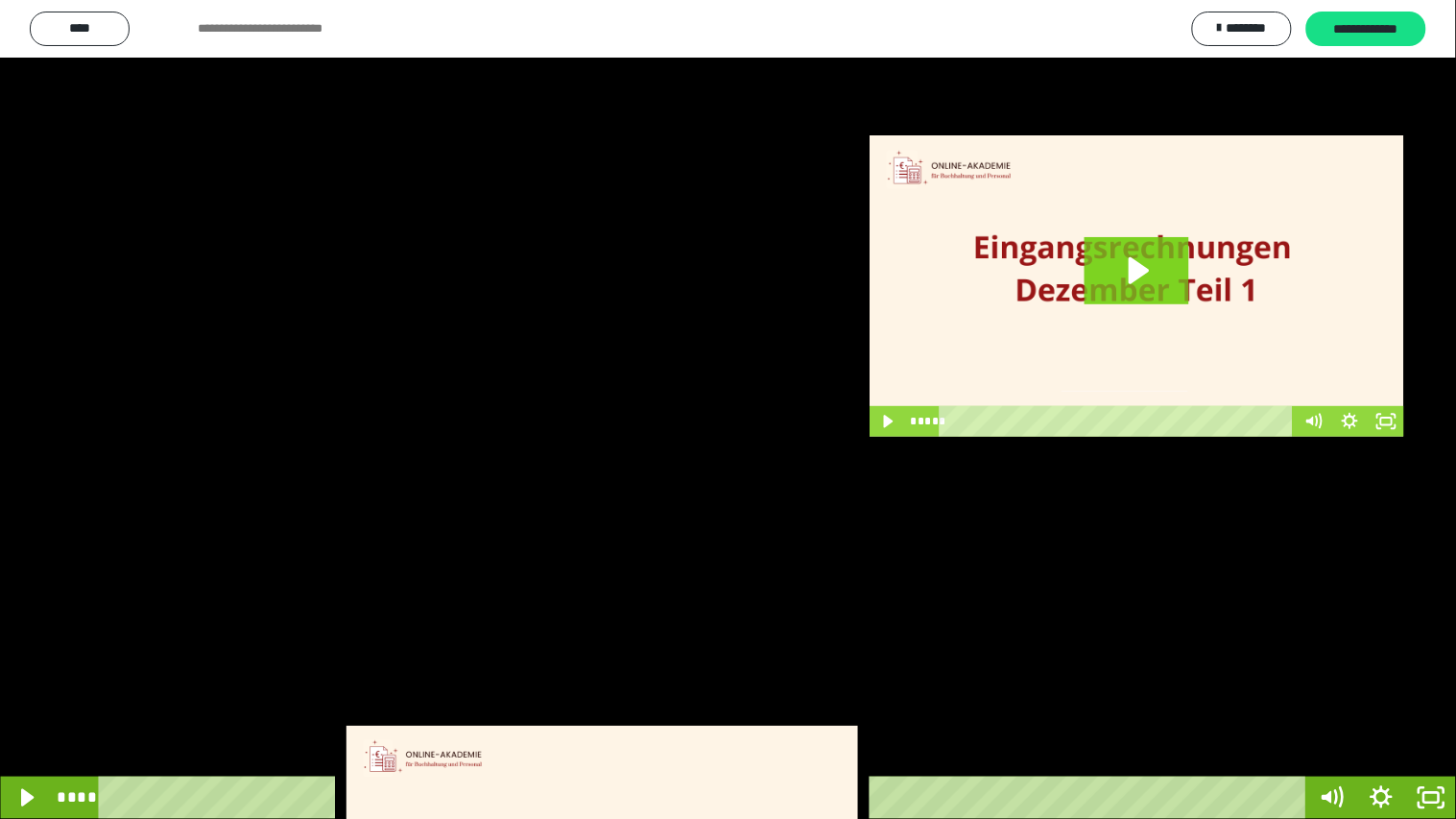 click at bounding box center [728, 409] 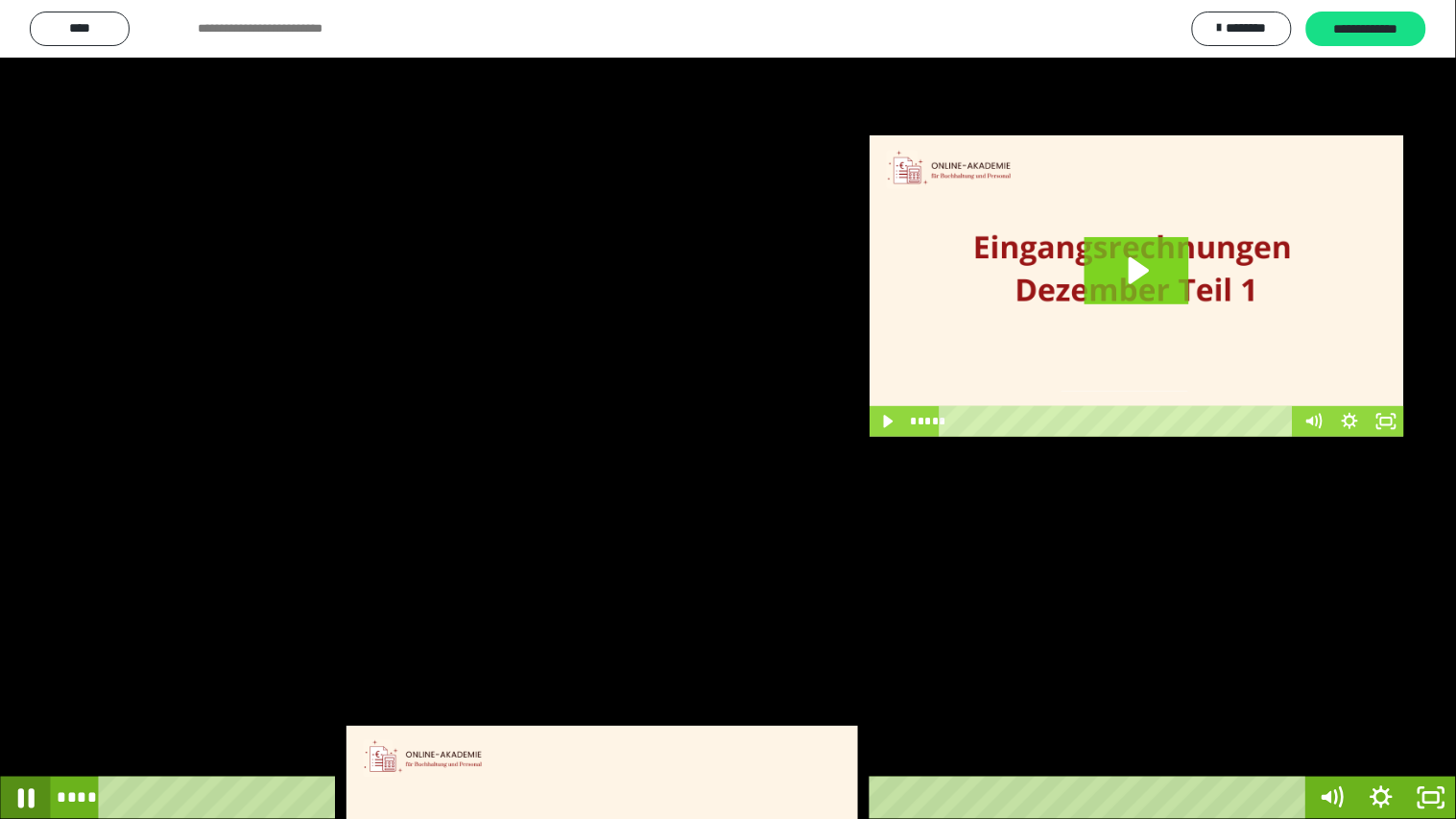 click 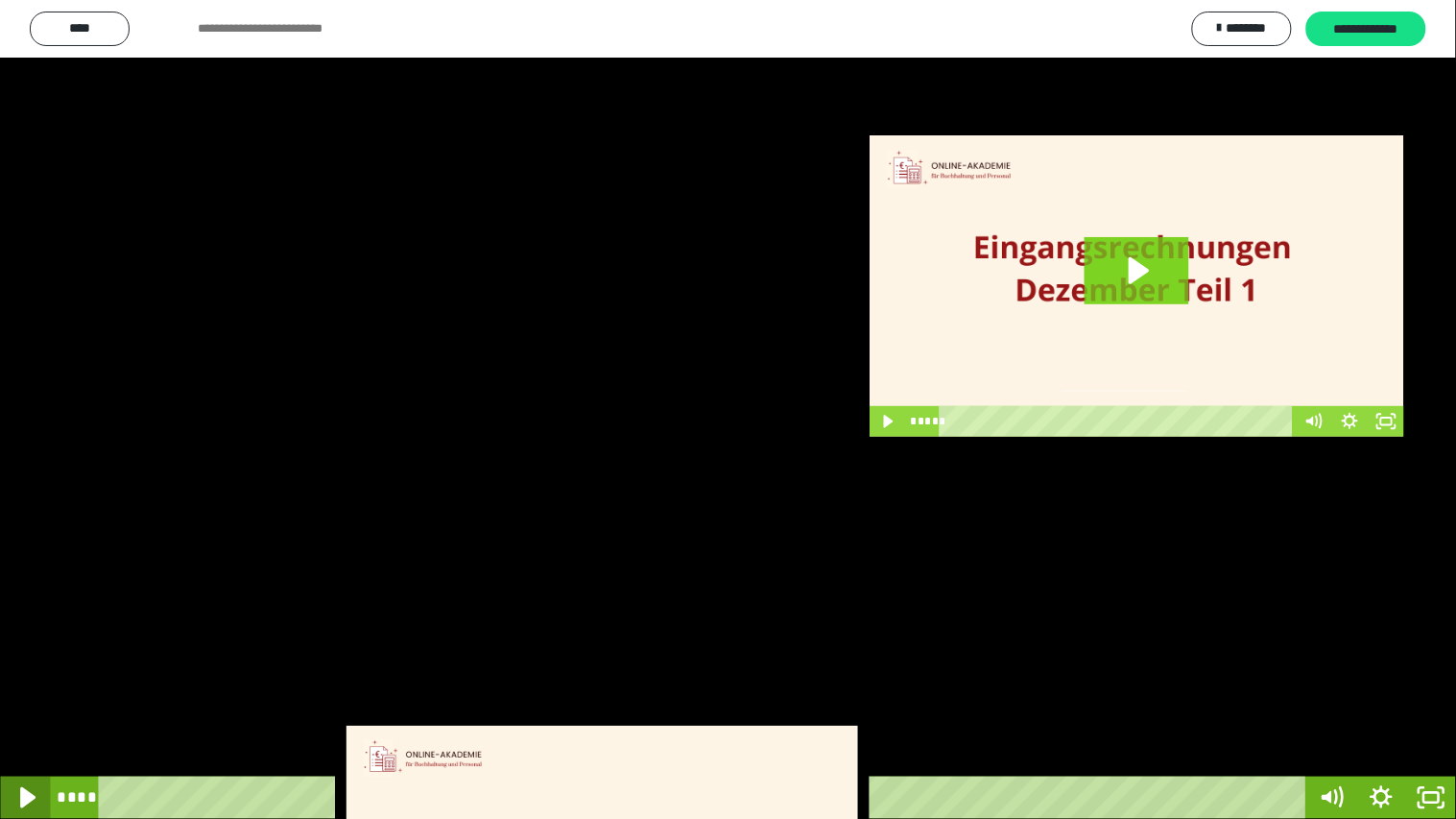 click 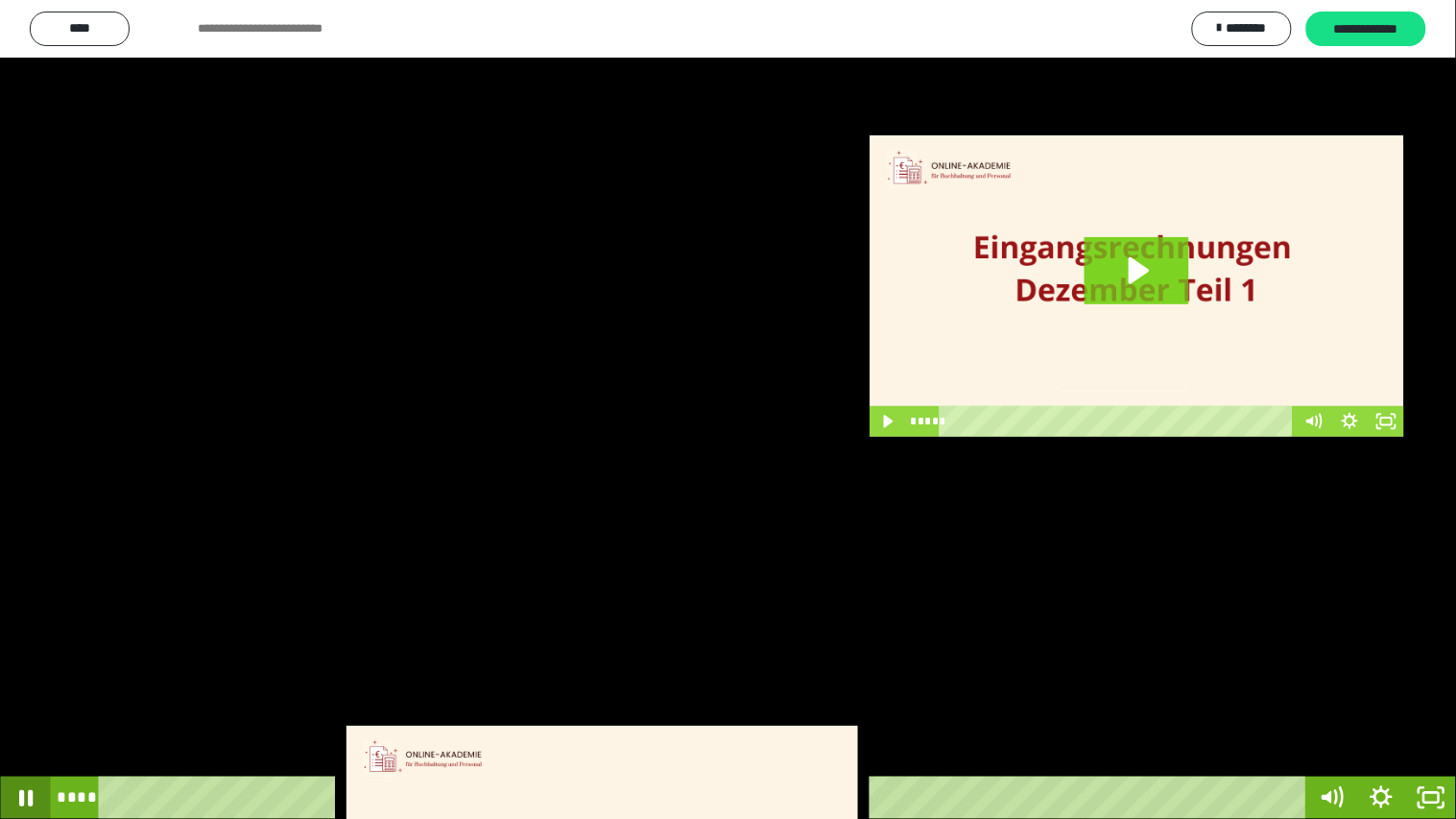 click 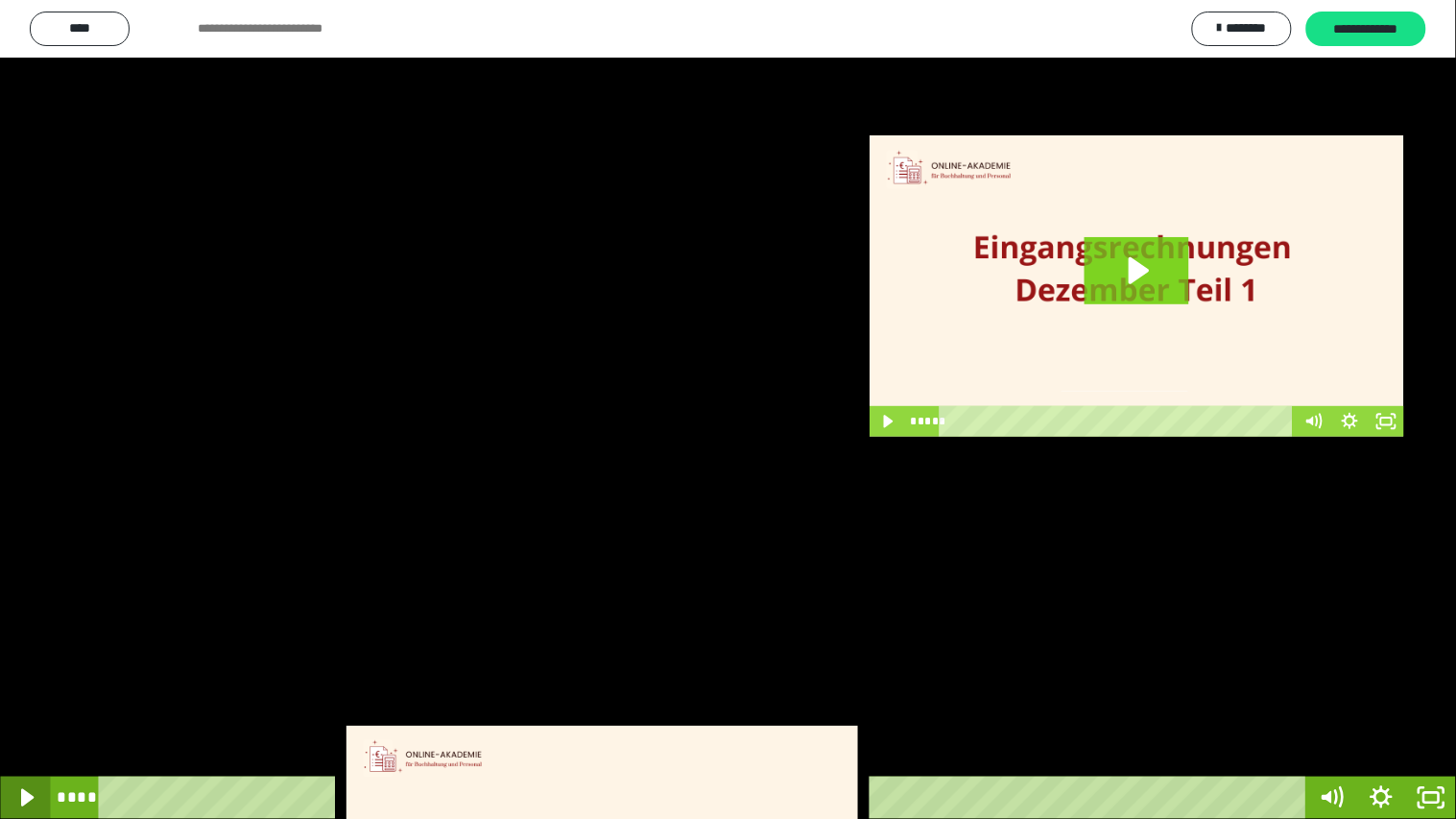click 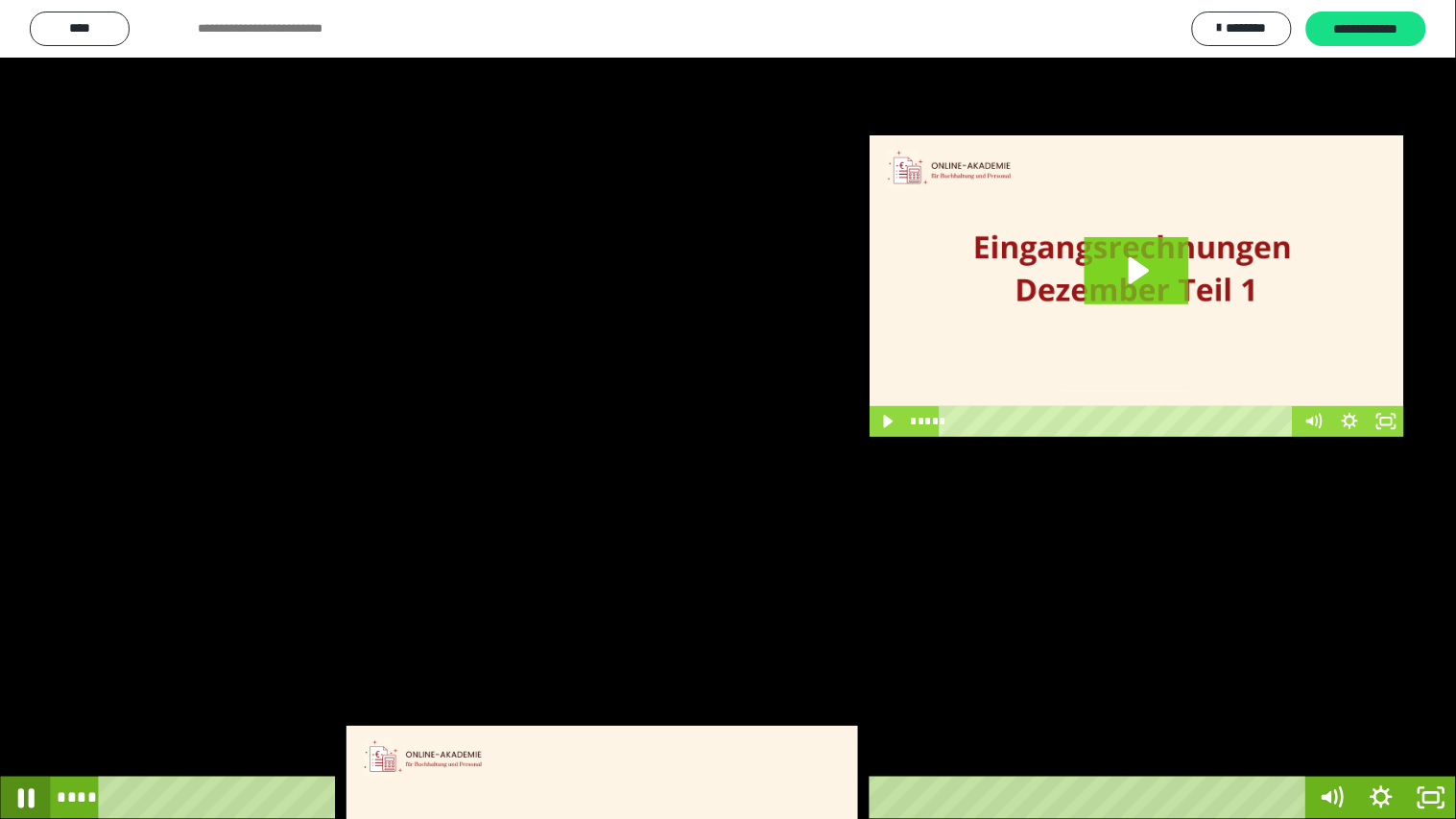 click 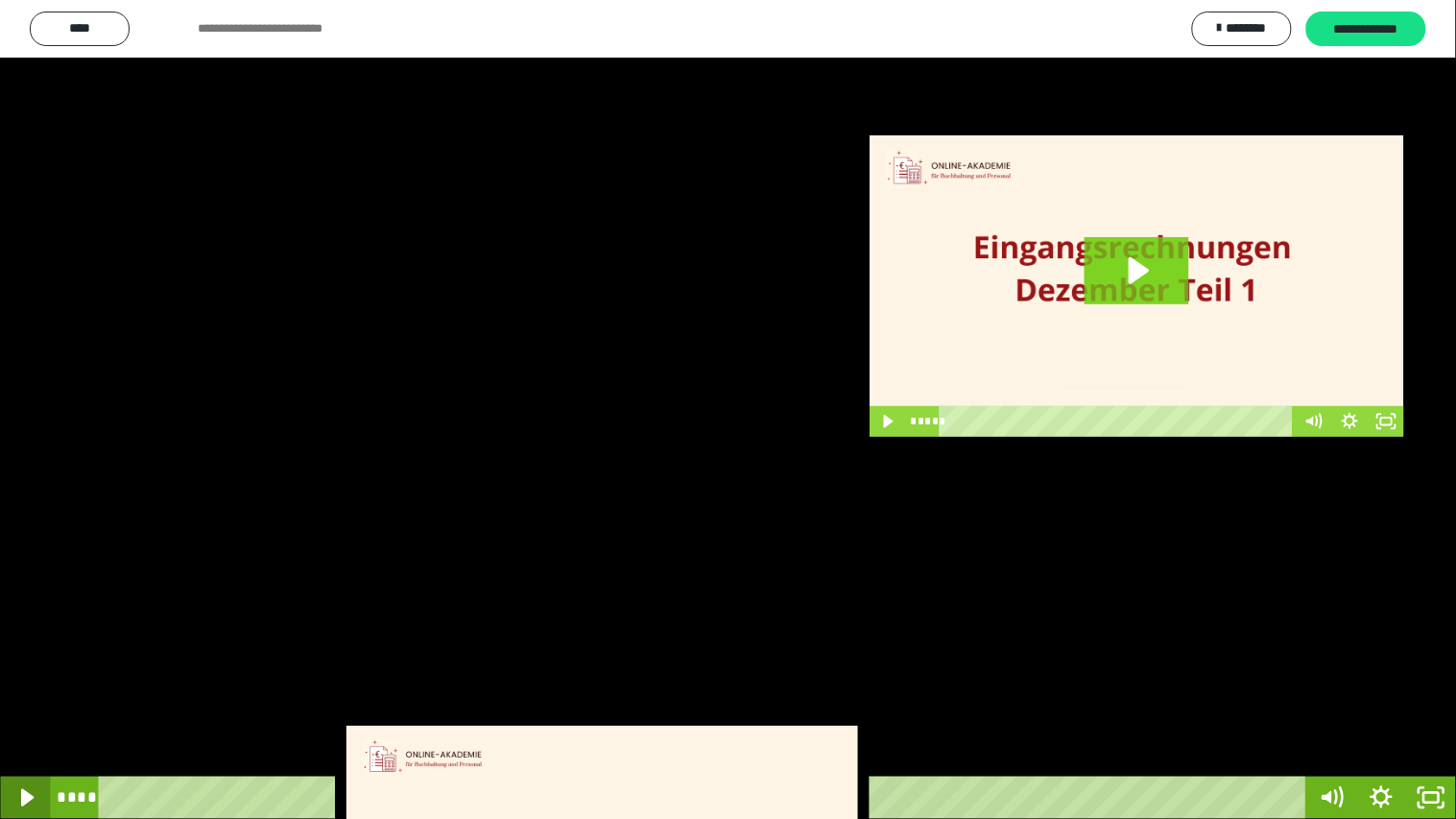 click 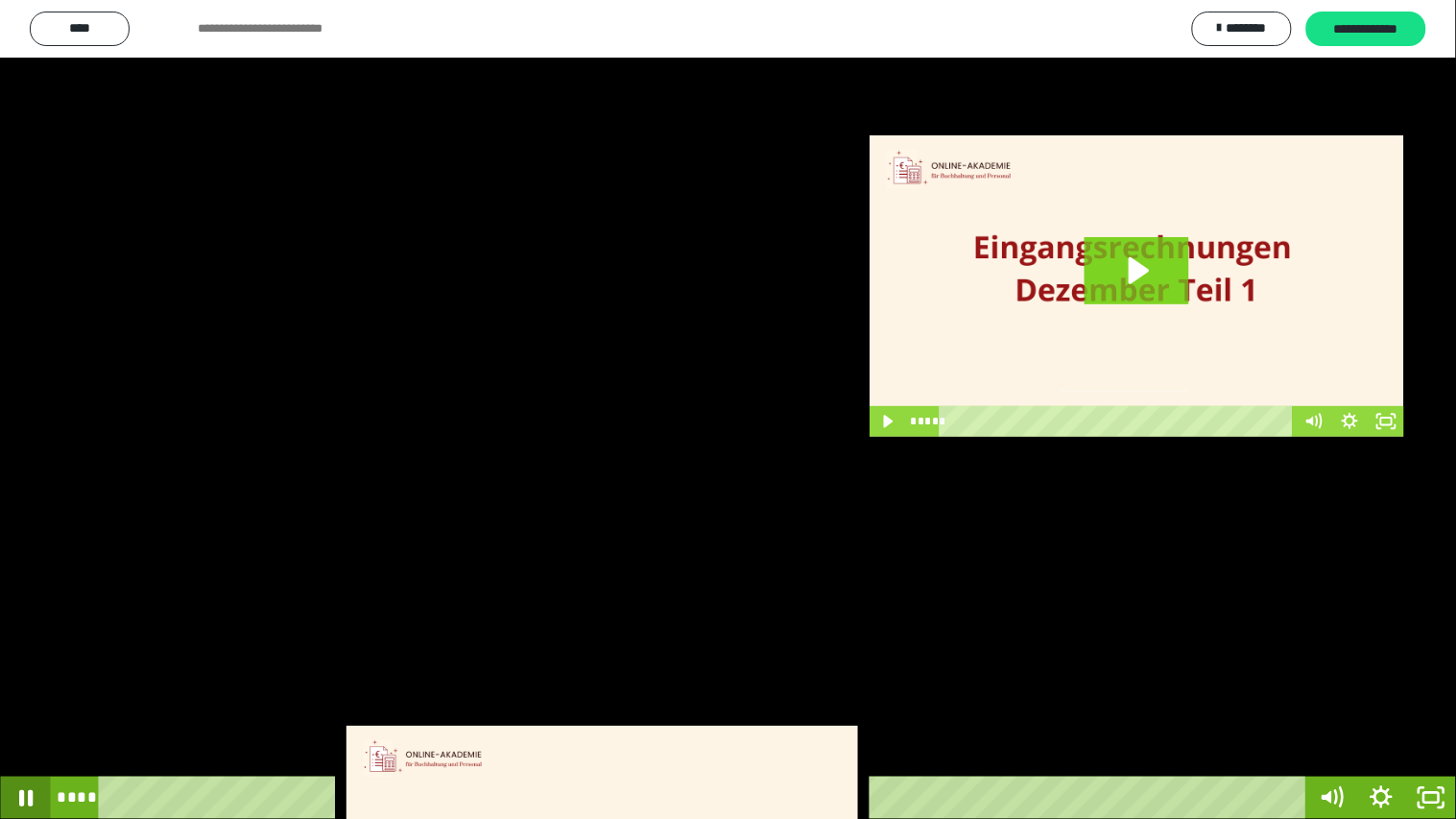 click 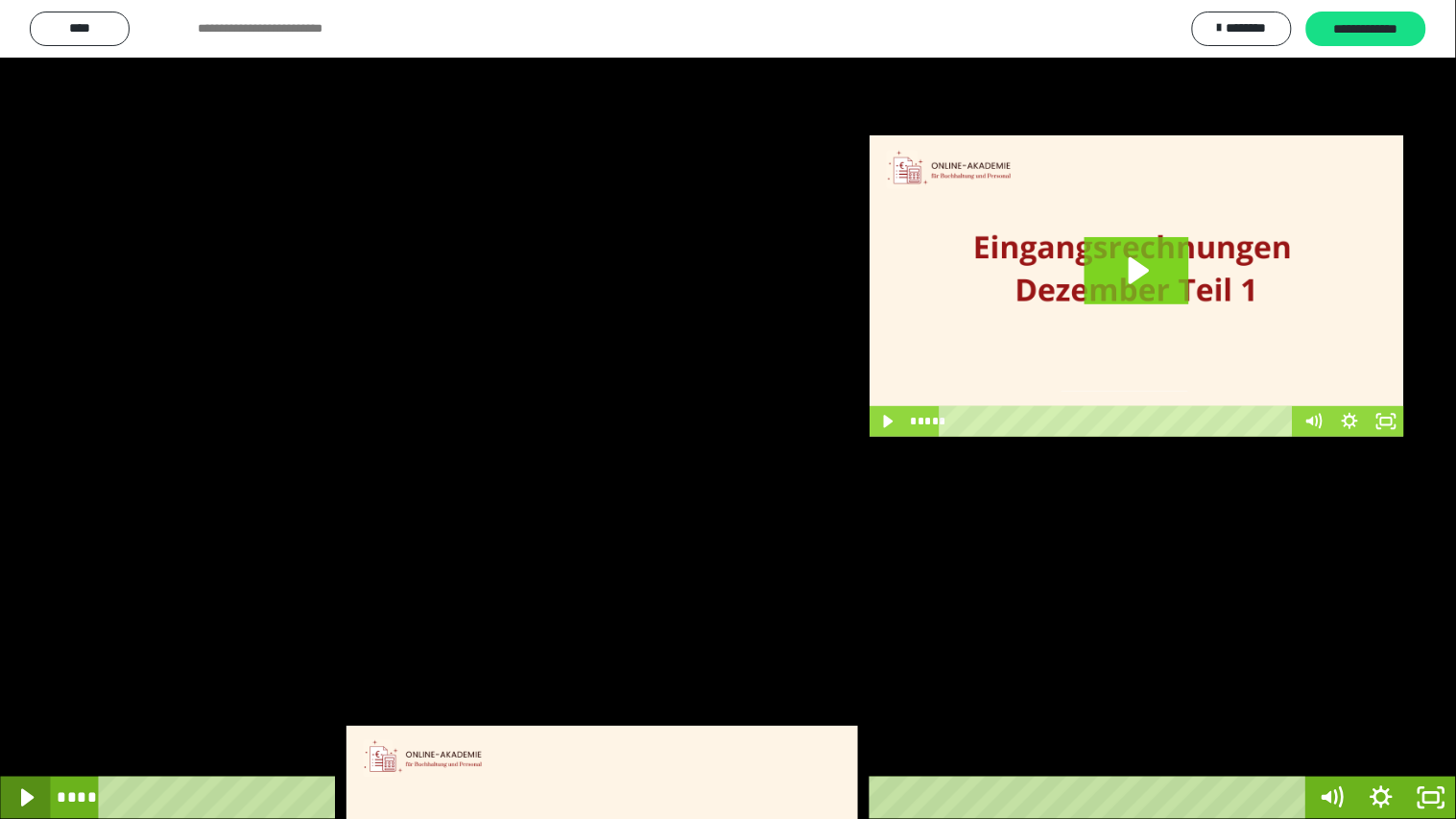 click 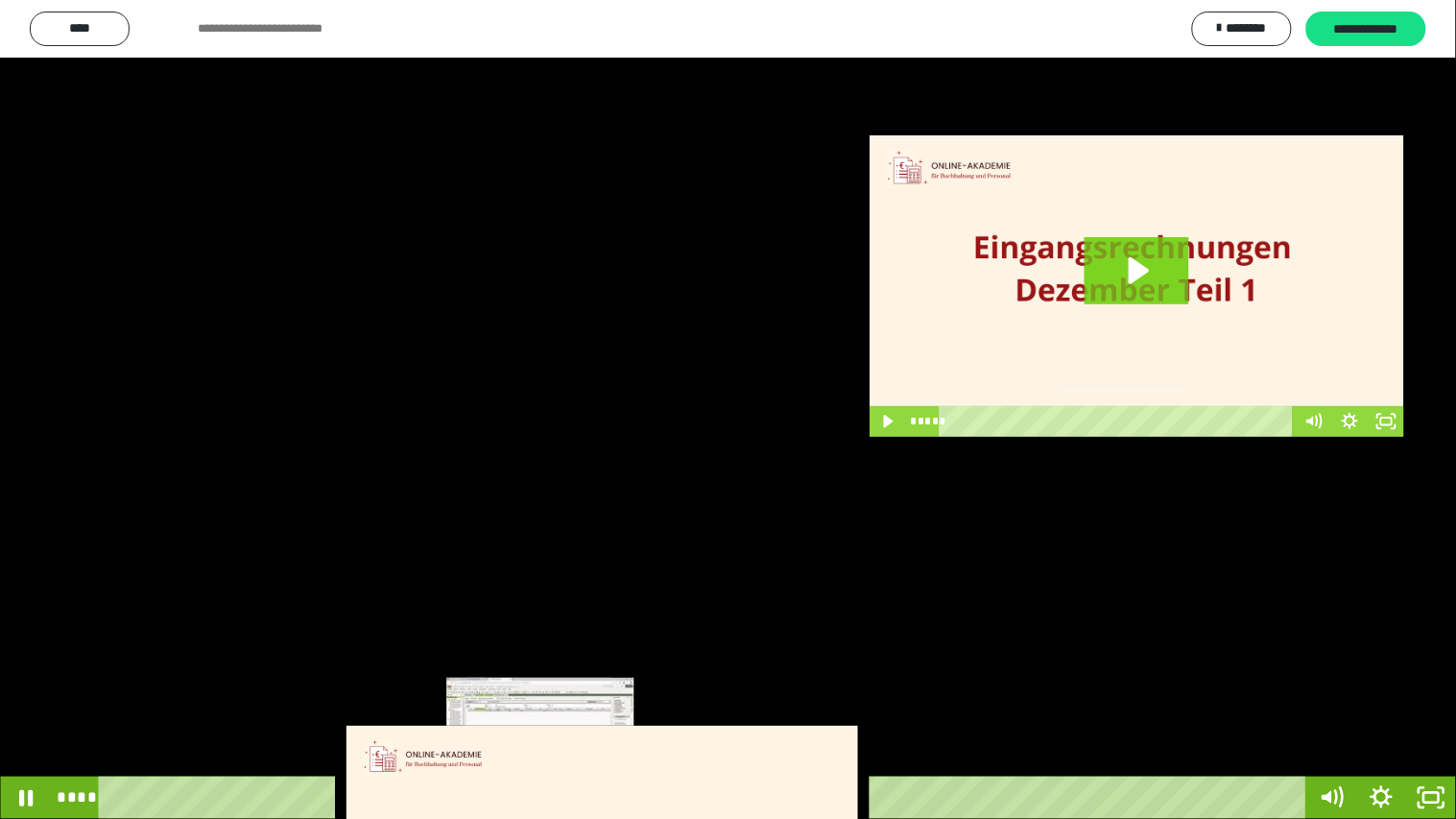 click on "****" at bounding box center (705, 798) 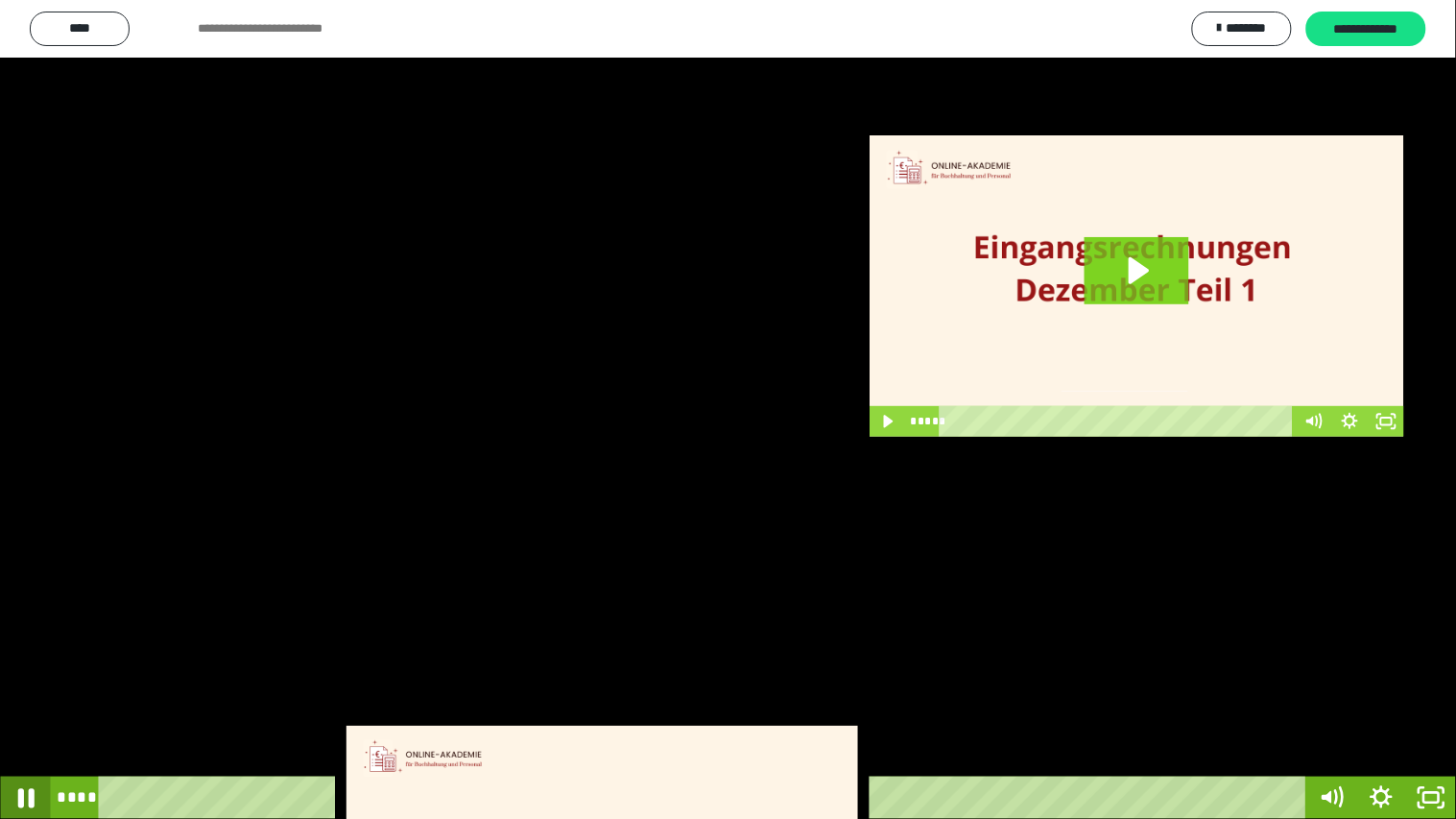 click 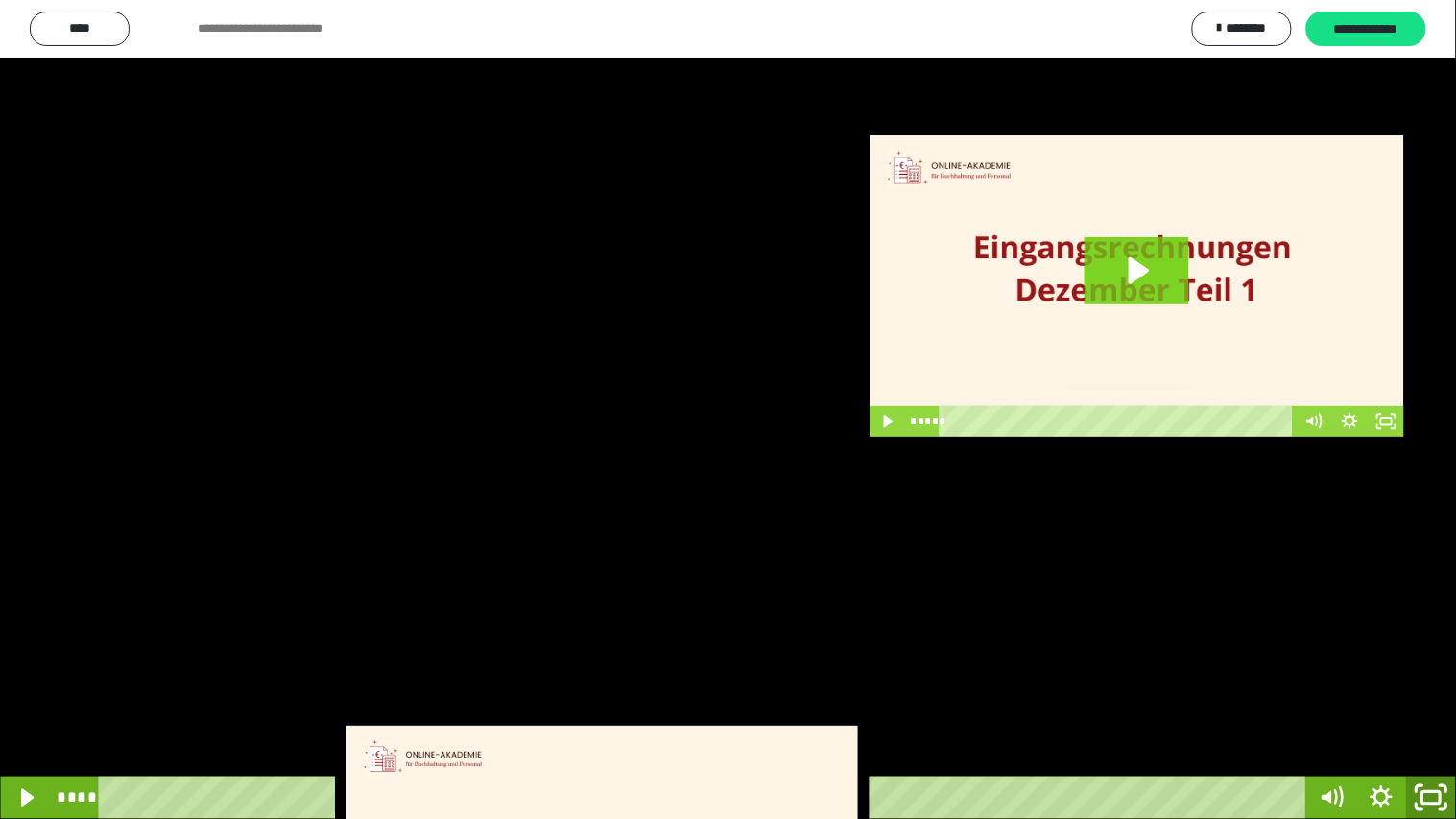 click 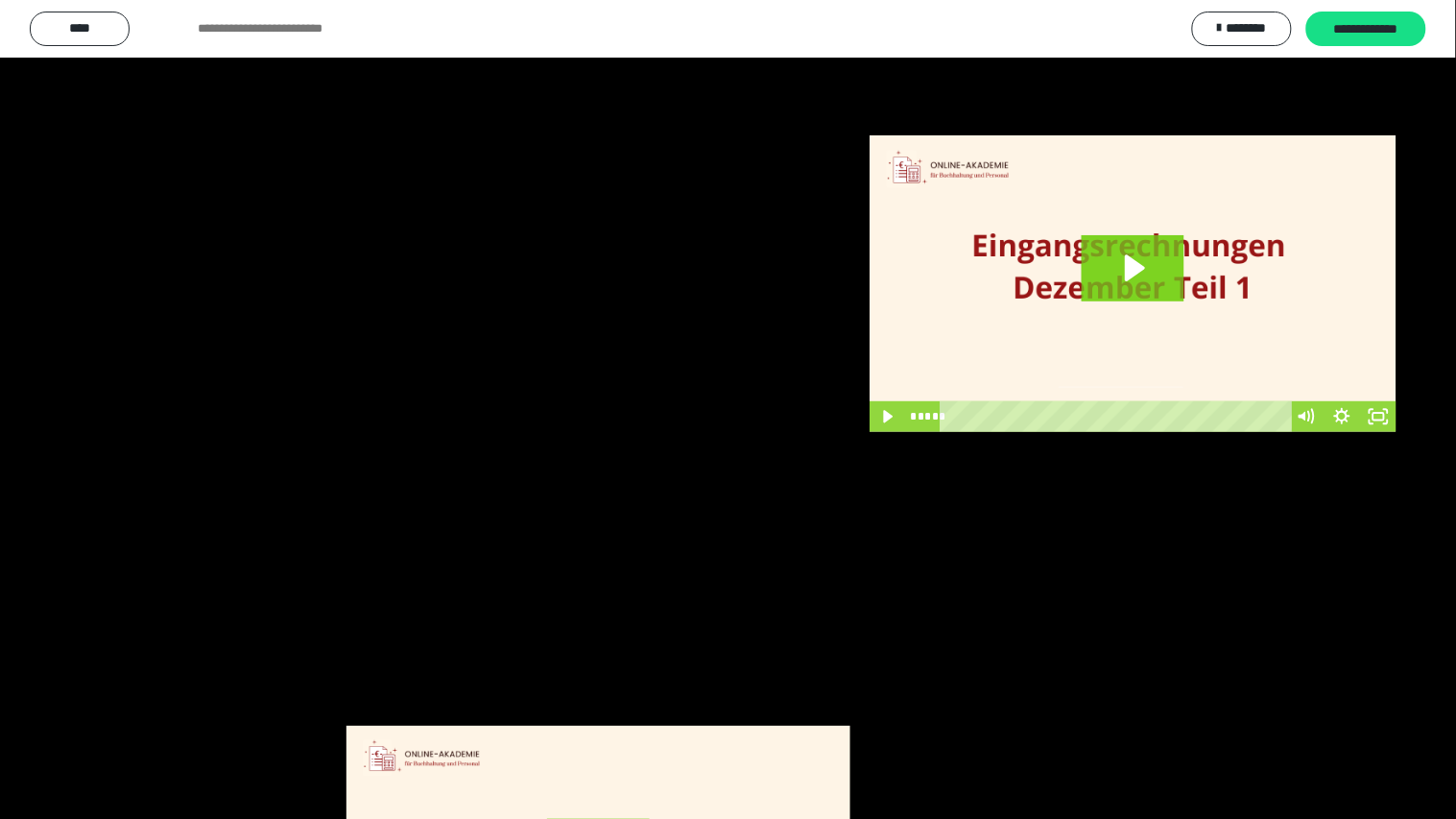 scroll, scrollTop: 3693, scrollLeft: 0, axis: vertical 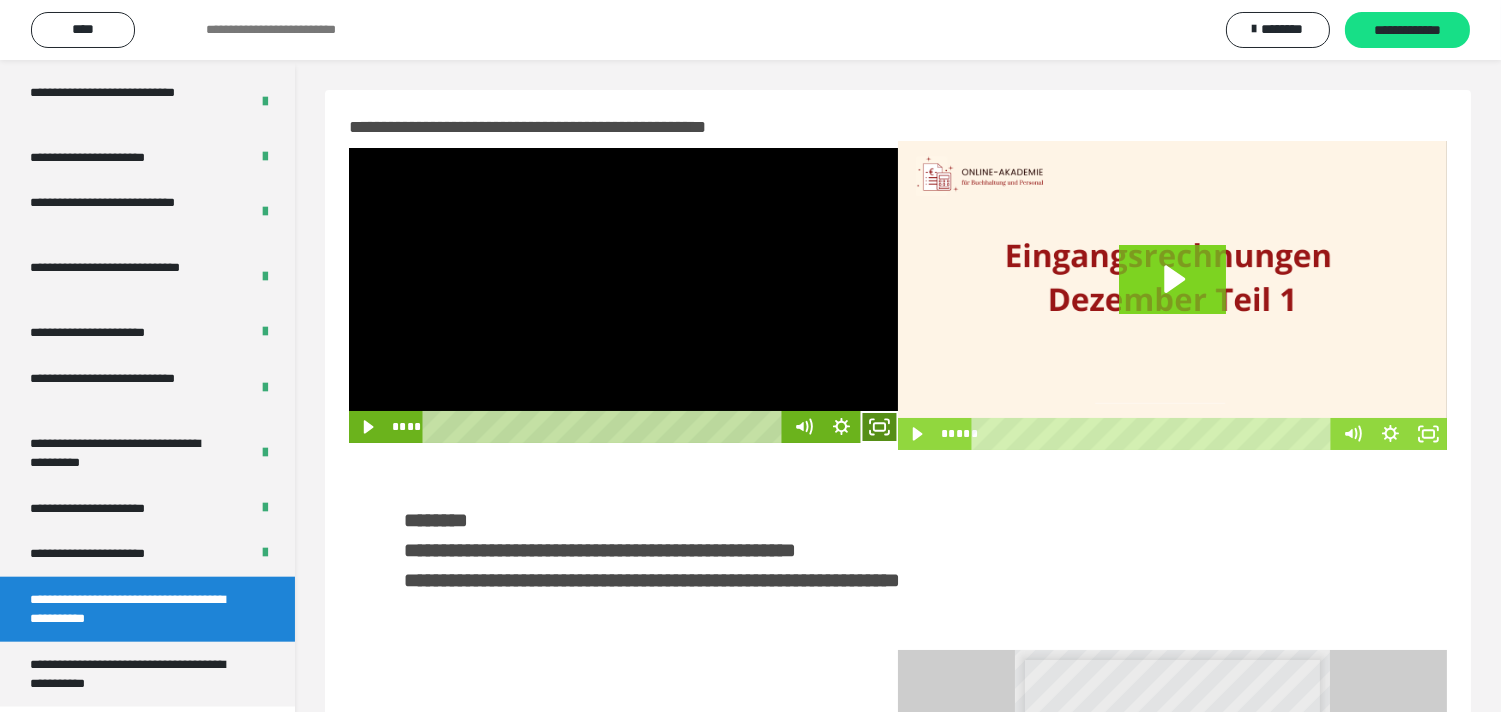 click 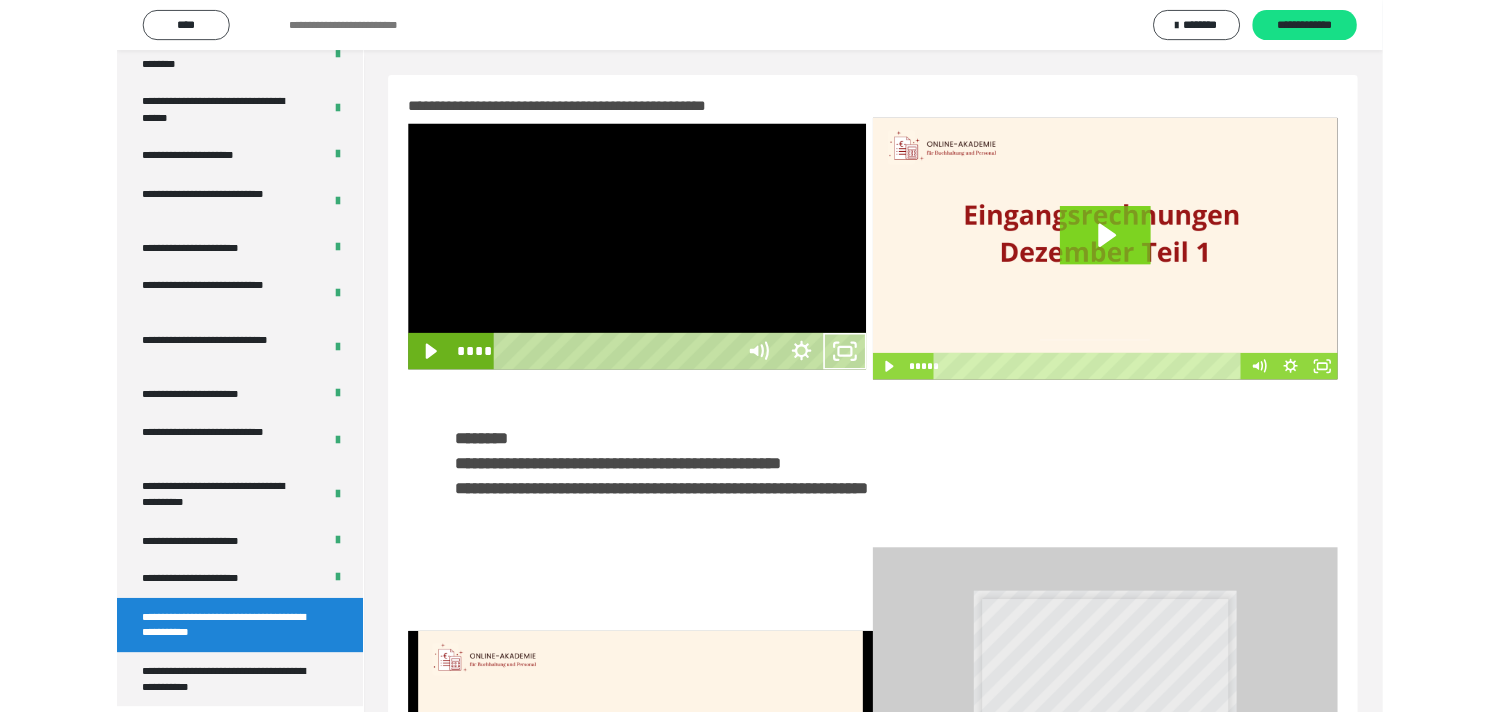 scroll, scrollTop: 3705, scrollLeft: 0, axis: vertical 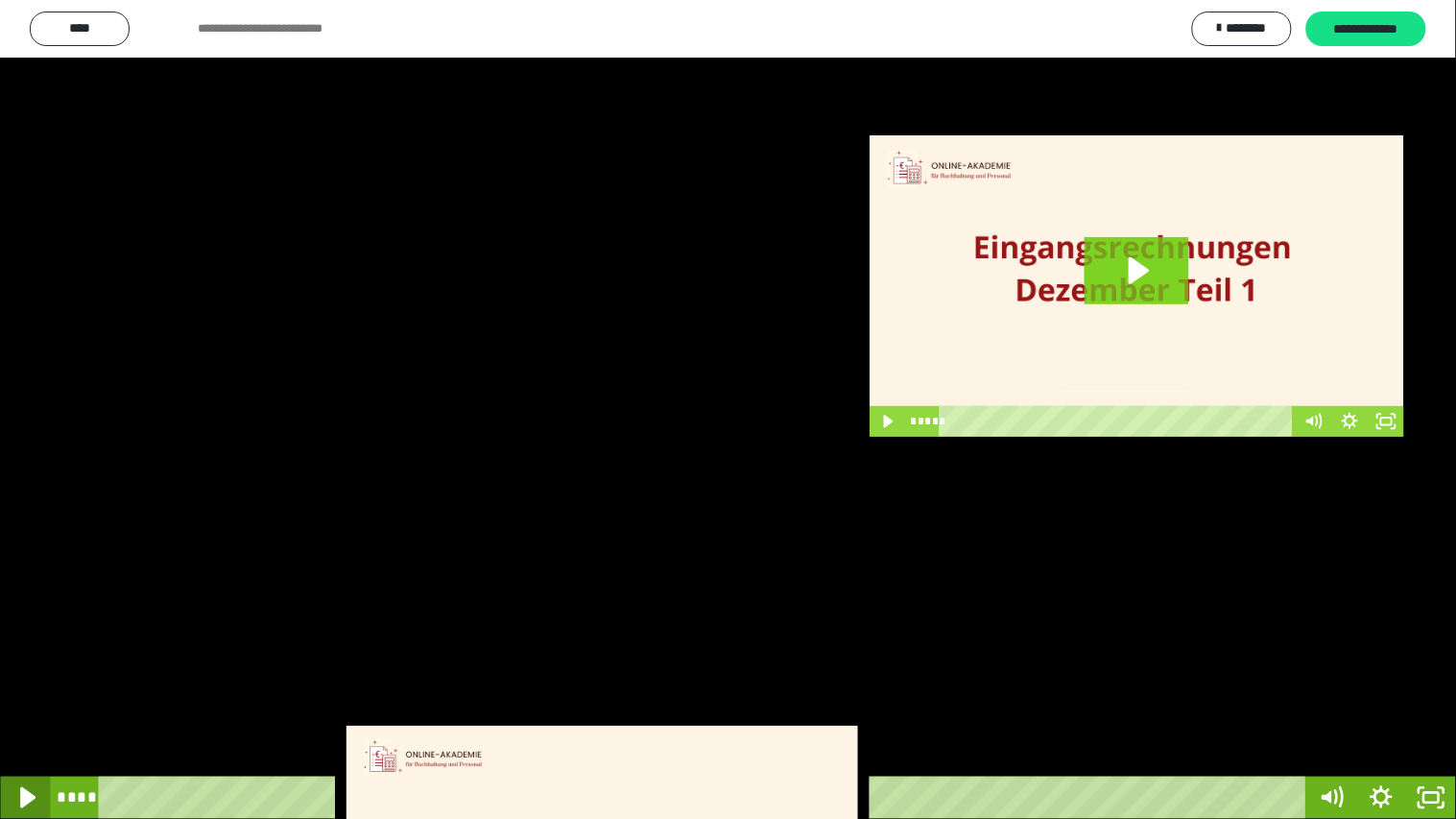 click 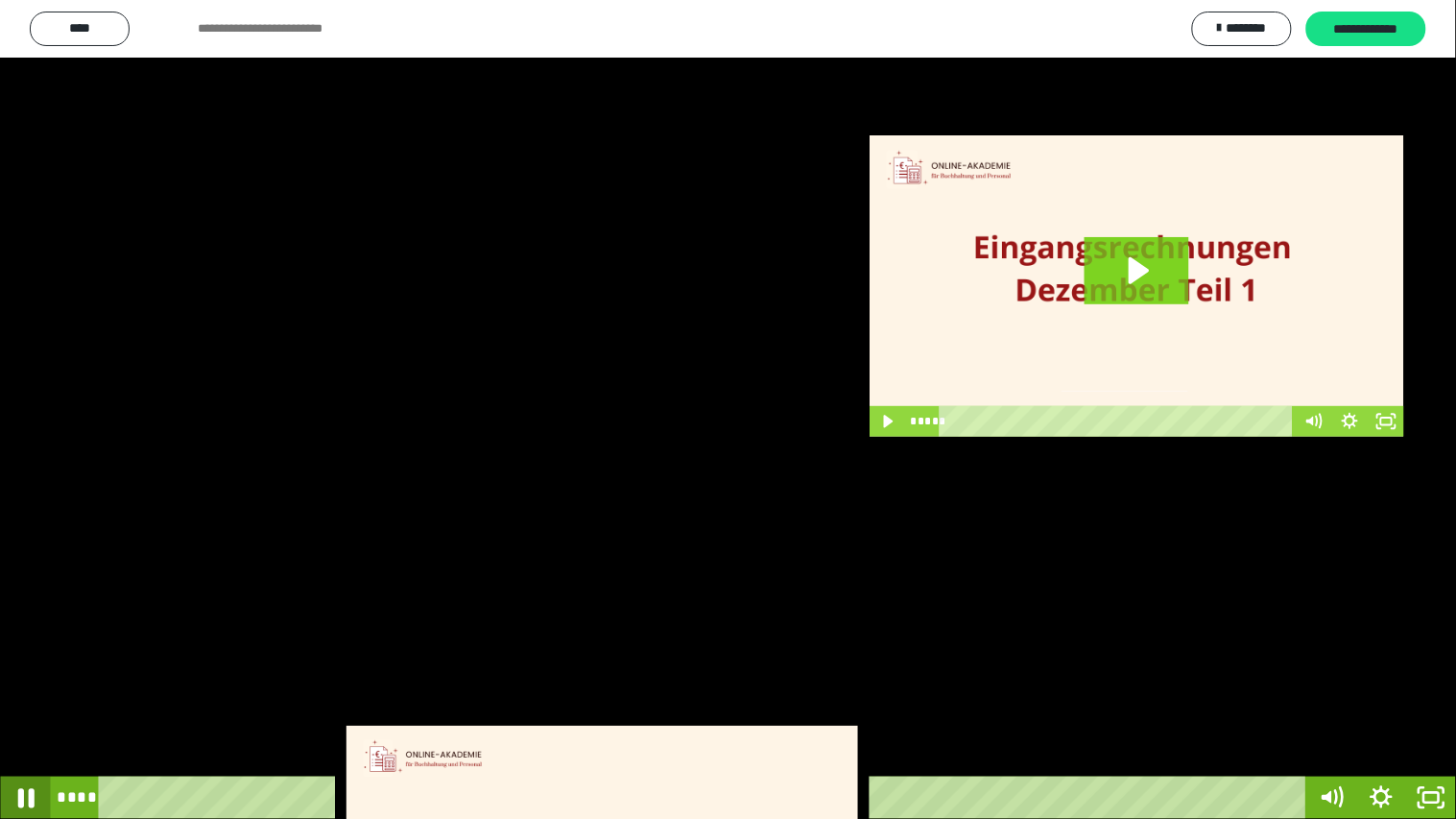 click 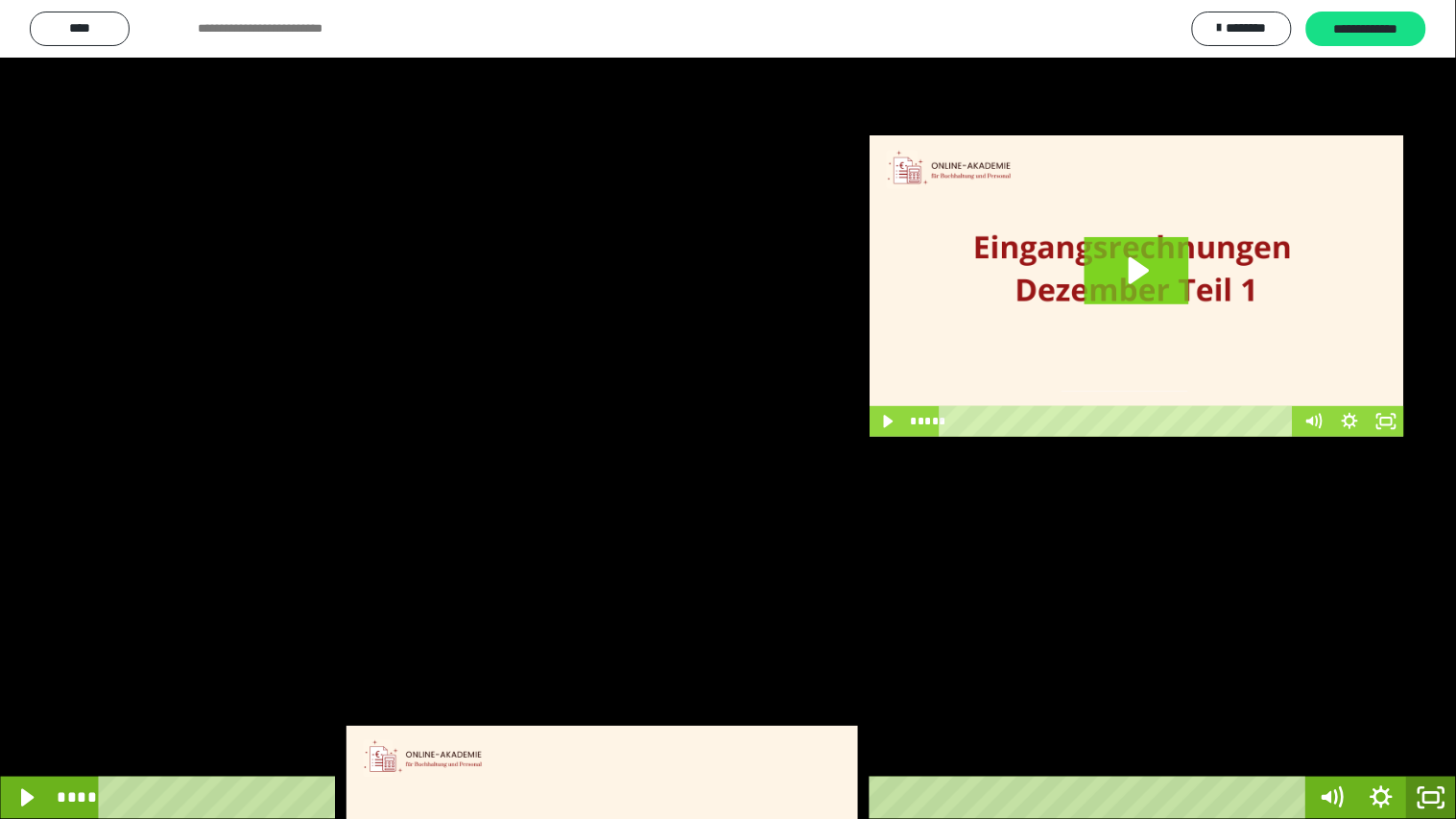 click 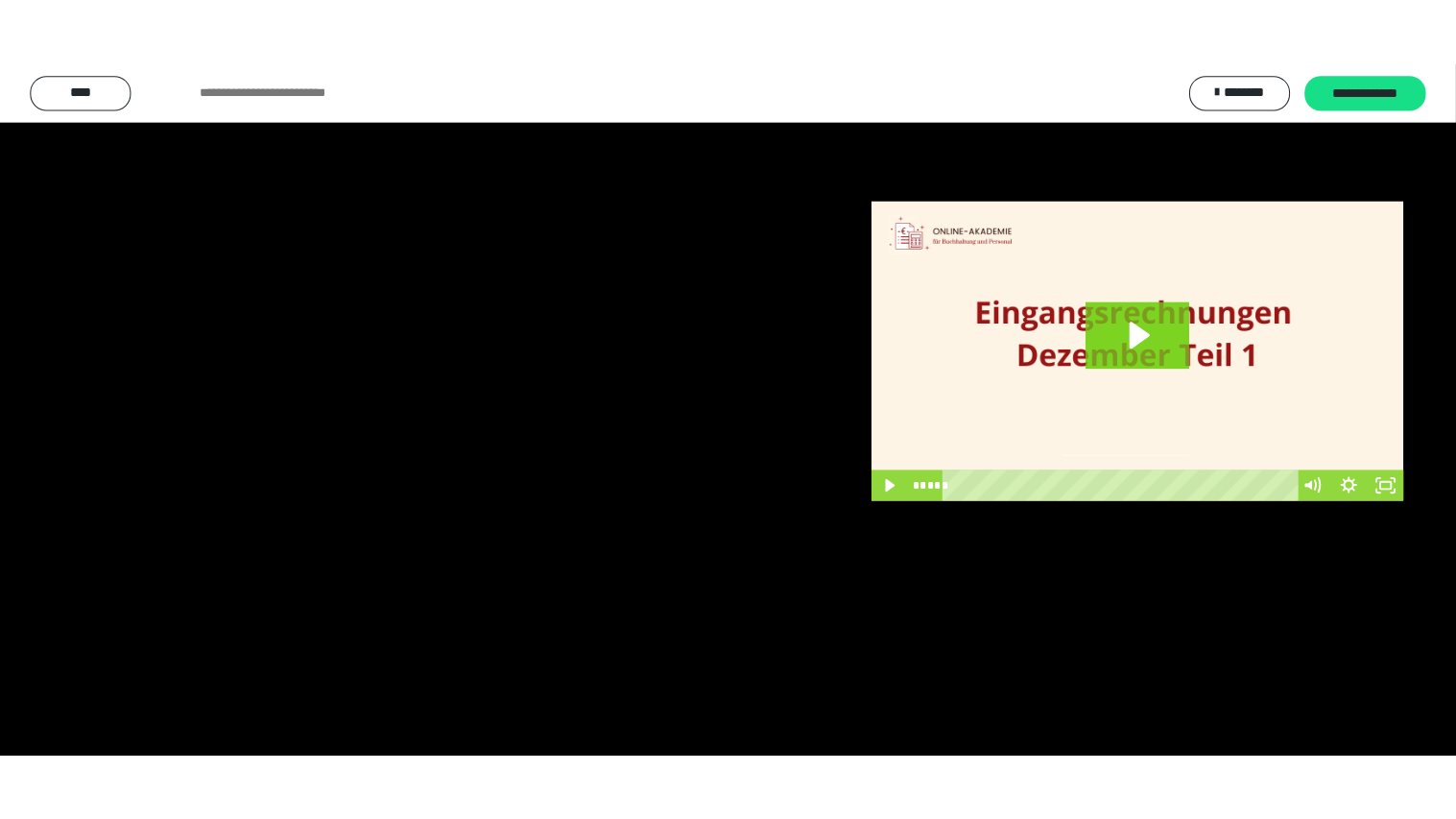 scroll, scrollTop: 3693, scrollLeft: 0, axis: vertical 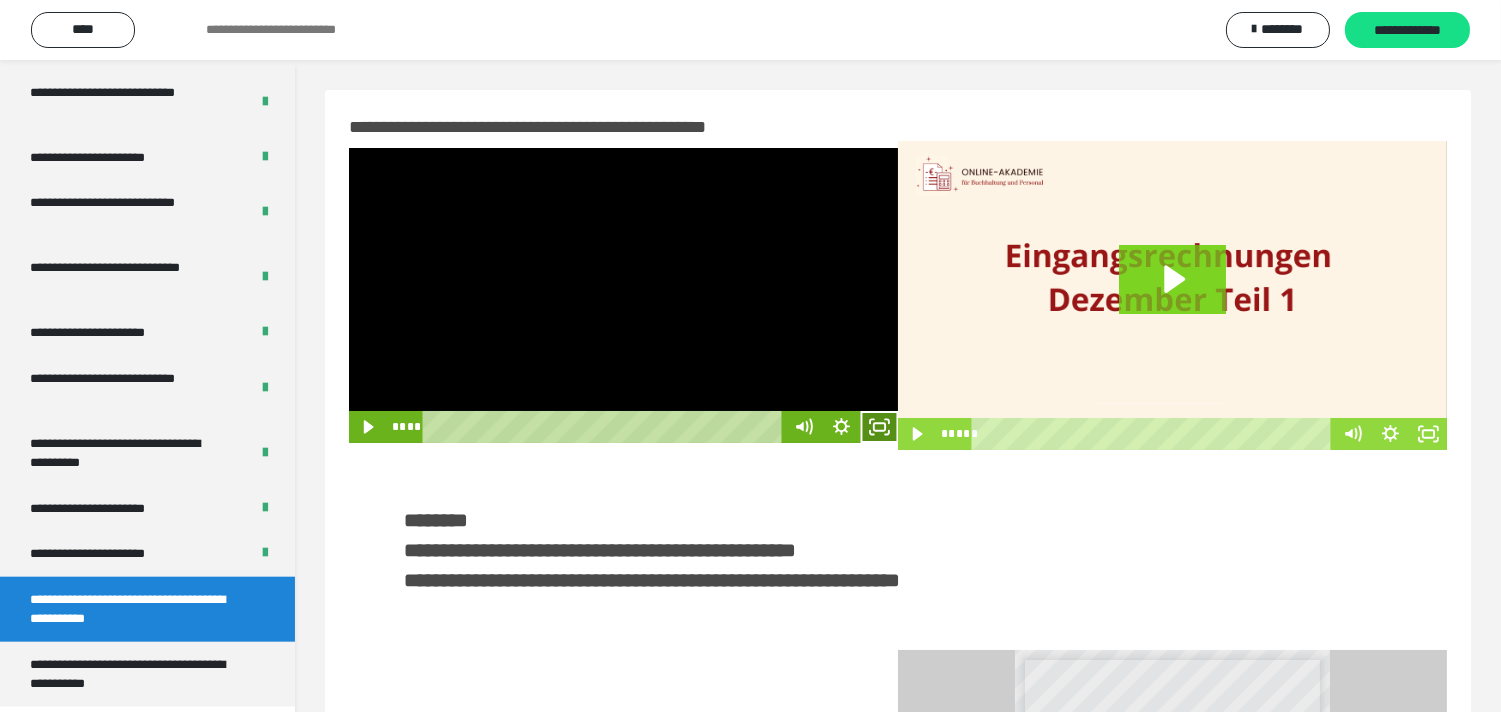 click 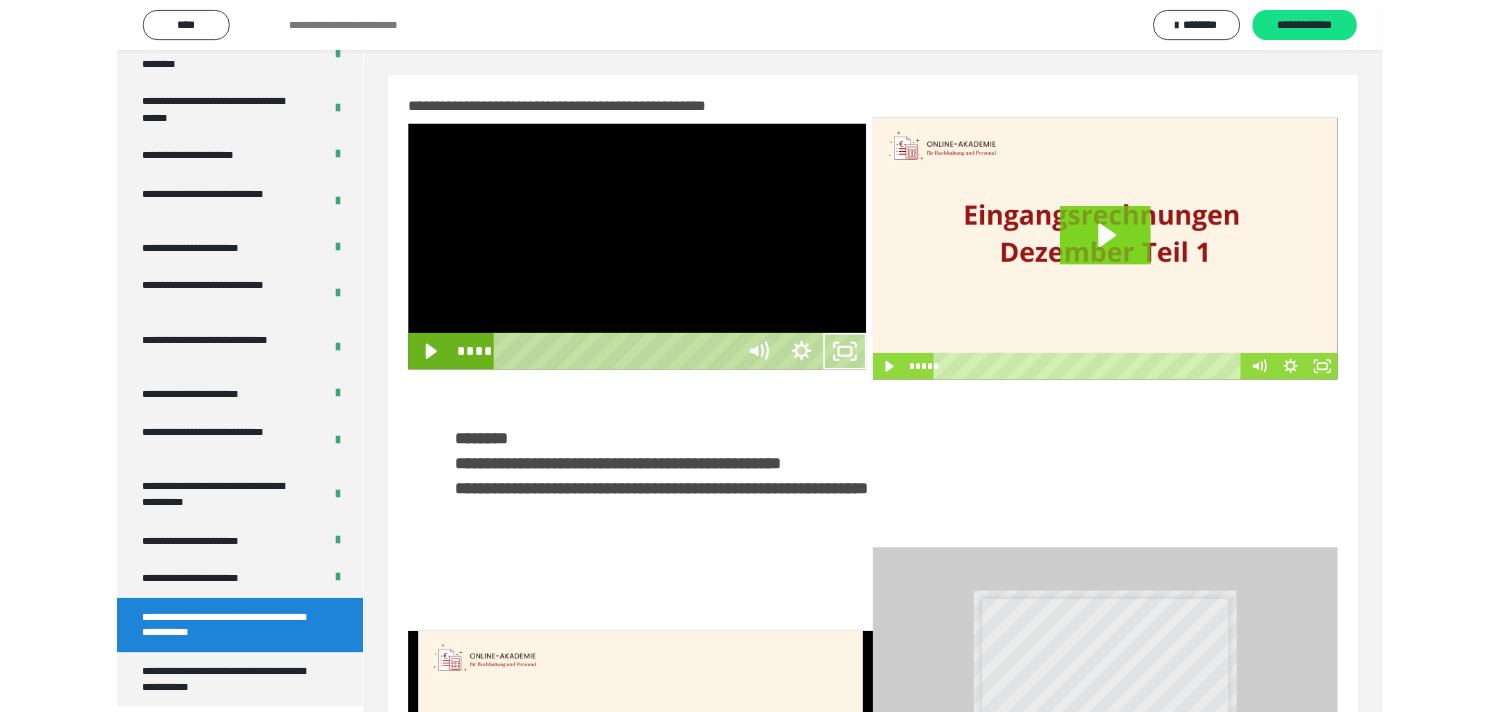 scroll, scrollTop: 3705, scrollLeft: 0, axis: vertical 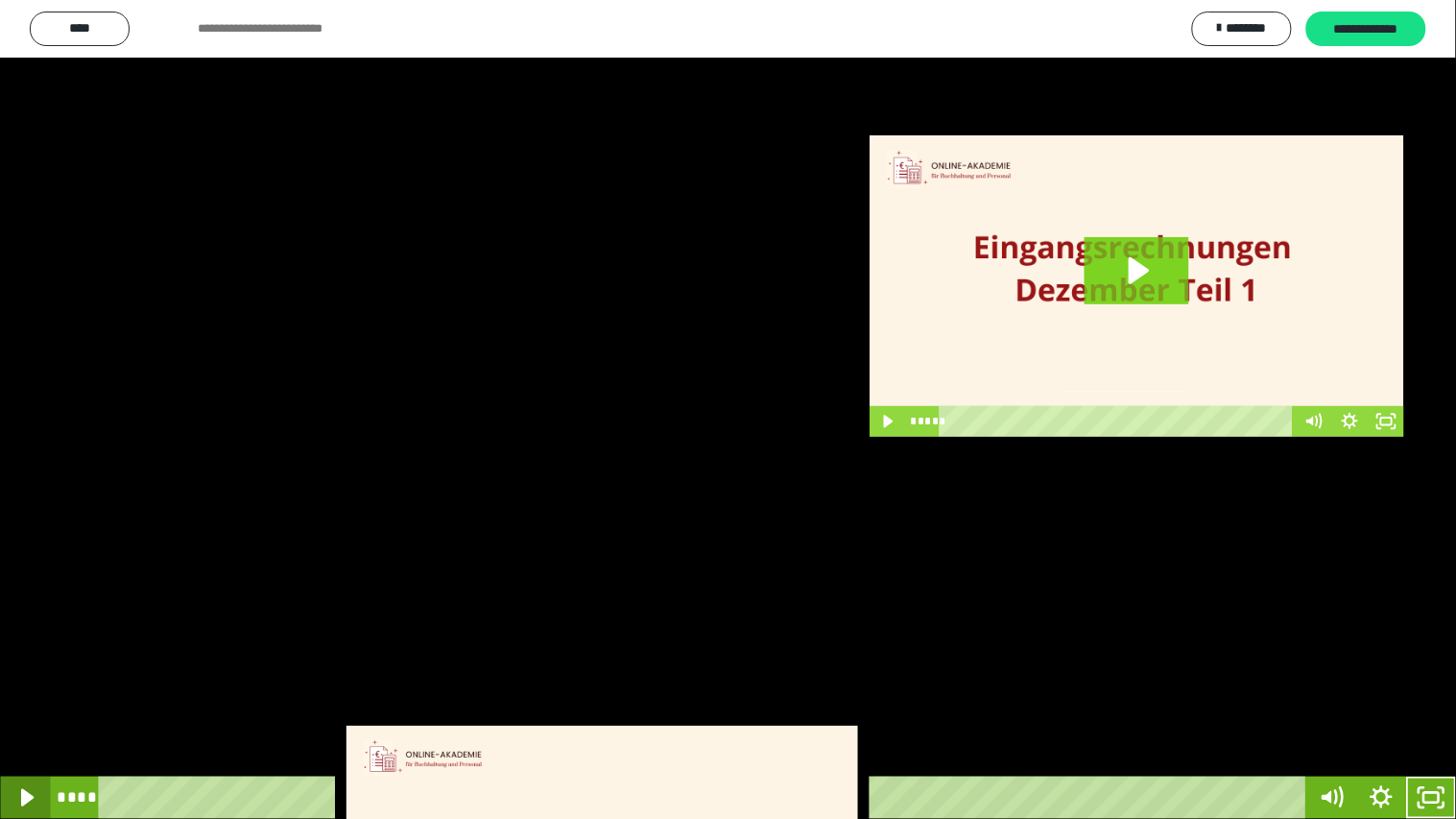 click 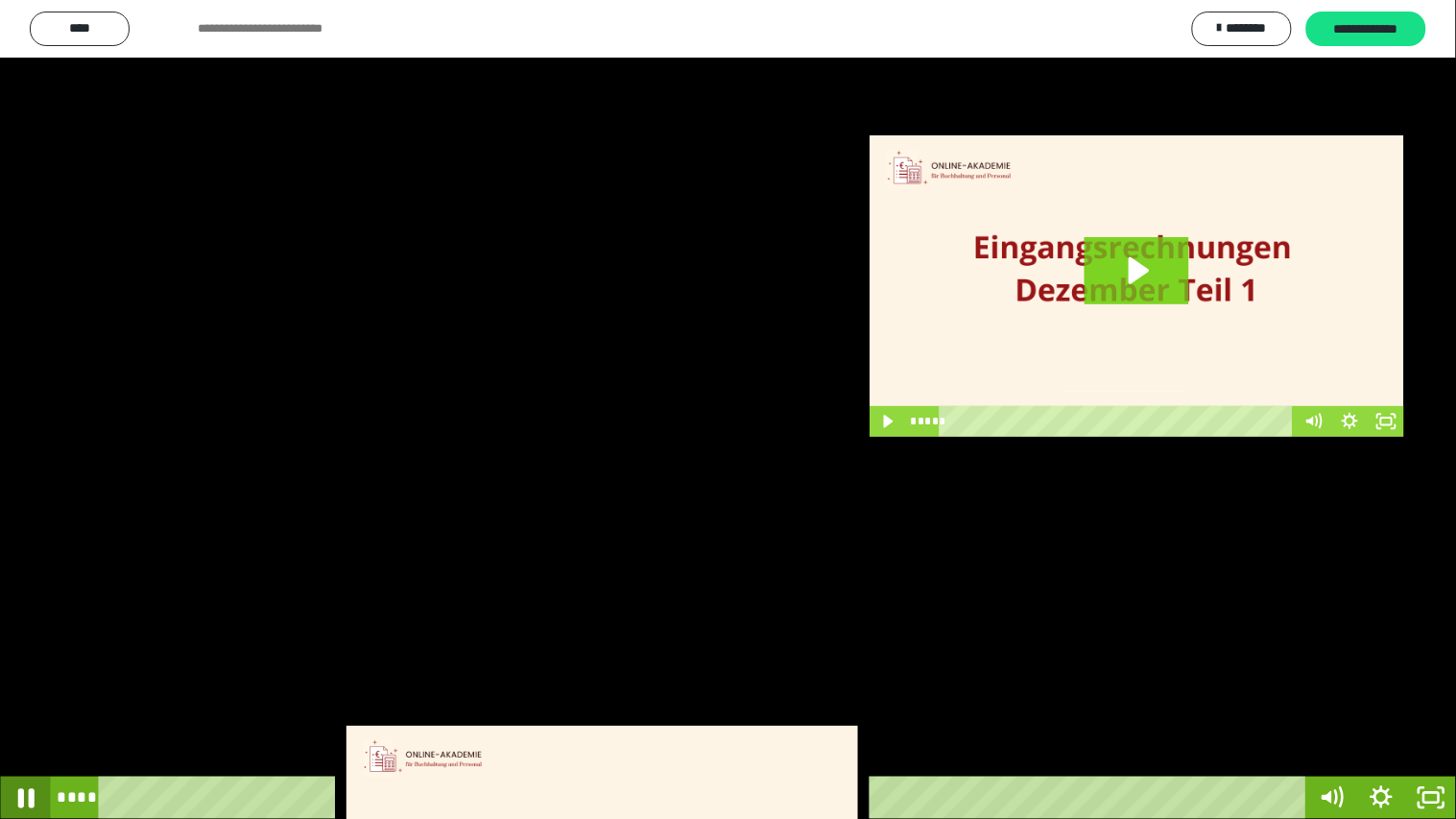 click 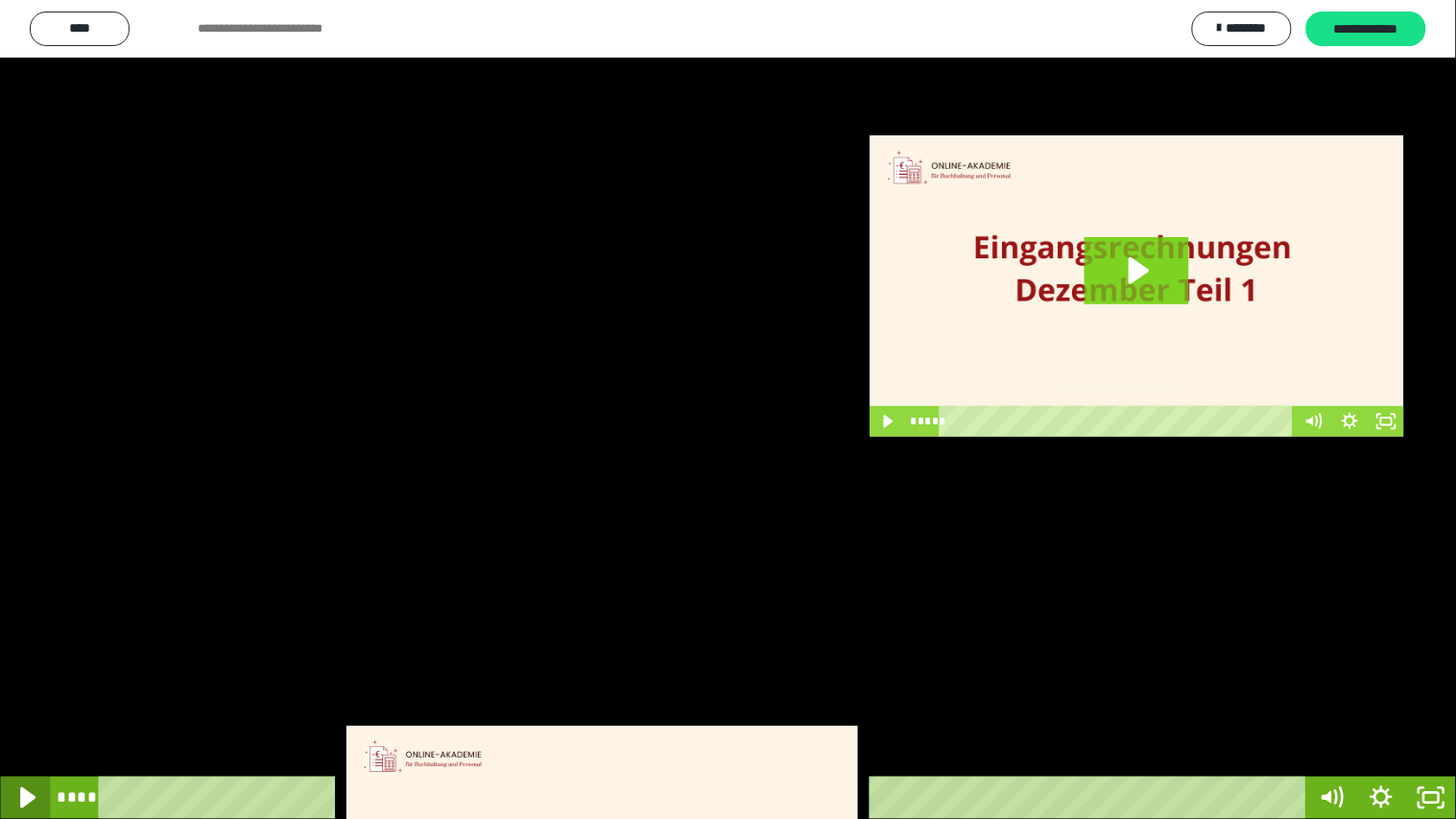 click 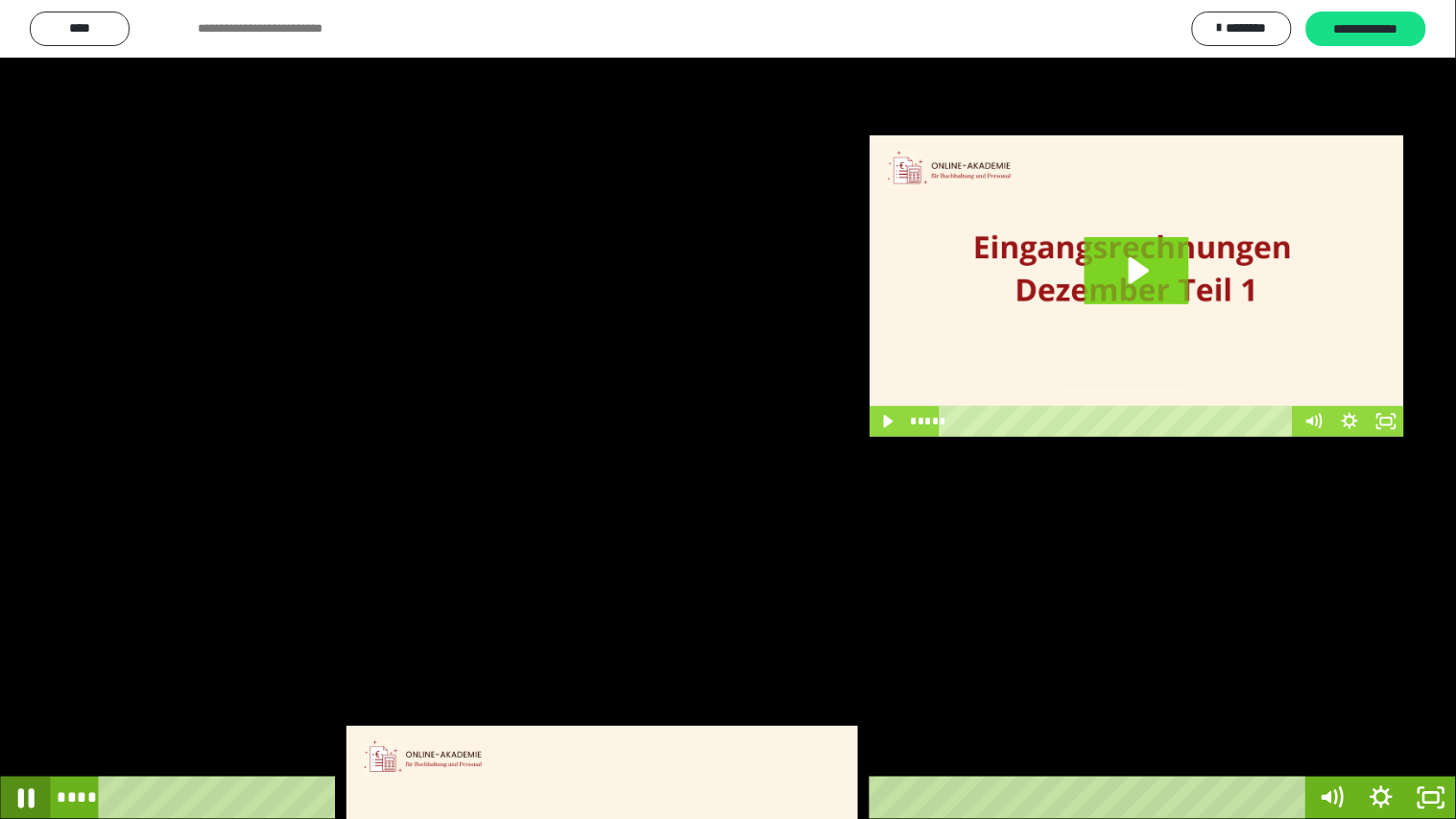 click 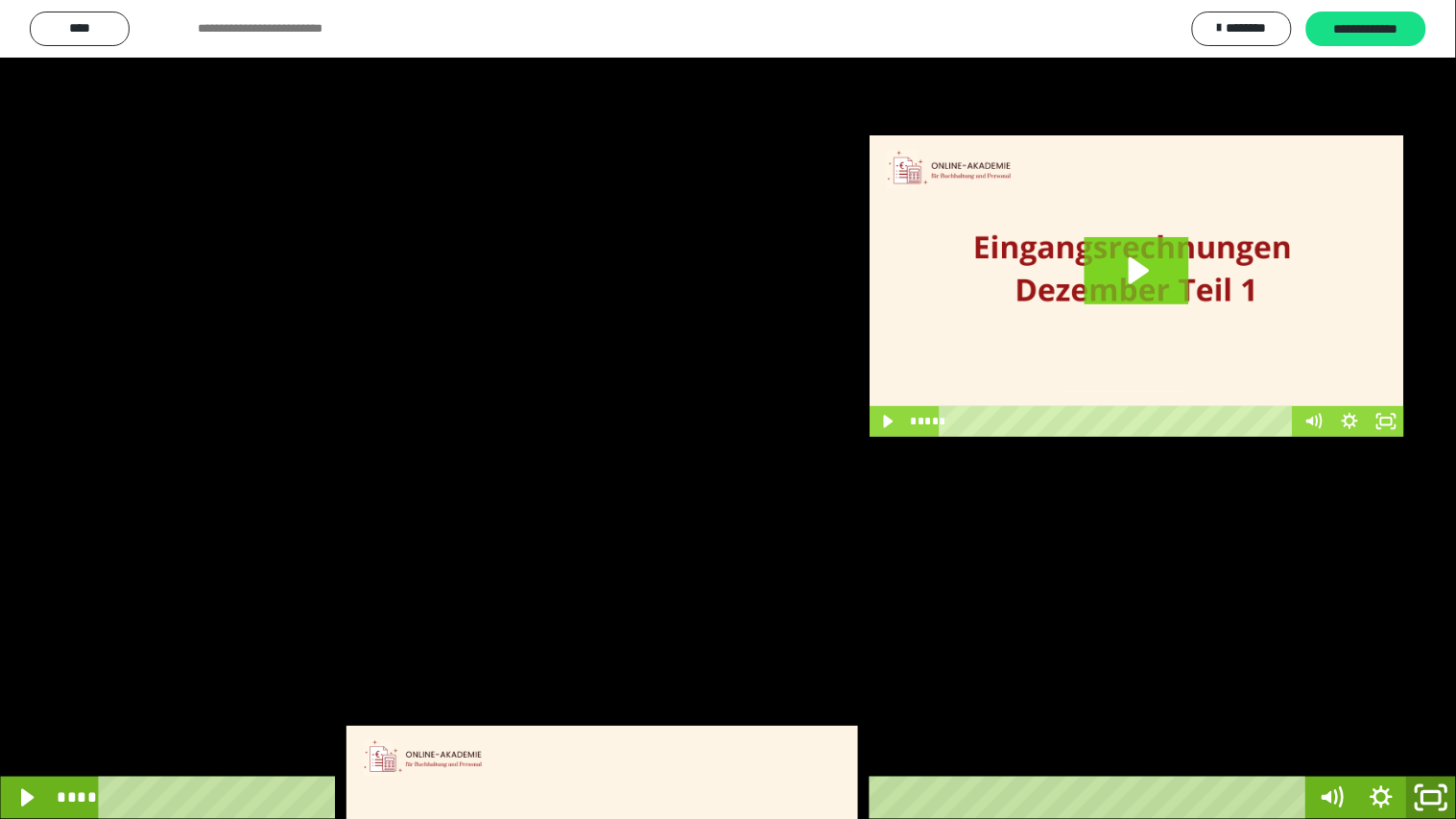 drag, startPoint x: 1433, startPoint y: 793, endPoint x: 1335, endPoint y: 589, distance: 226.31836 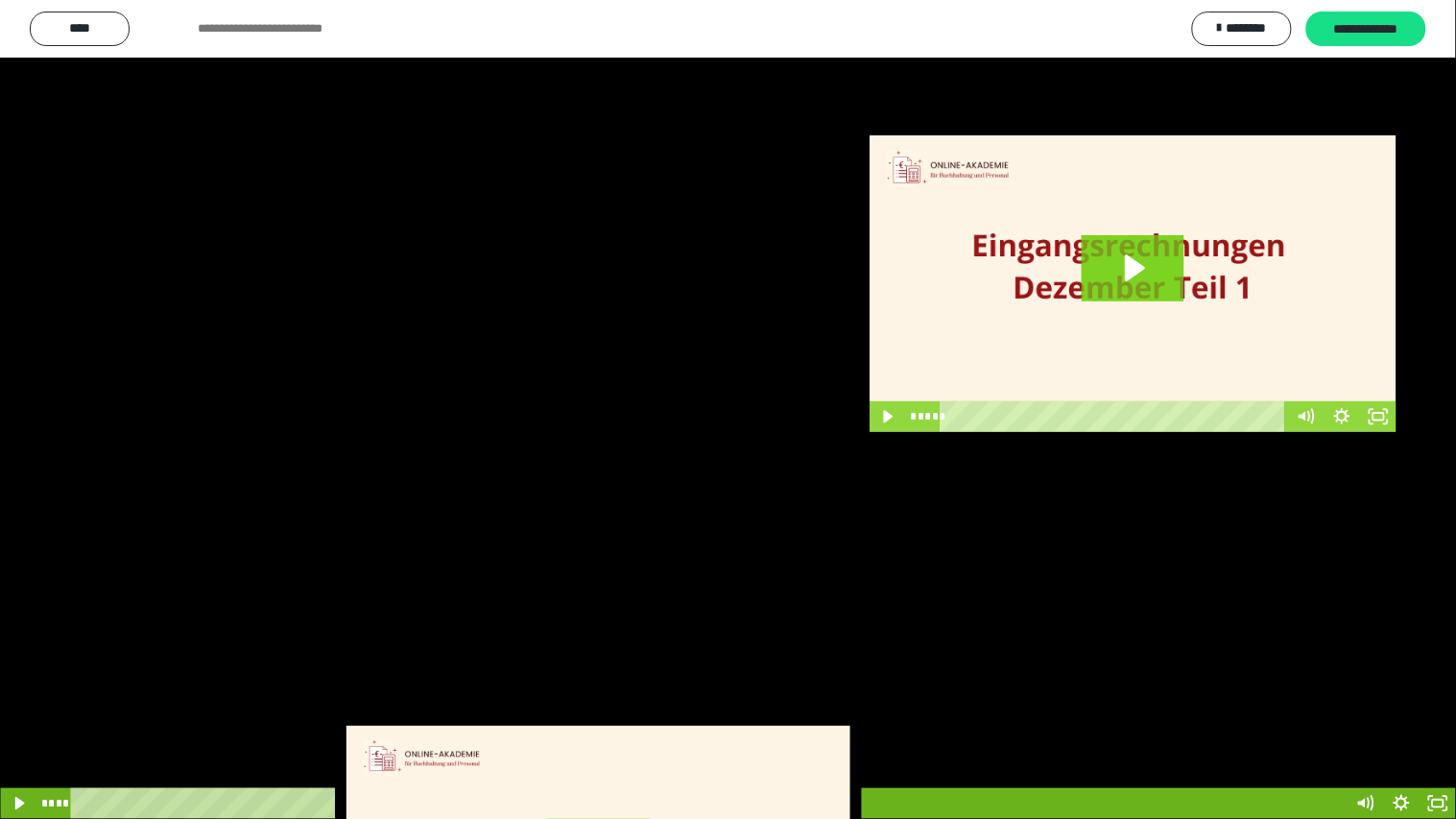 scroll, scrollTop: 3693, scrollLeft: 0, axis: vertical 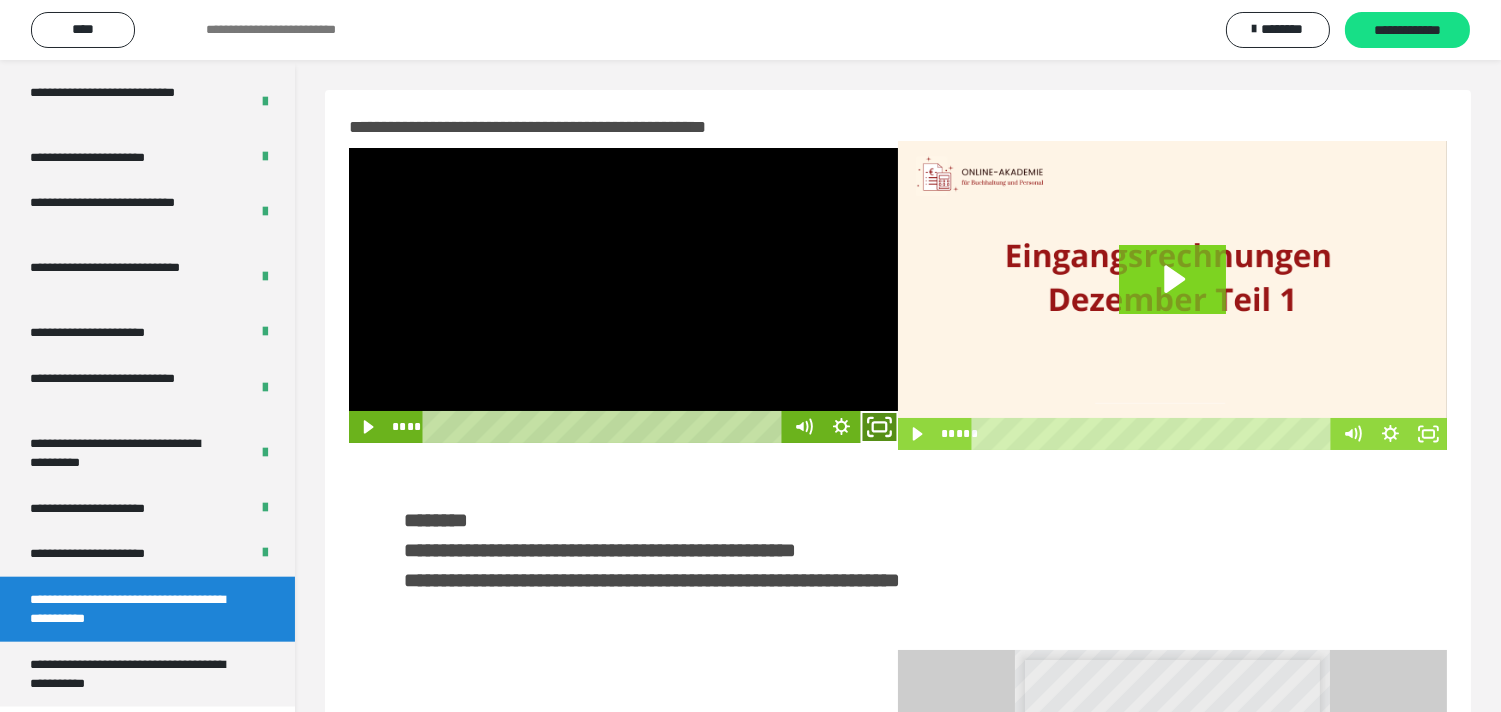click 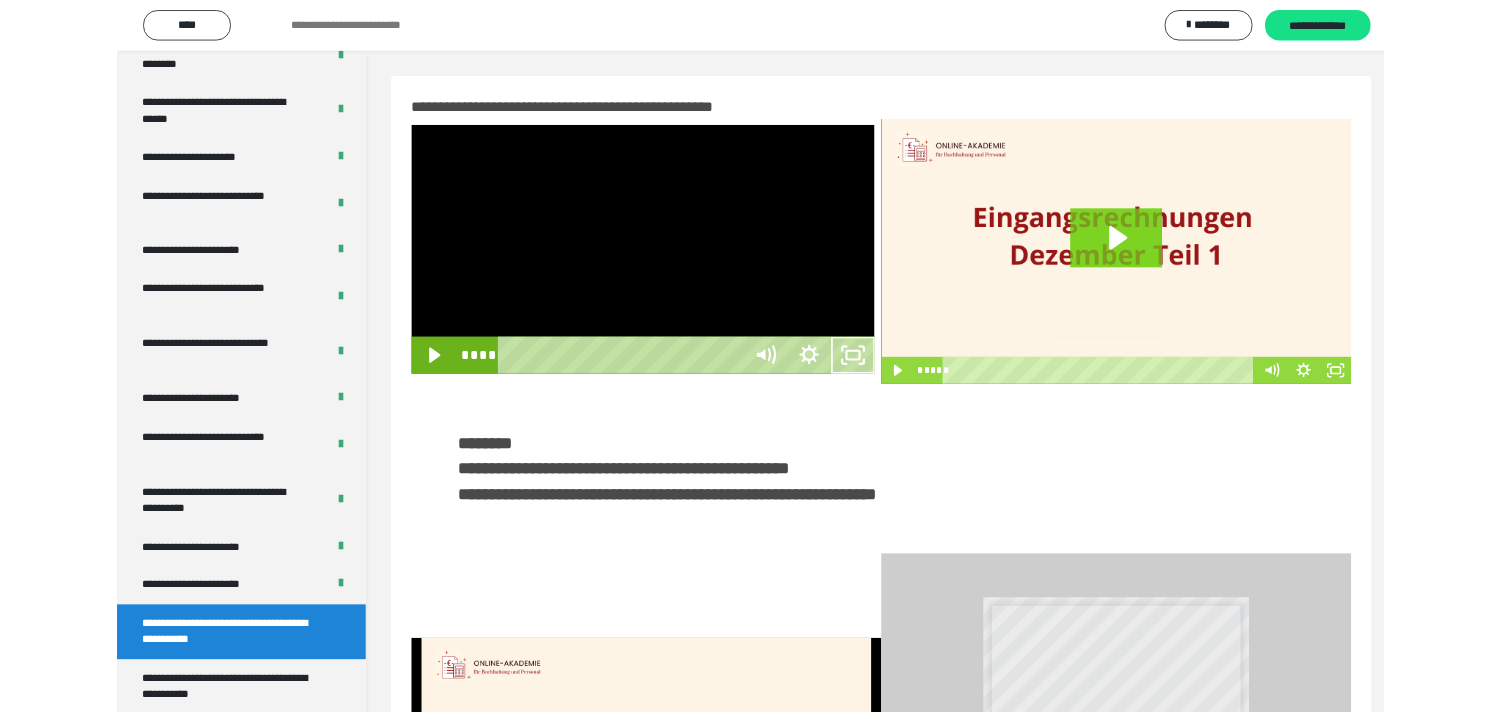 scroll, scrollTop: 3705, scrollLeft: 0, axis: vertical 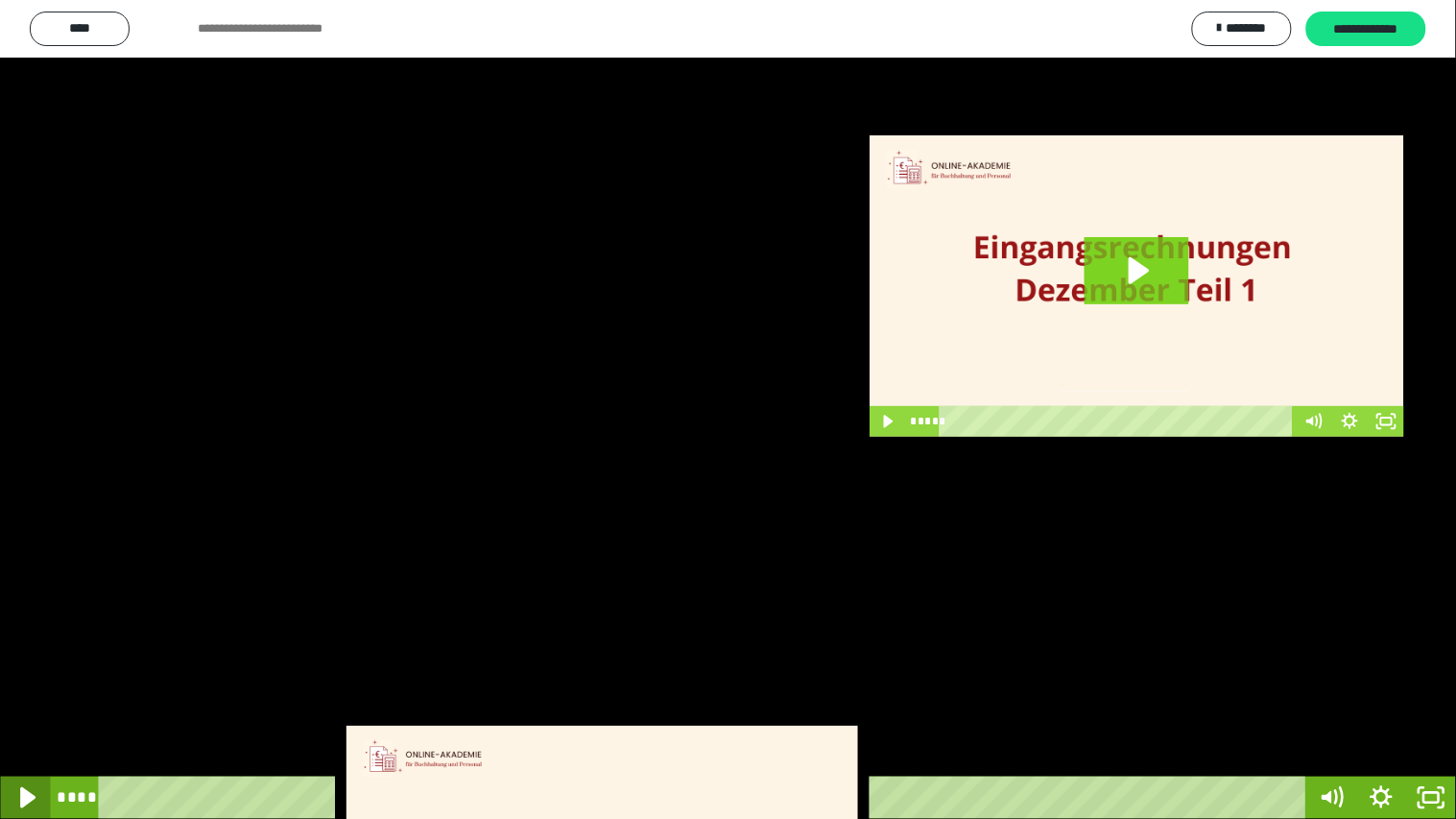 click 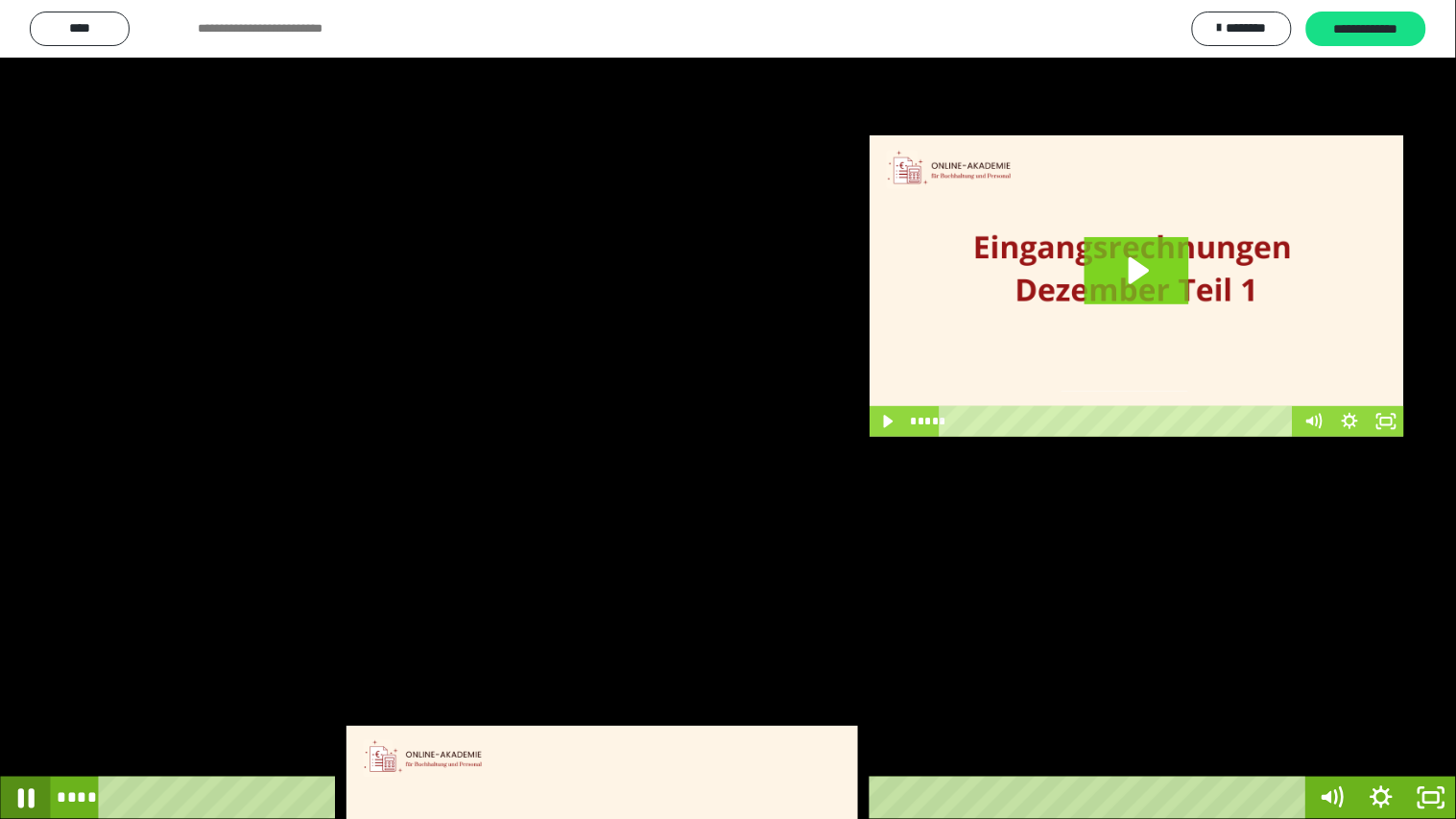 click 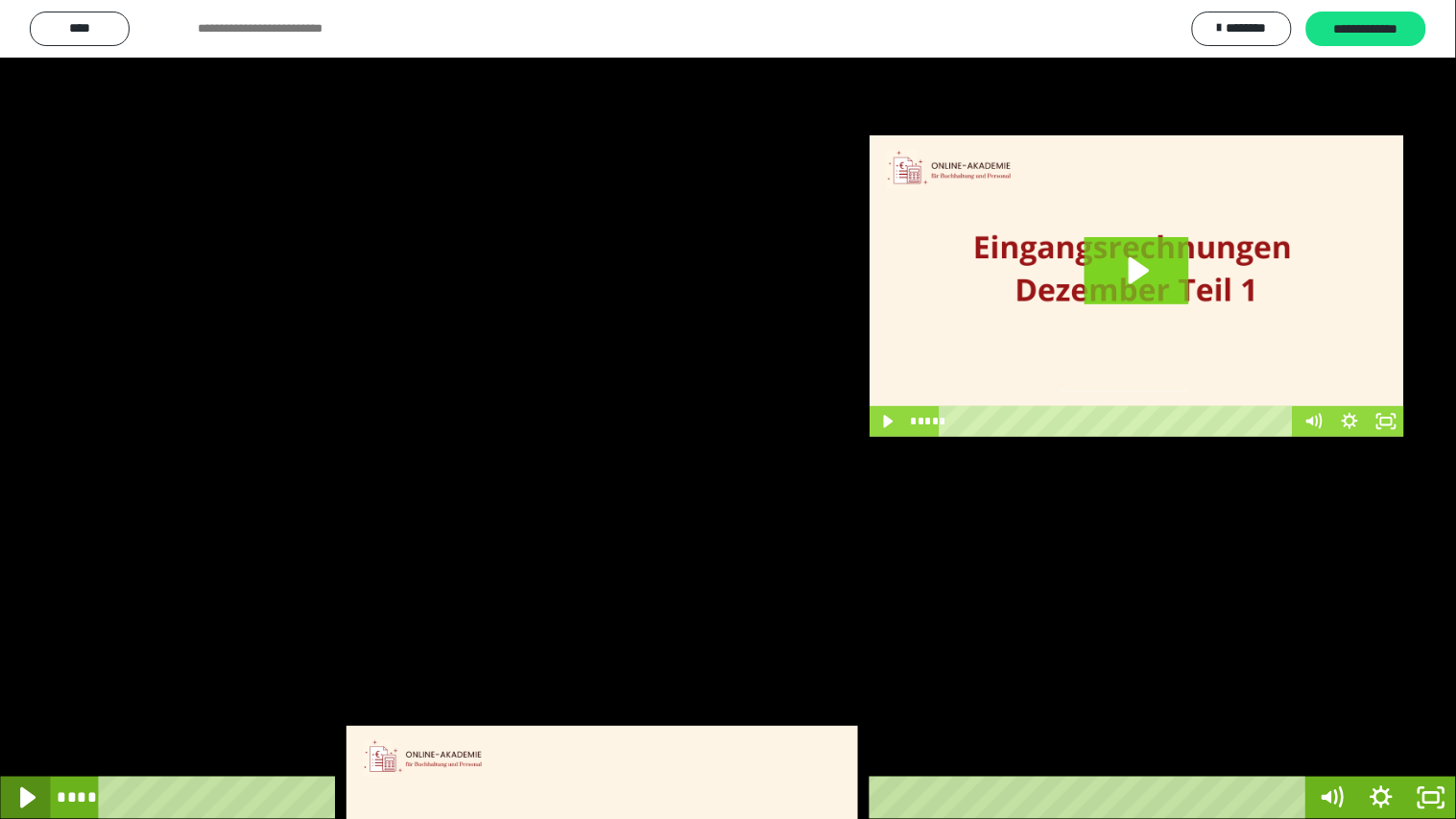 click 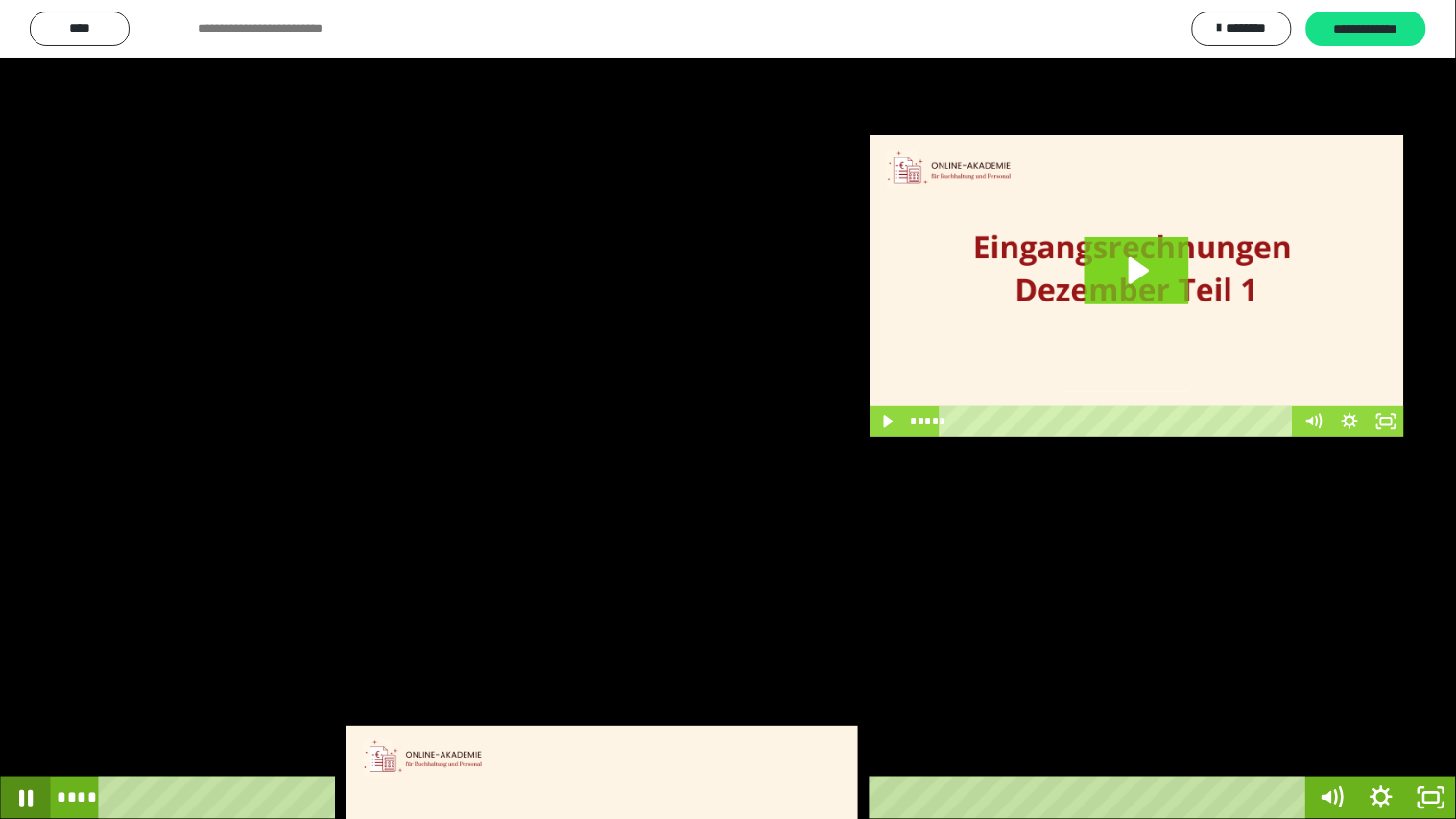 click 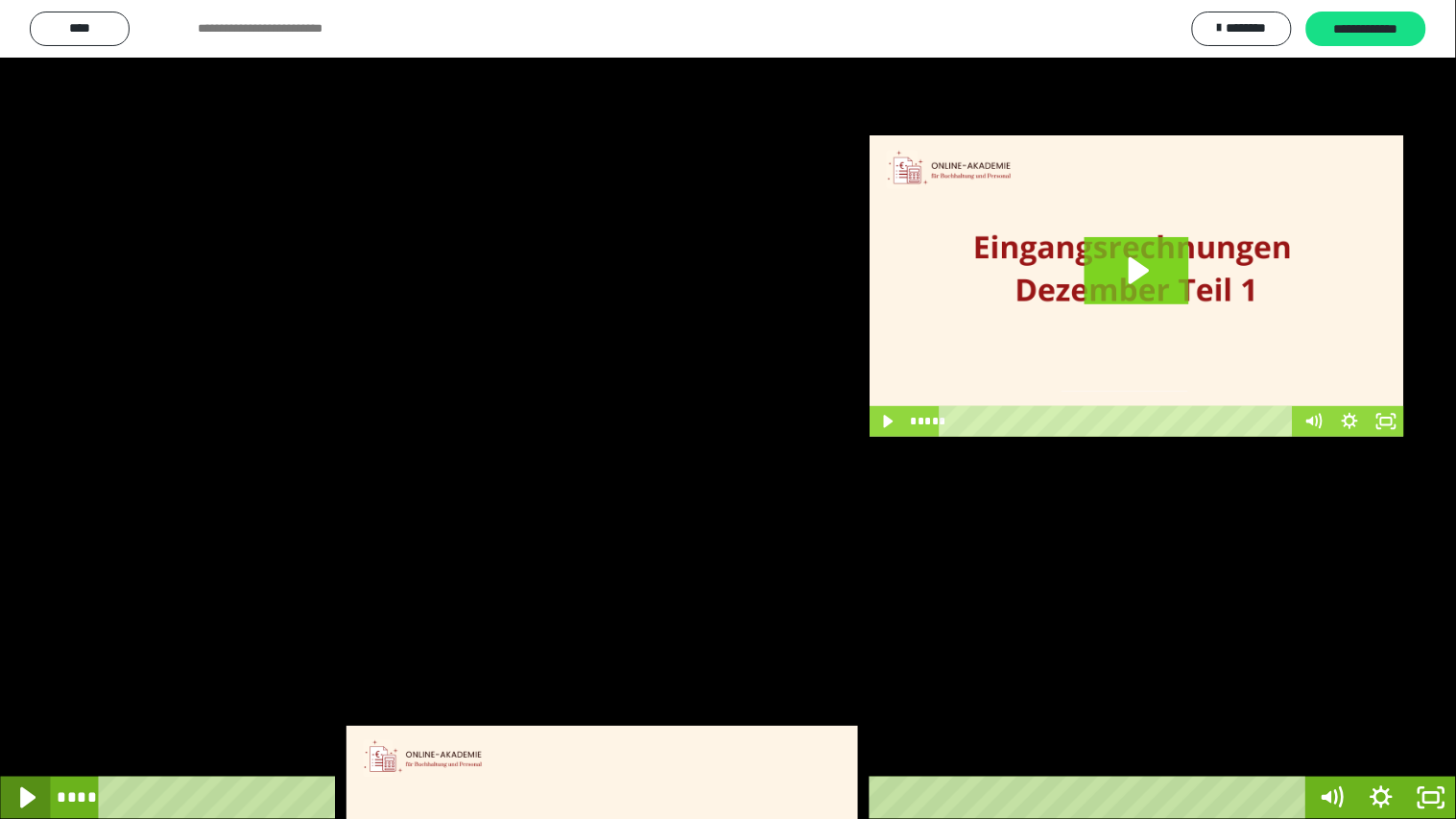 click 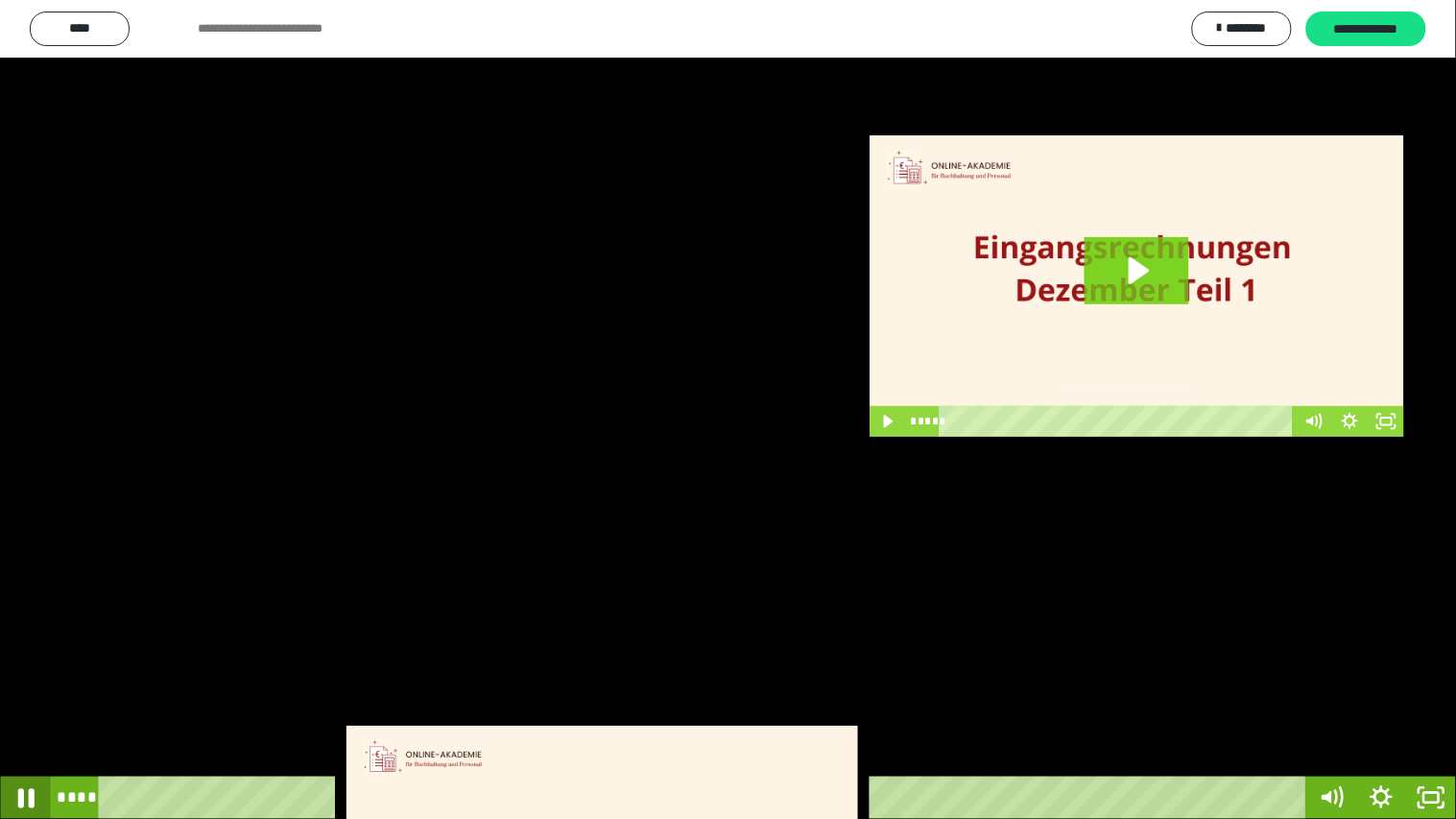click 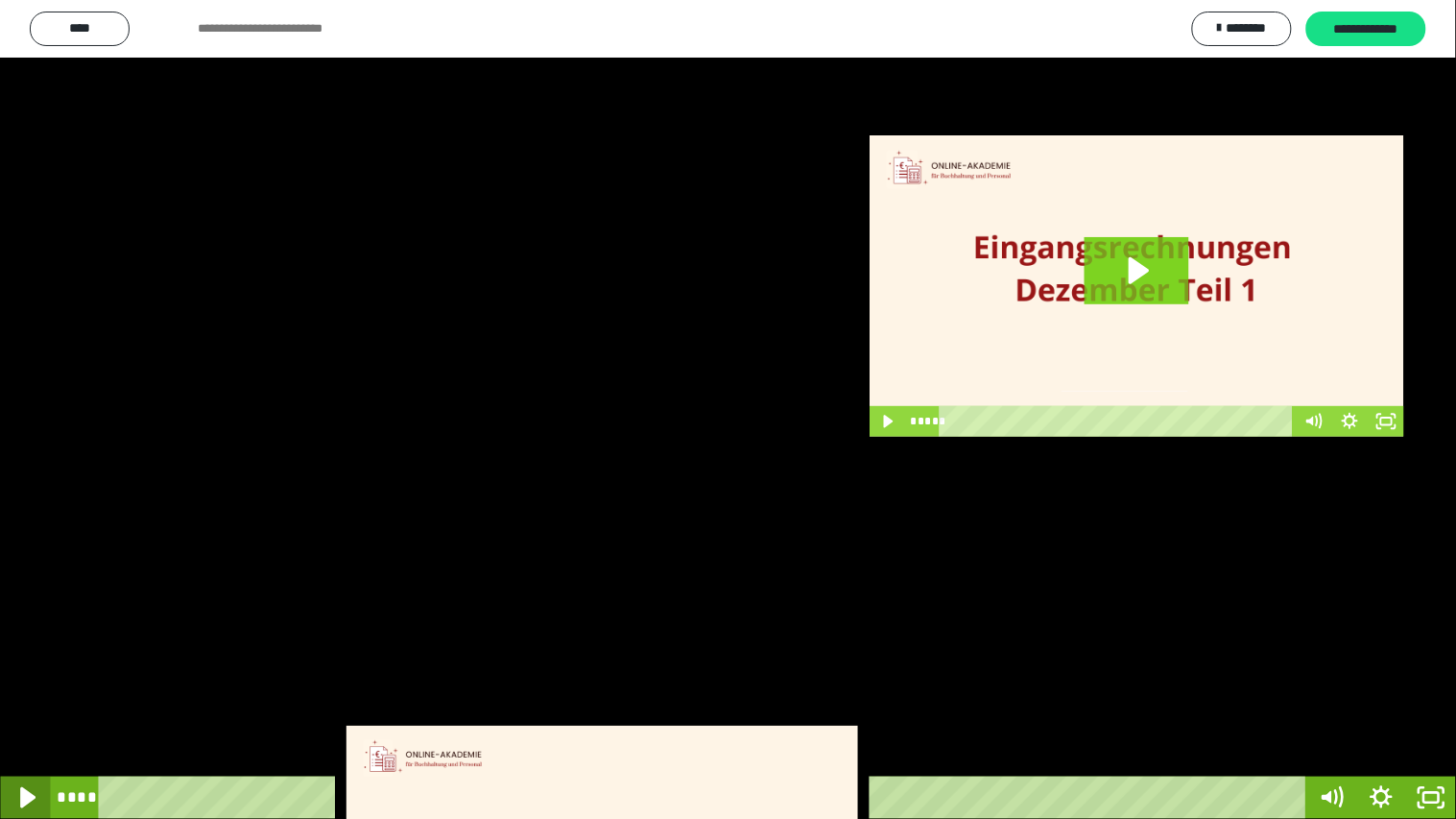 click 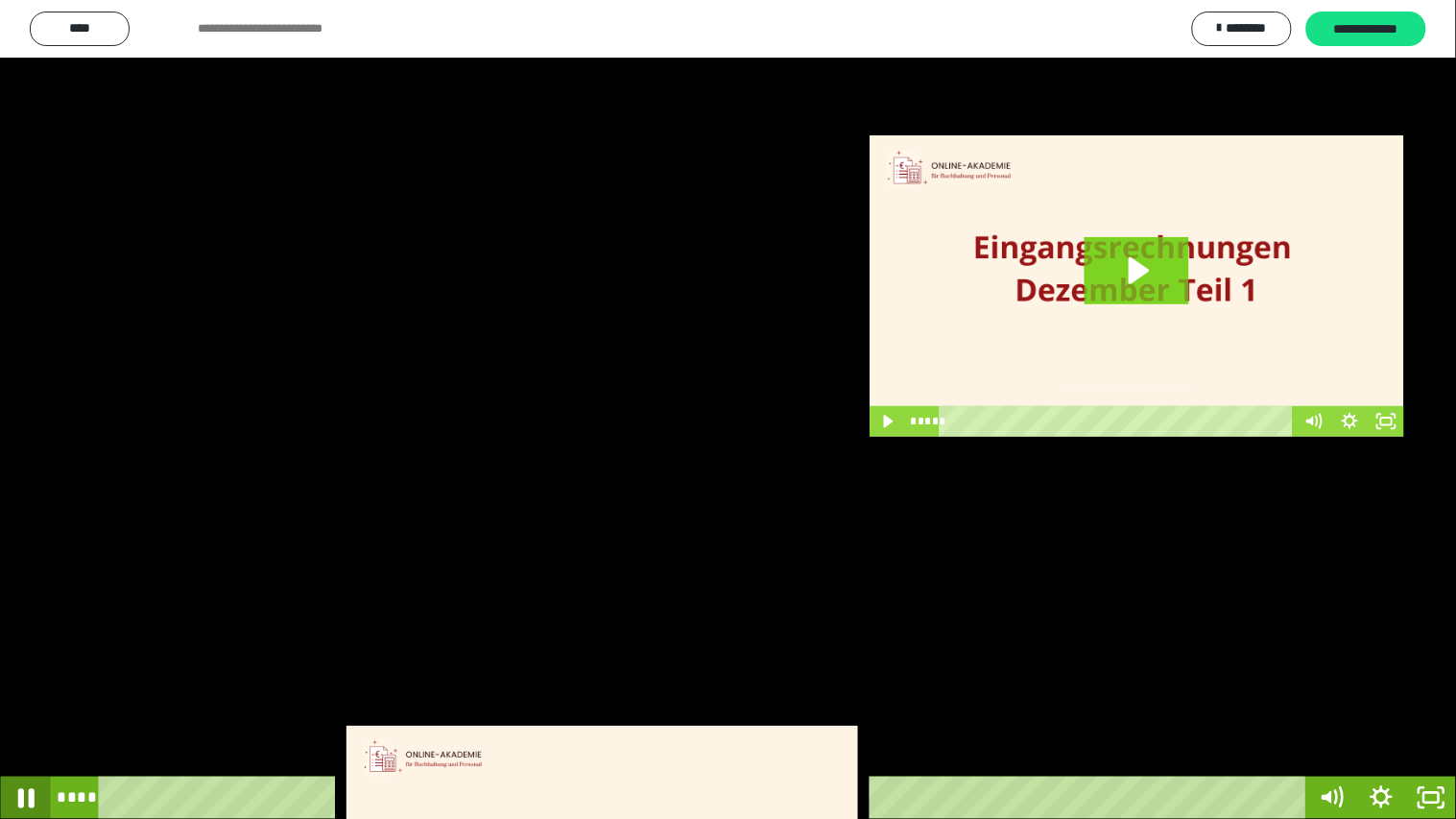 click 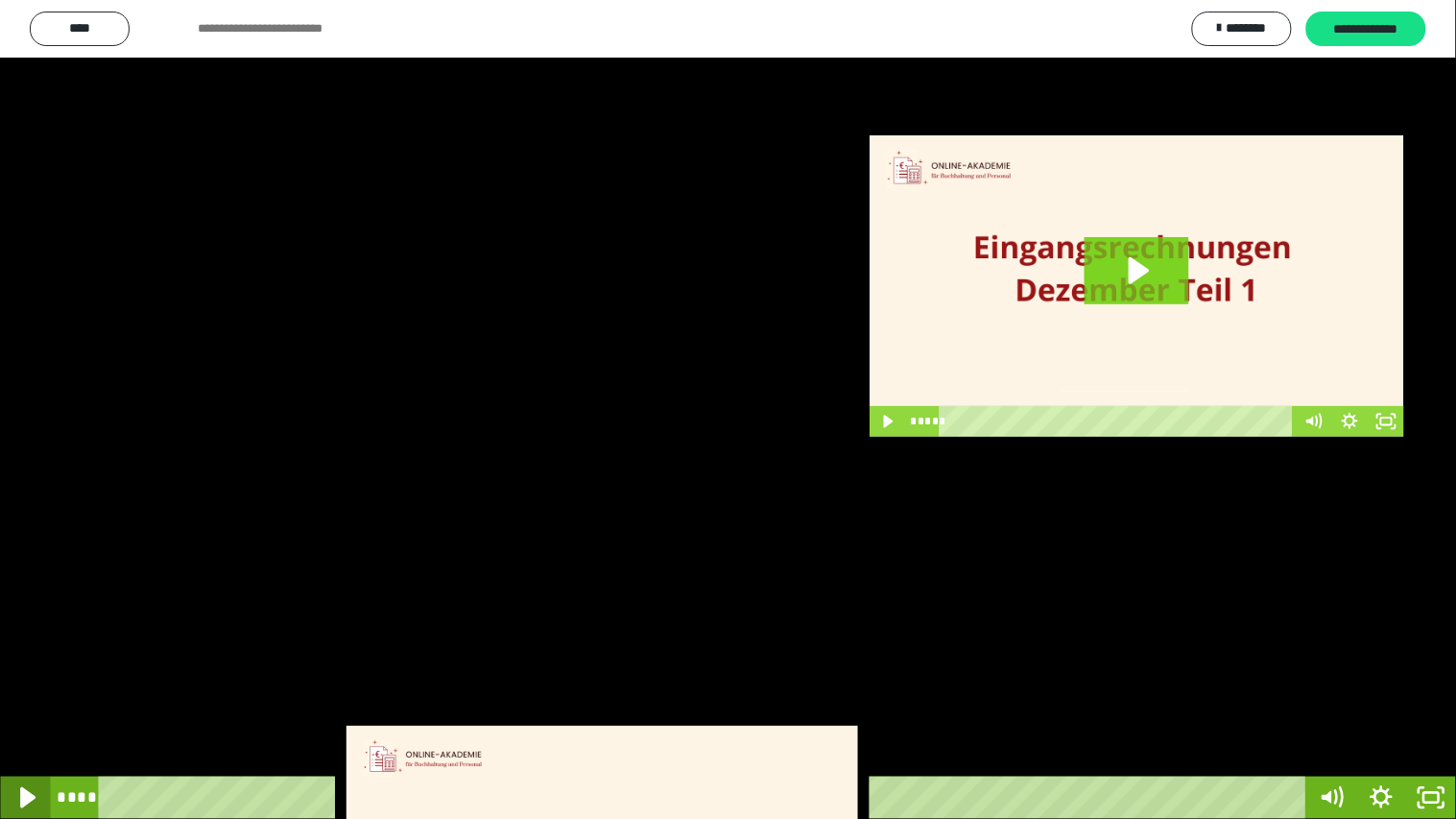 click 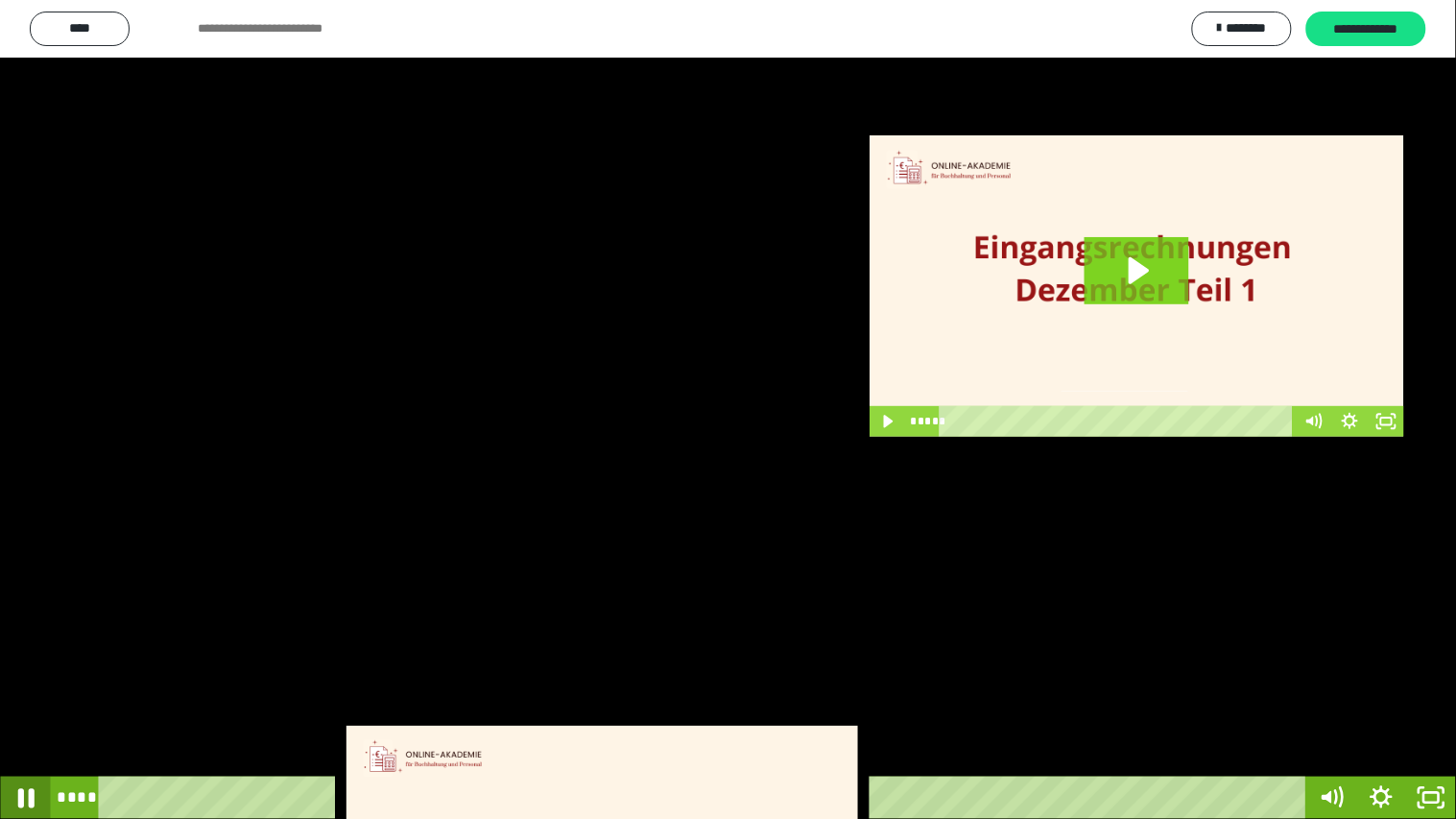 click 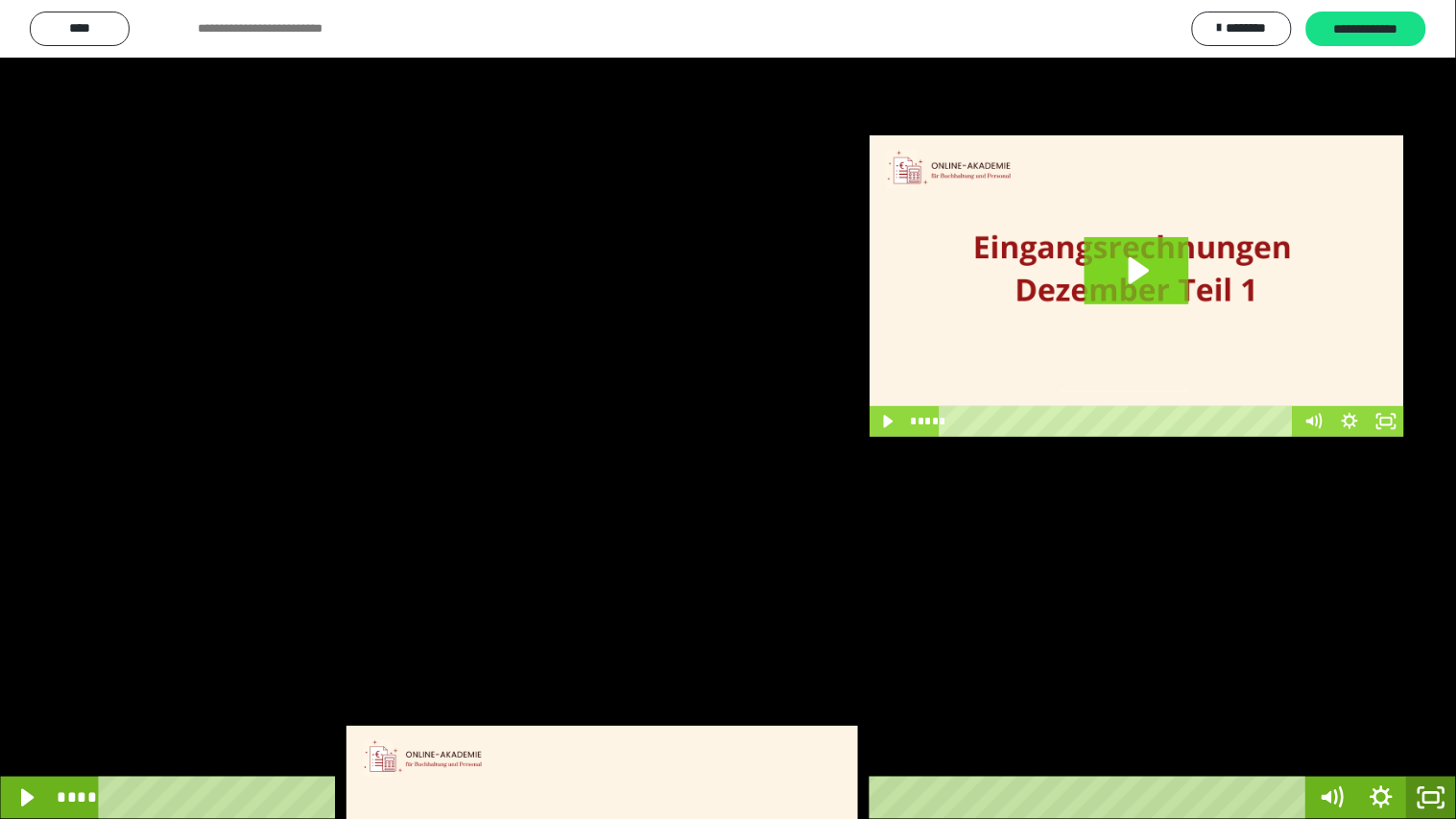 click 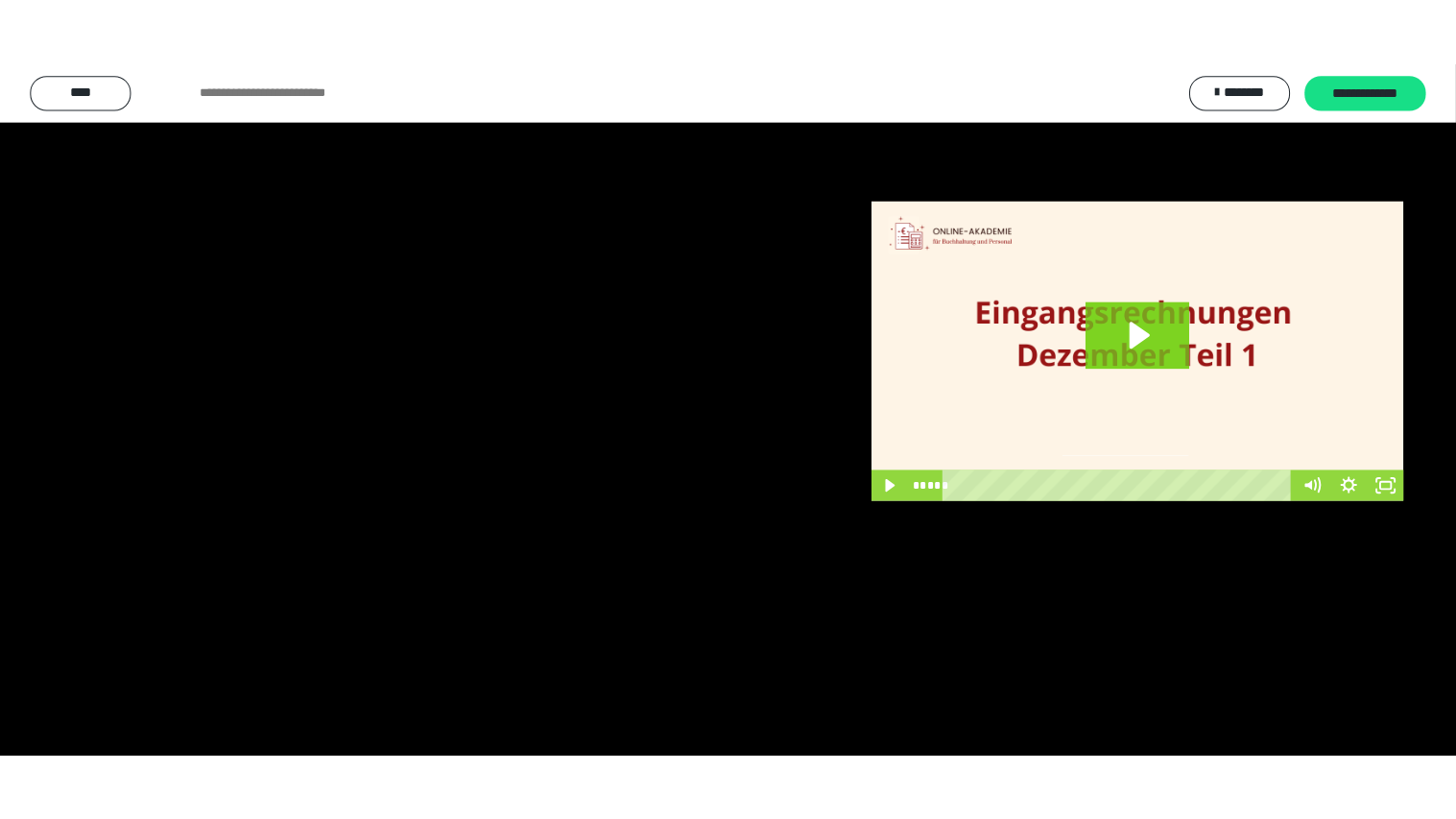 scroll, scrollTop: 3693, scrollLeft: 0, axis: vertical 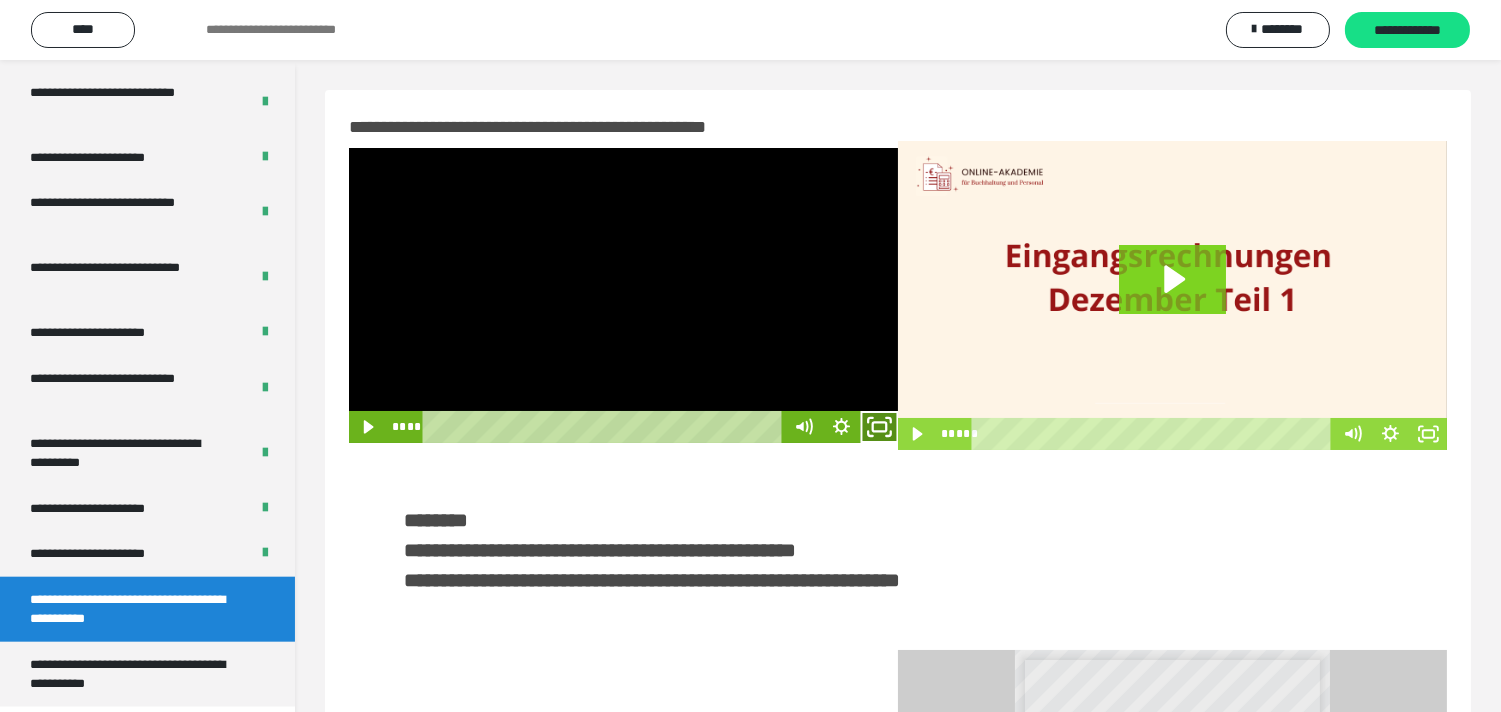 click 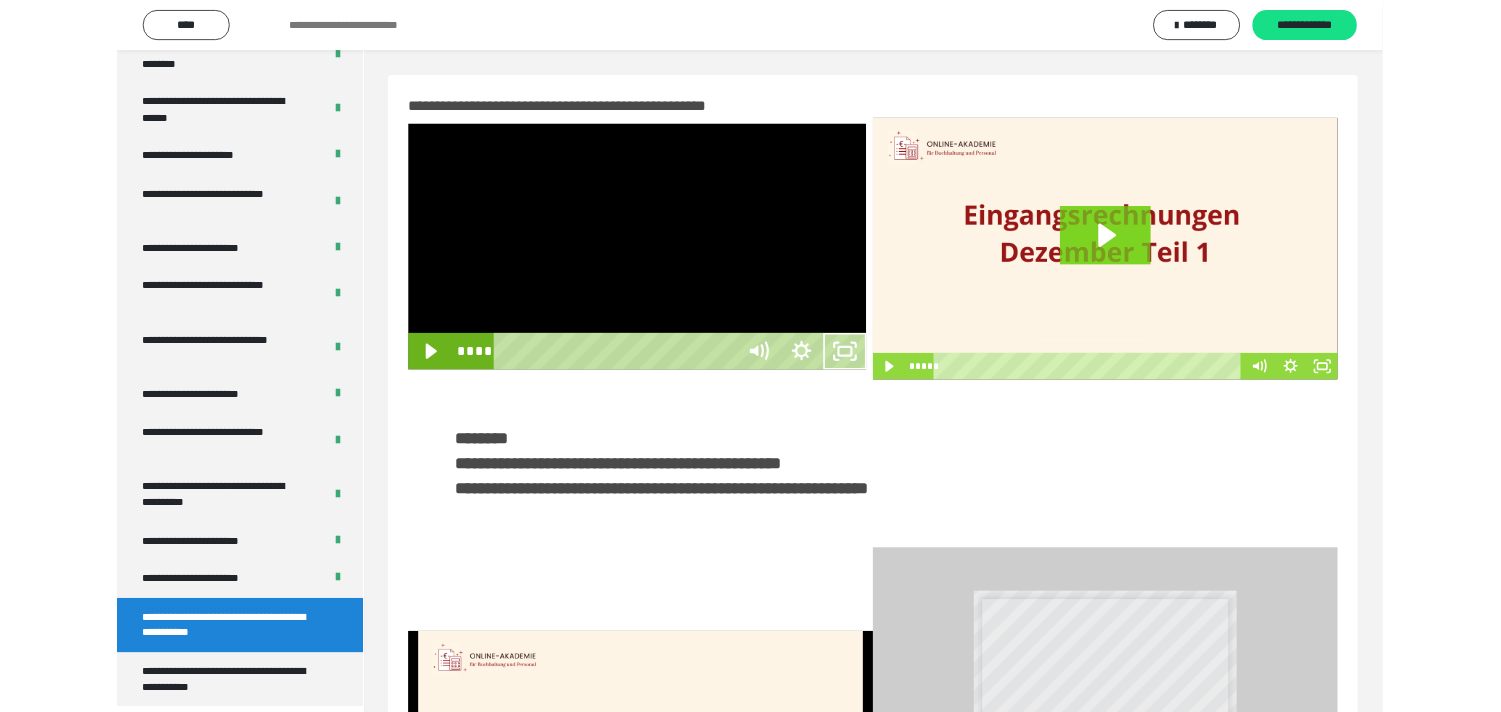scroll, scrollTop: 3705, scrollLeft: 0, axis: vertical 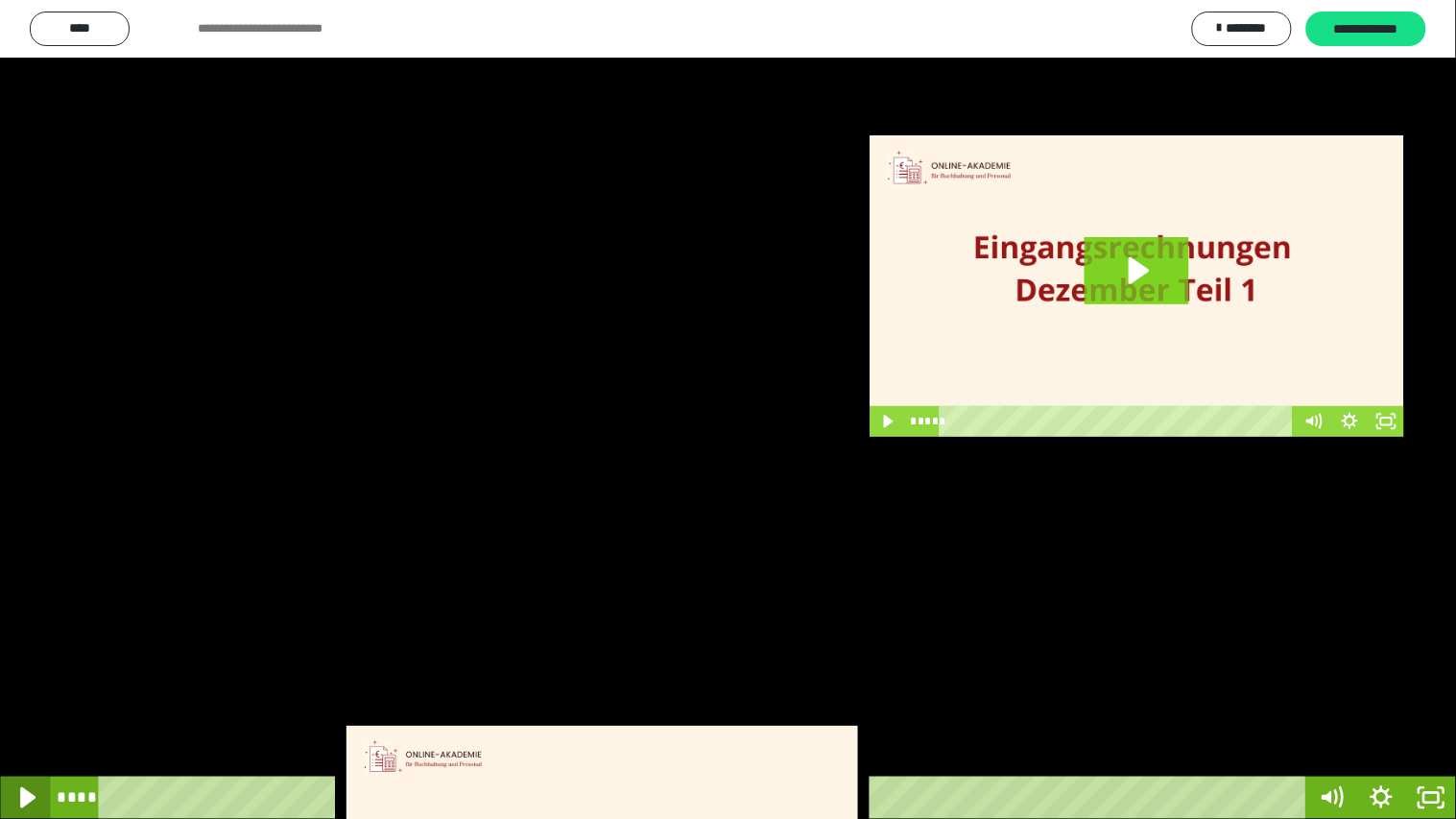 click 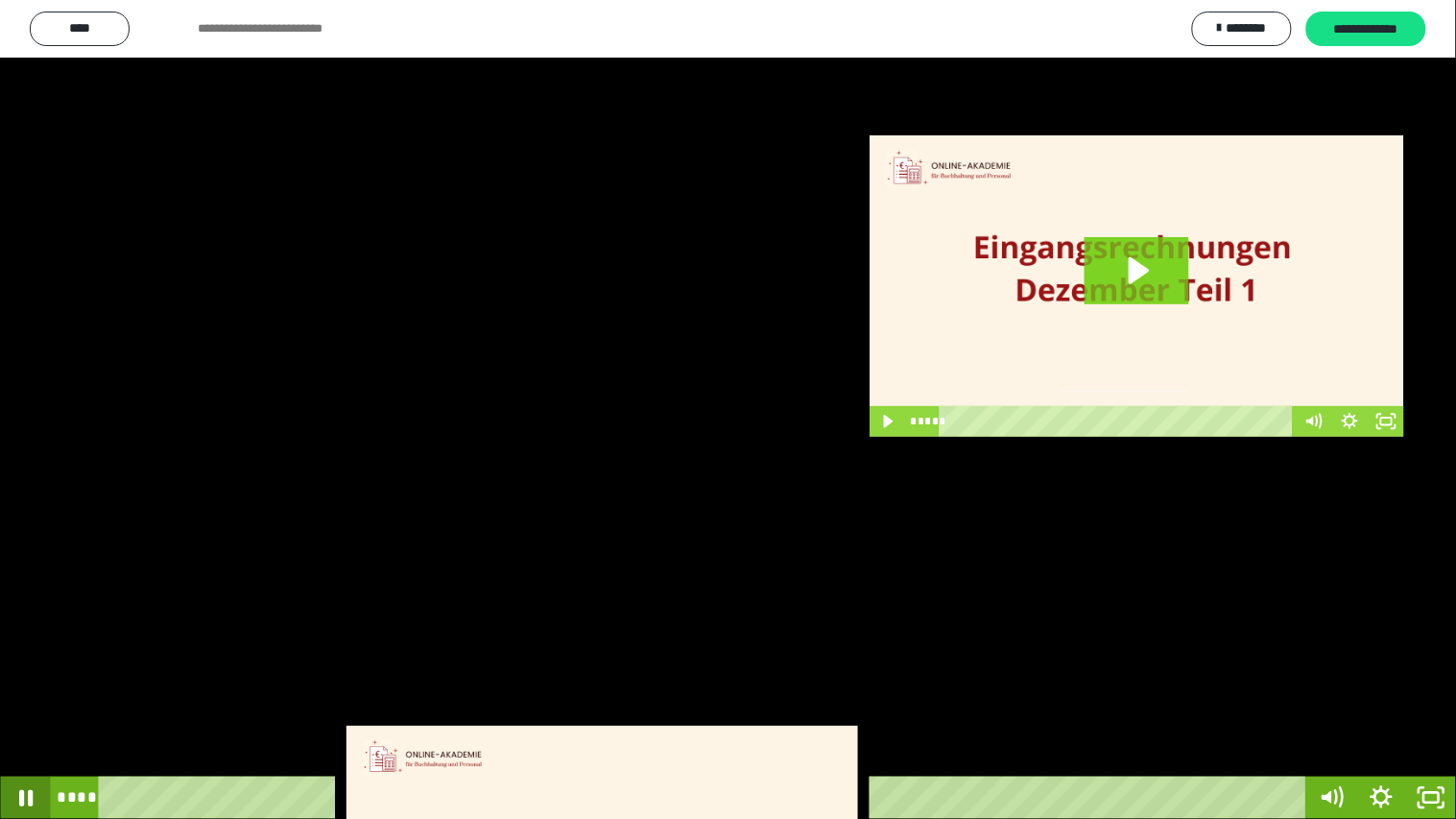 click 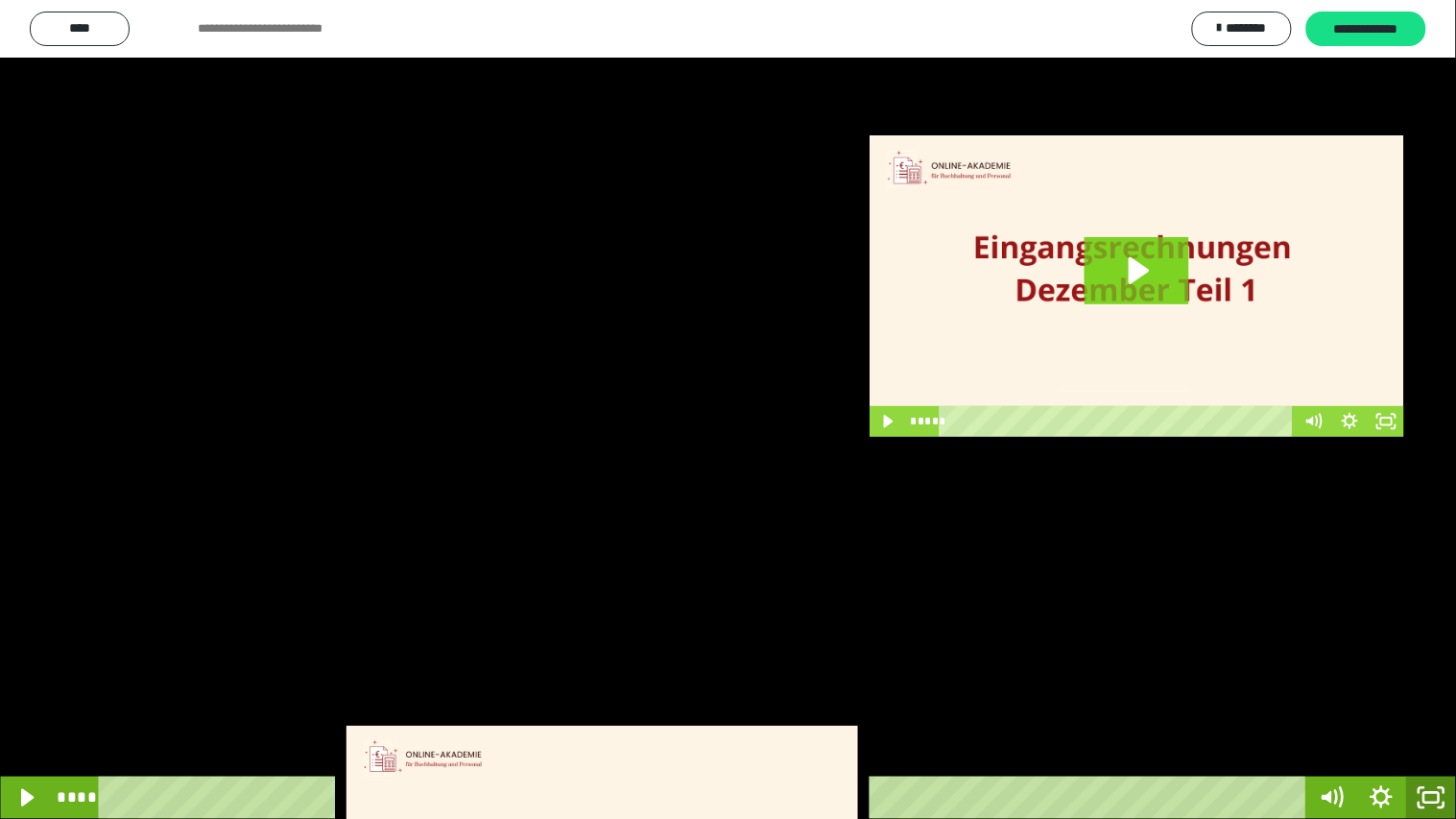 click 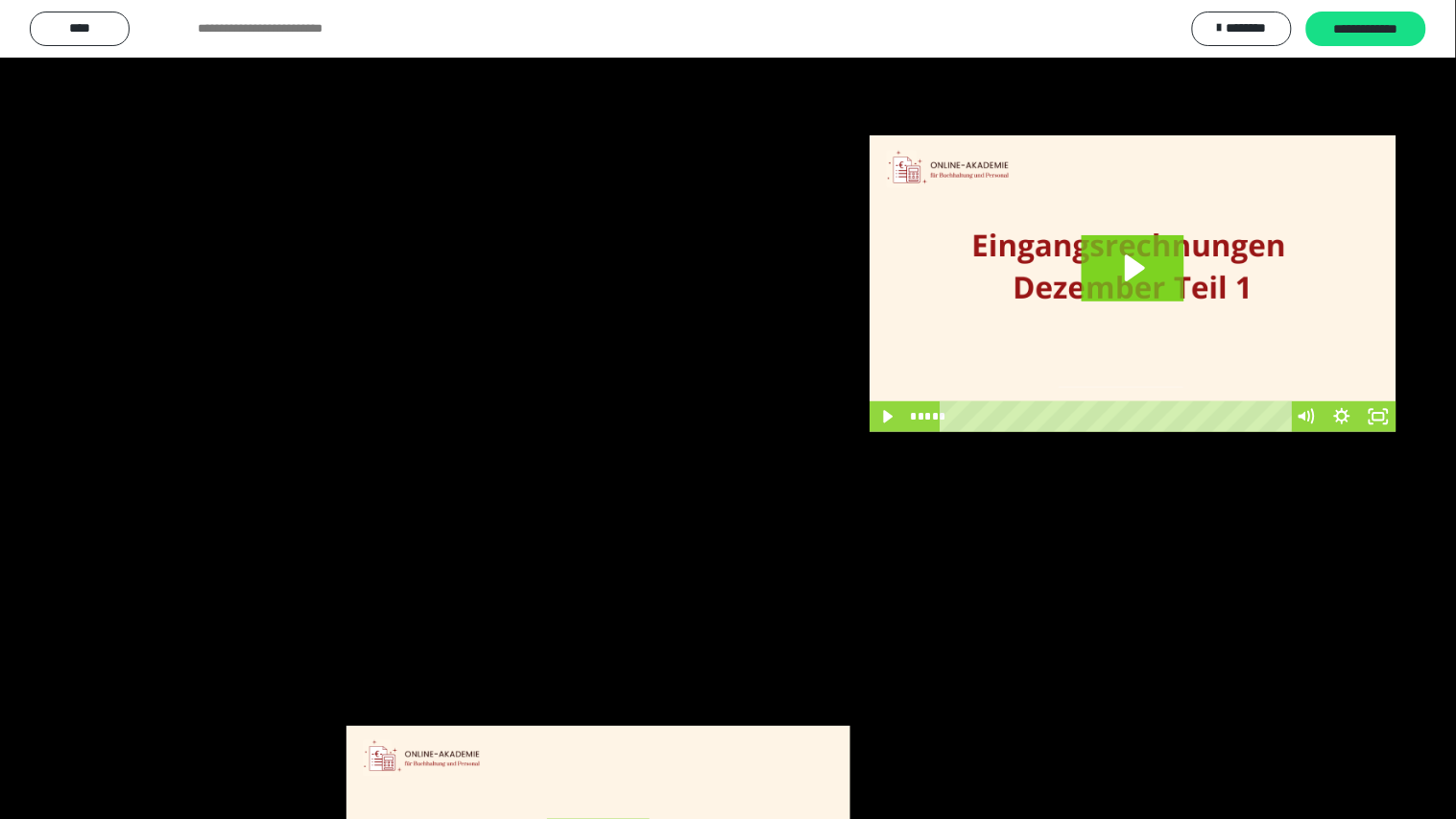 scroll, scrollTop: 3693, scrollLeft: 0, axis: vertical 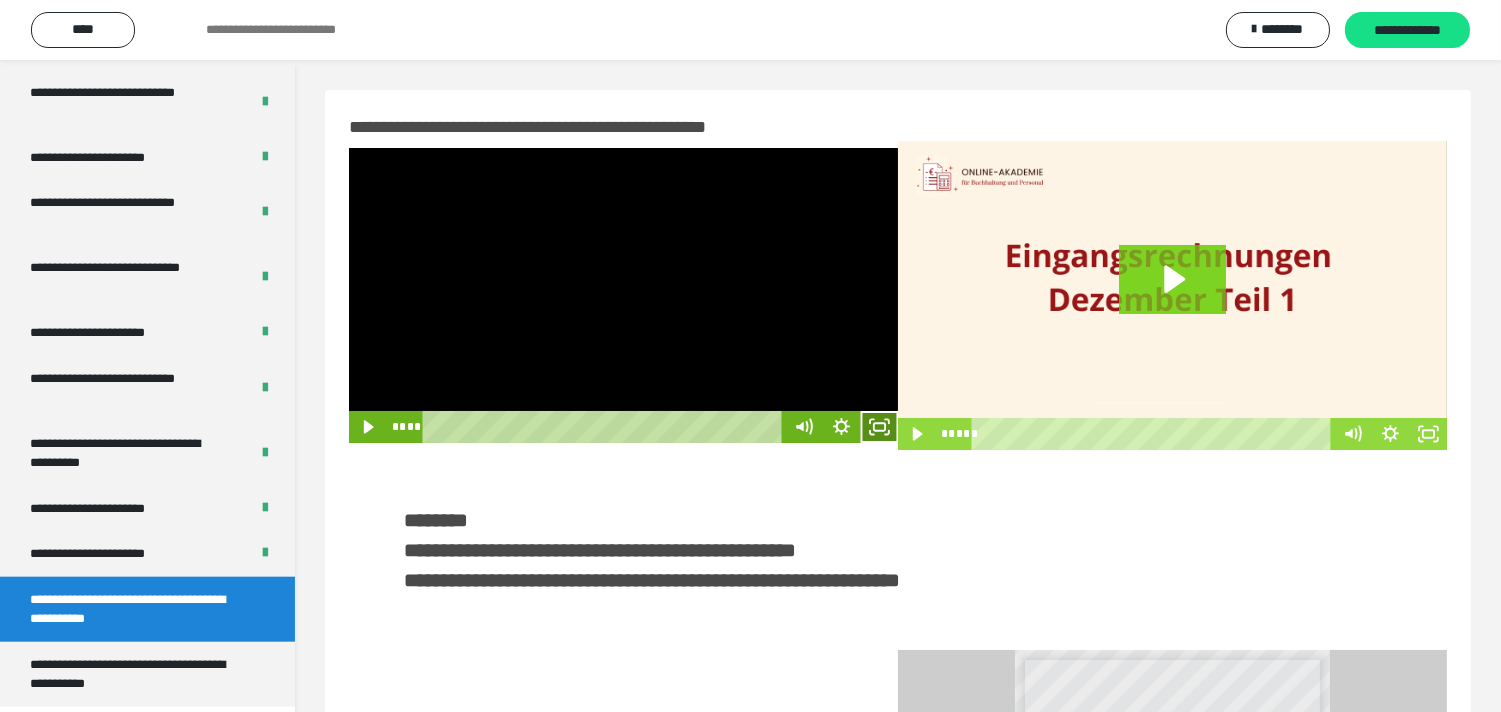 click 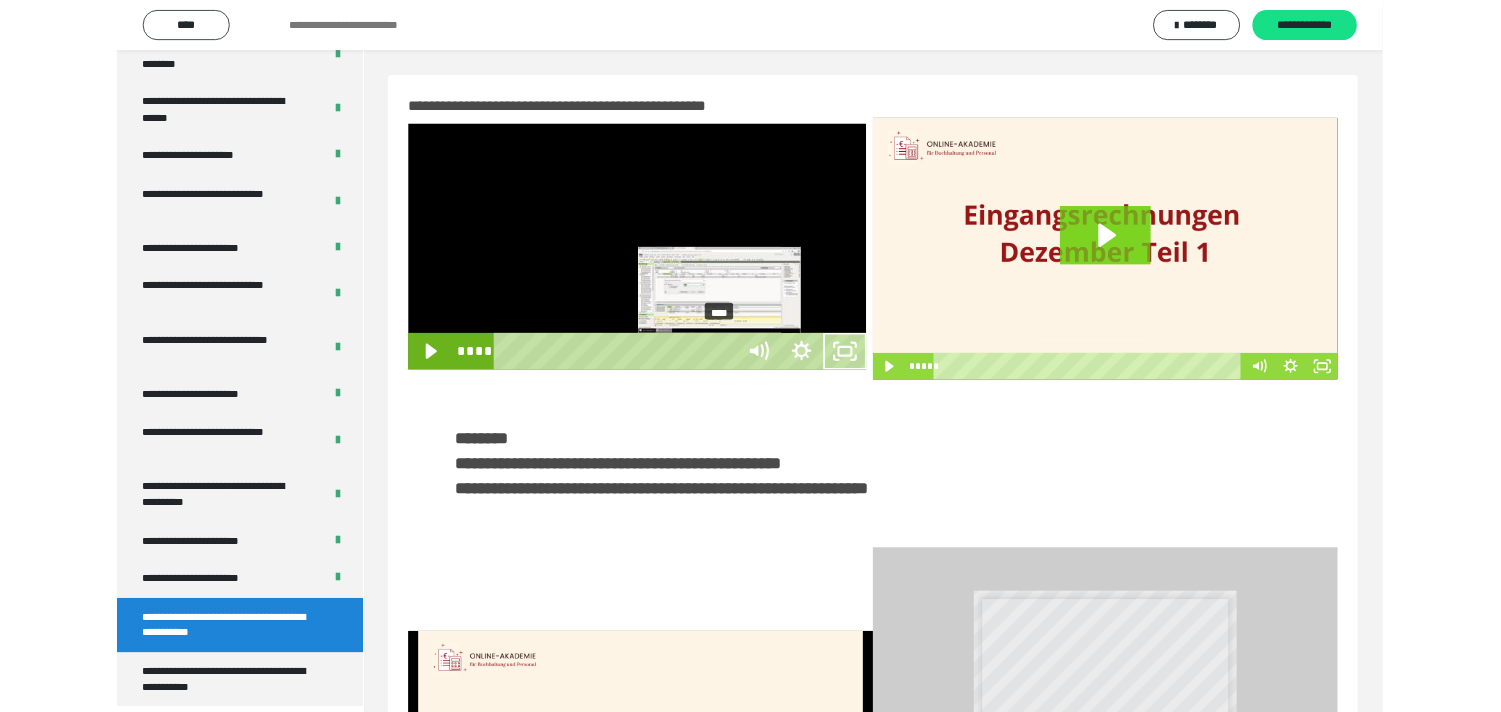 scroll, scrollTop: 3705, scrollLeft: 0, axis: vertical 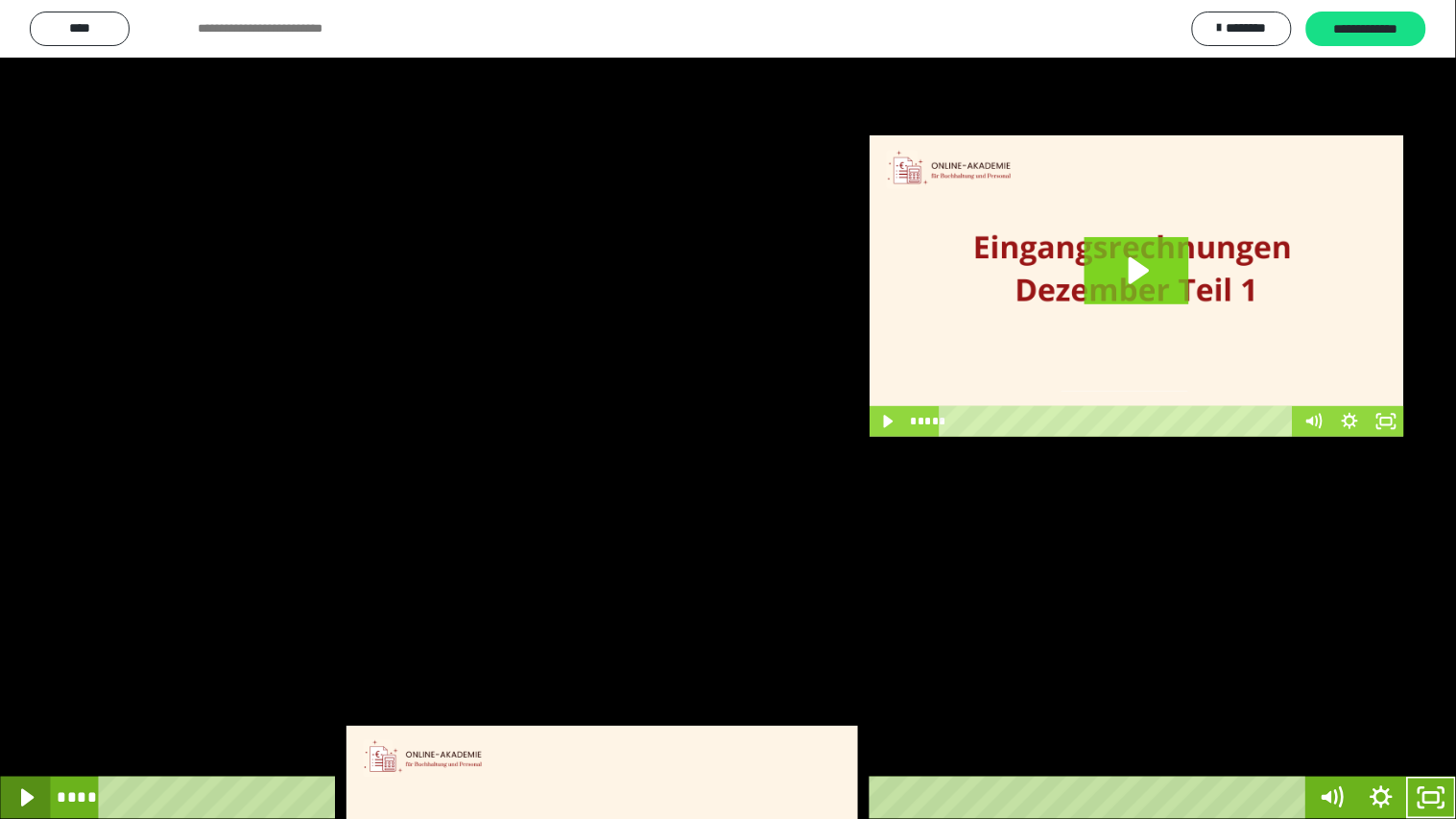 click 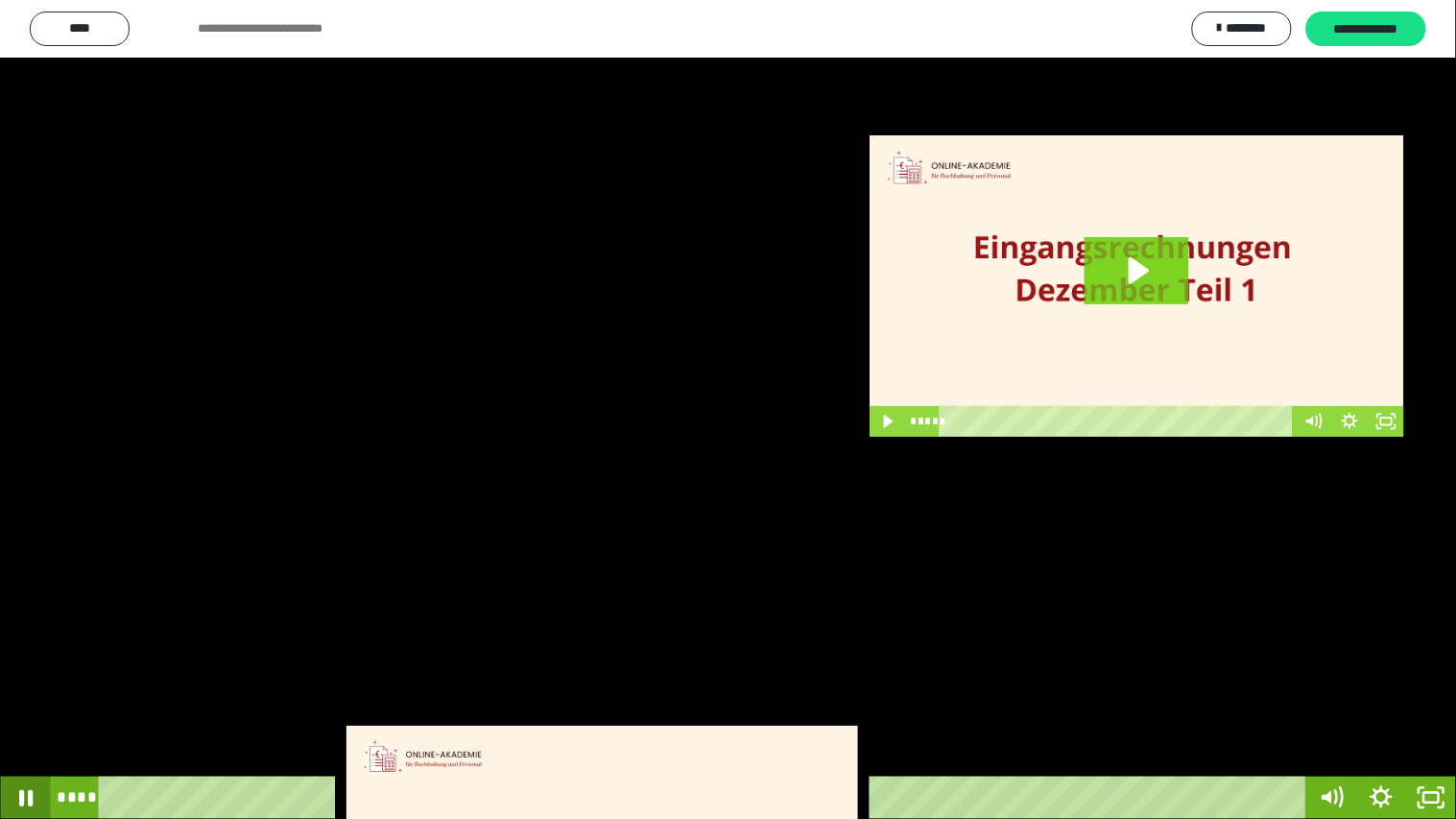click 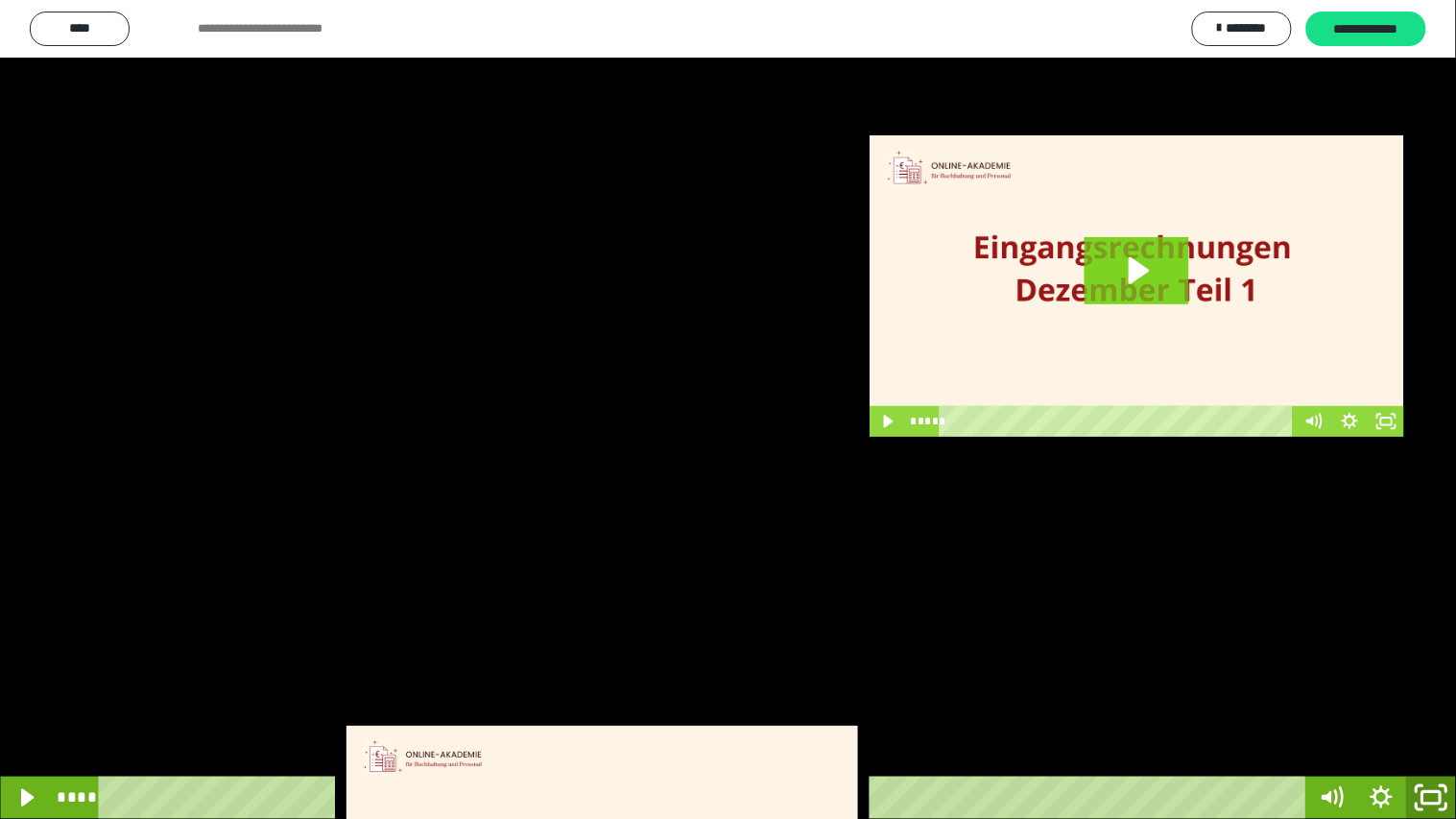 click 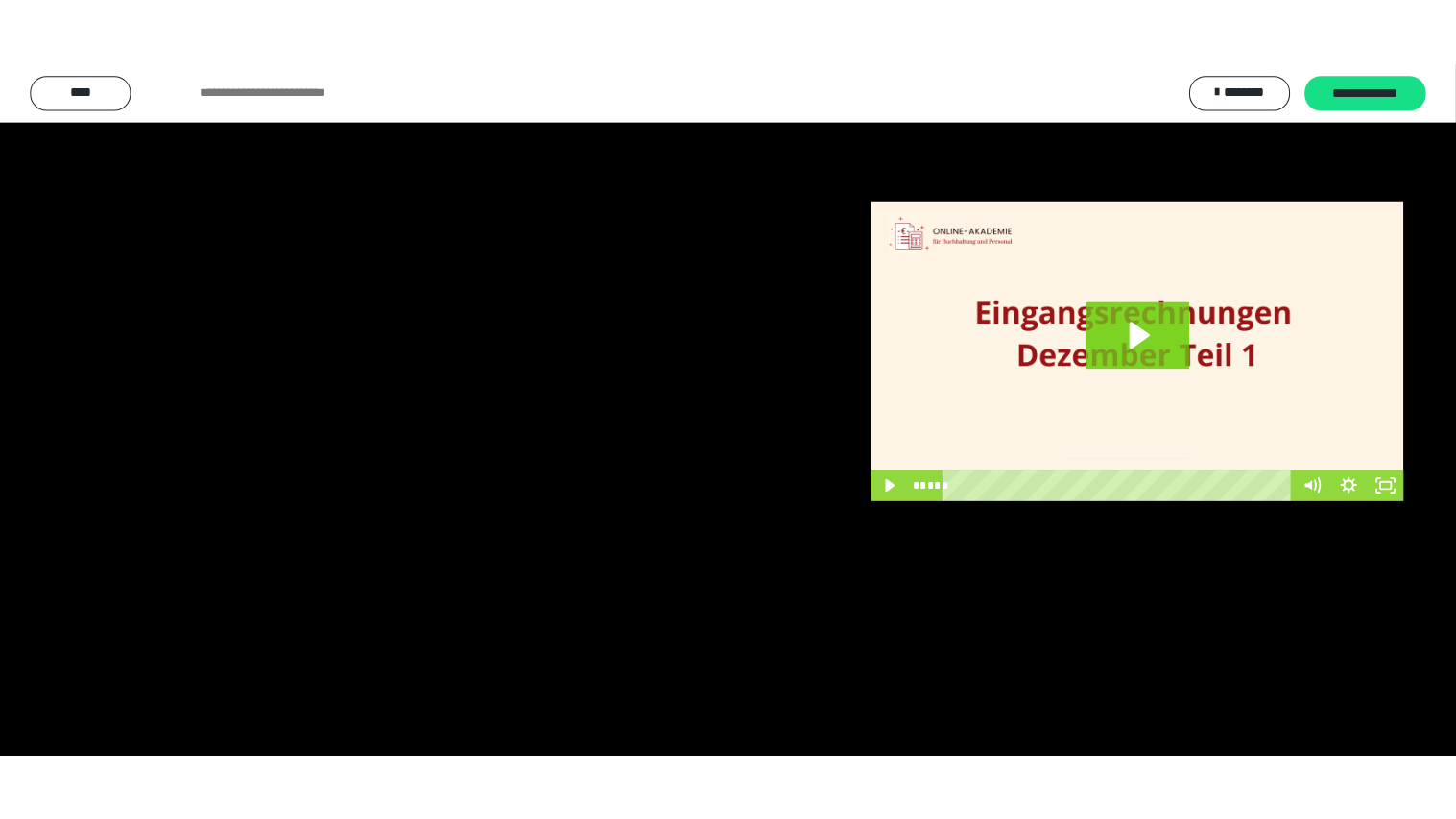 scroll, scrollTop: 3693, scrollLeft: 0, axis: vertical 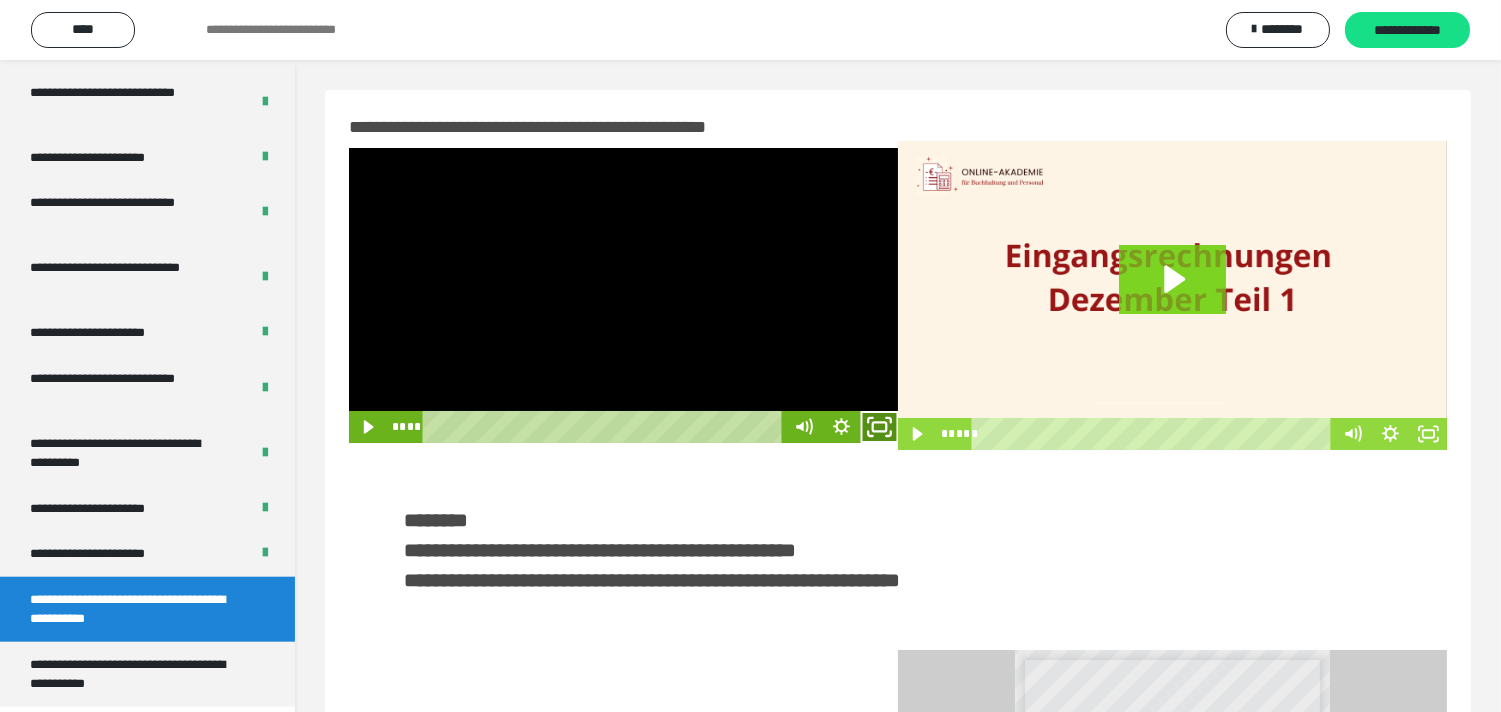 click 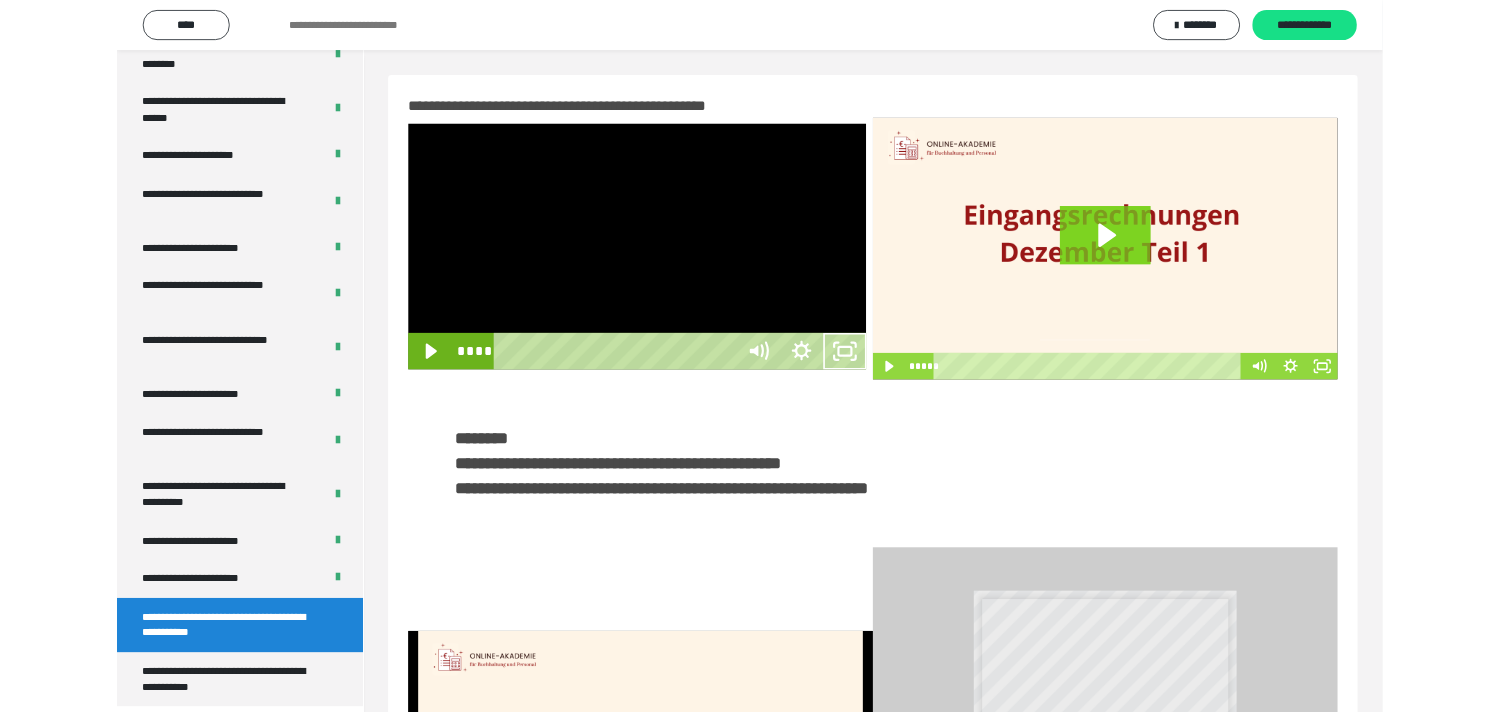 scroll, scrollTop: 3705, scrollLeft: 0, axis: vertical 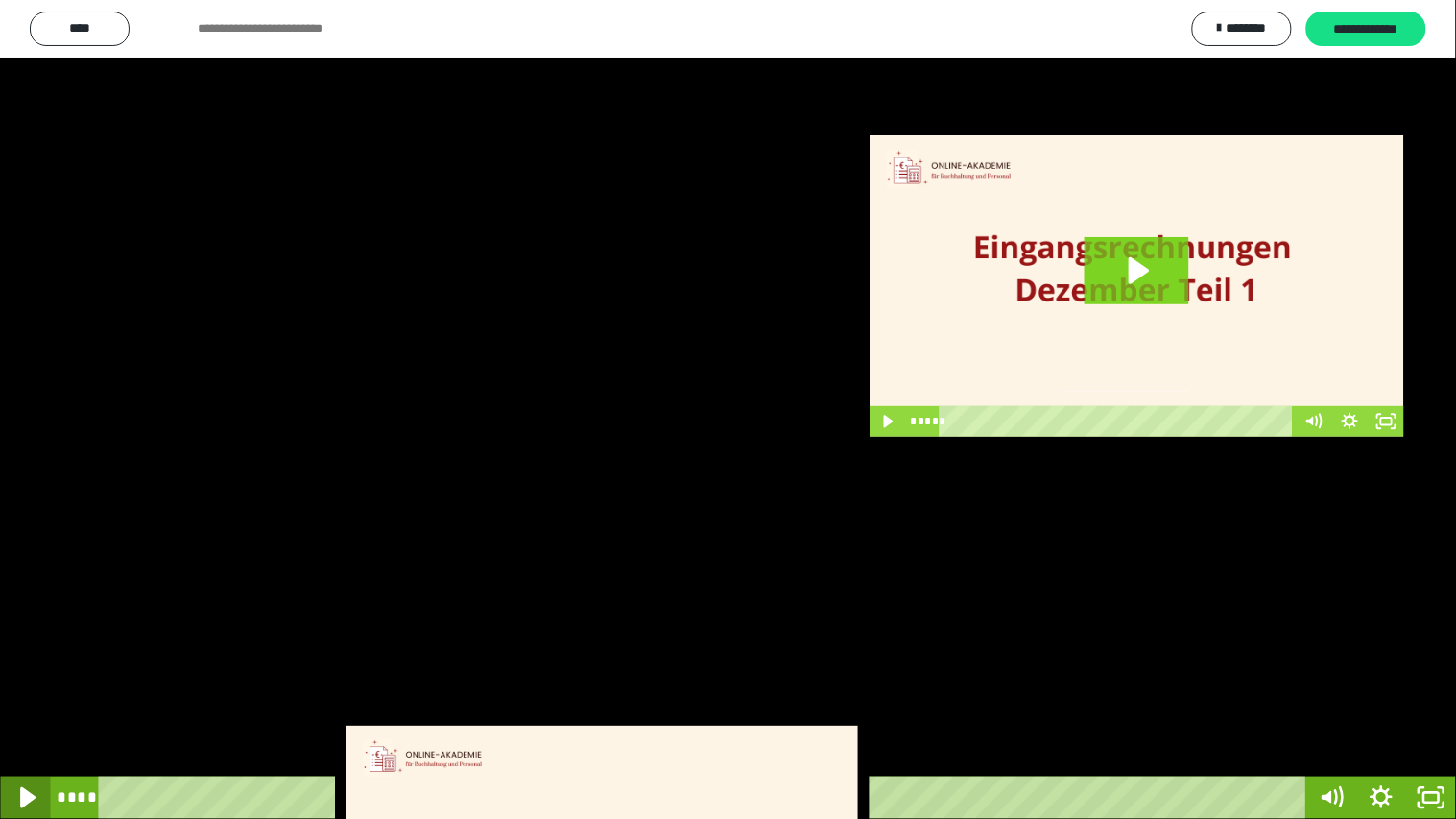 click 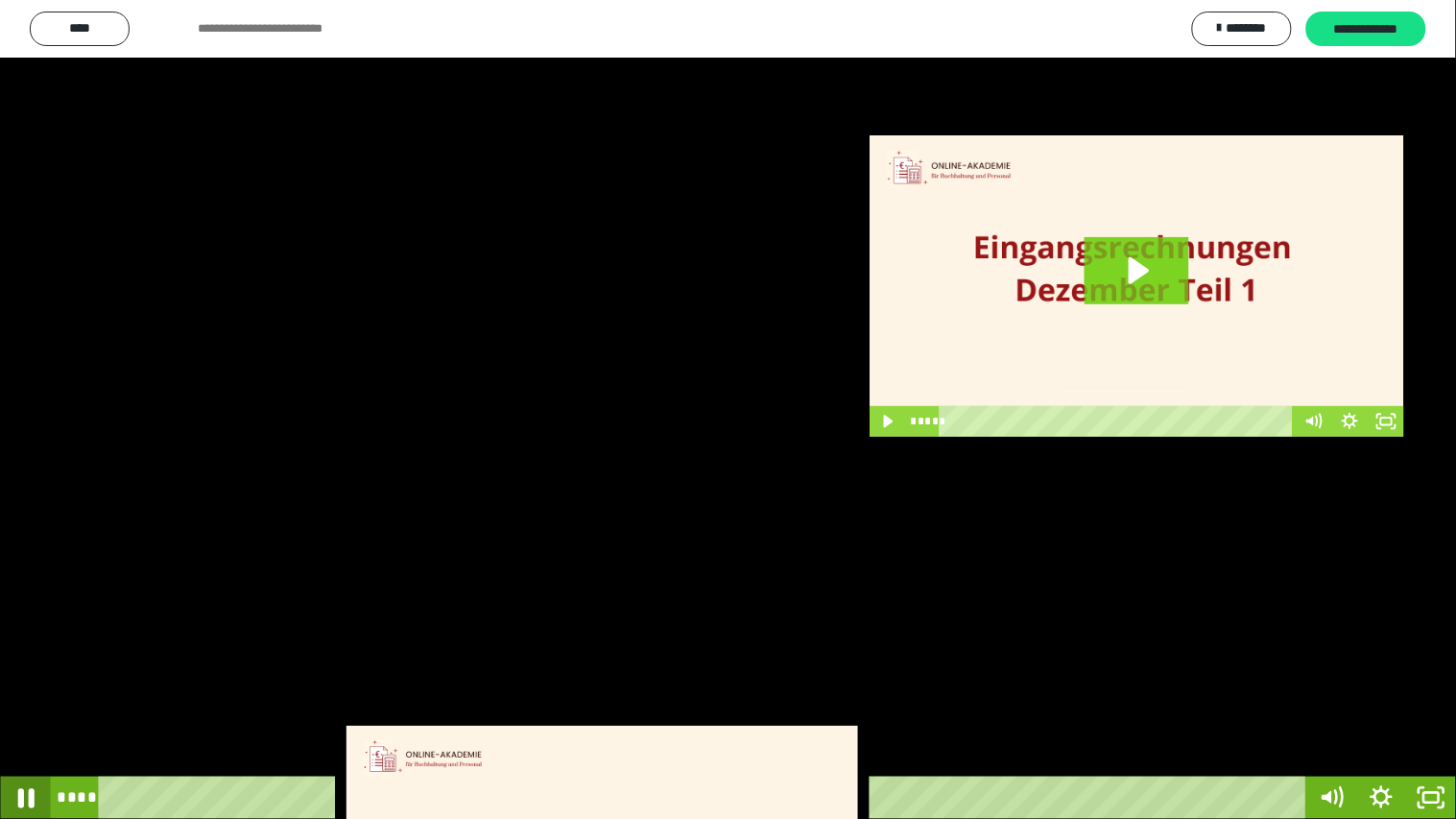 click 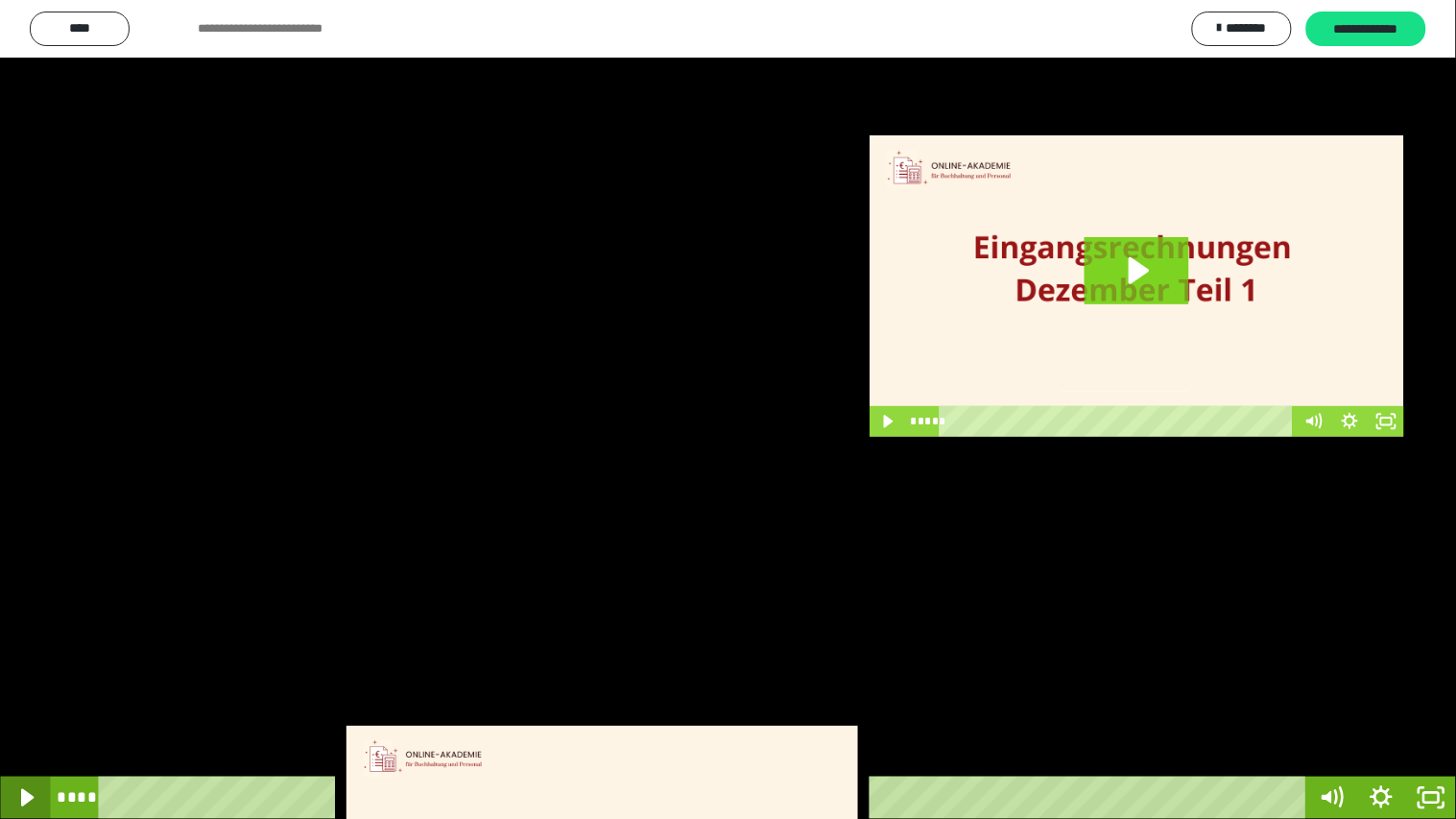 click 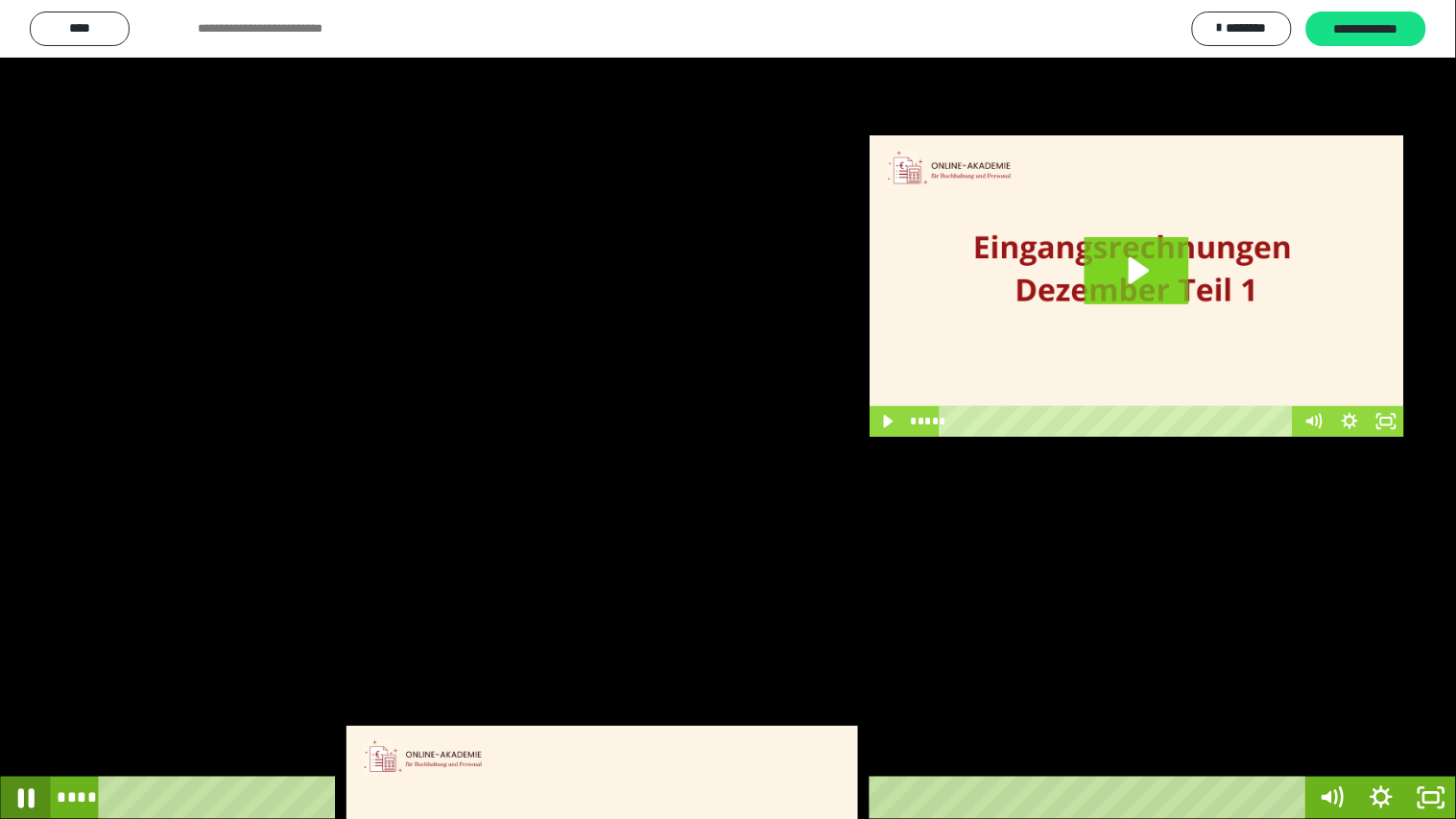 click 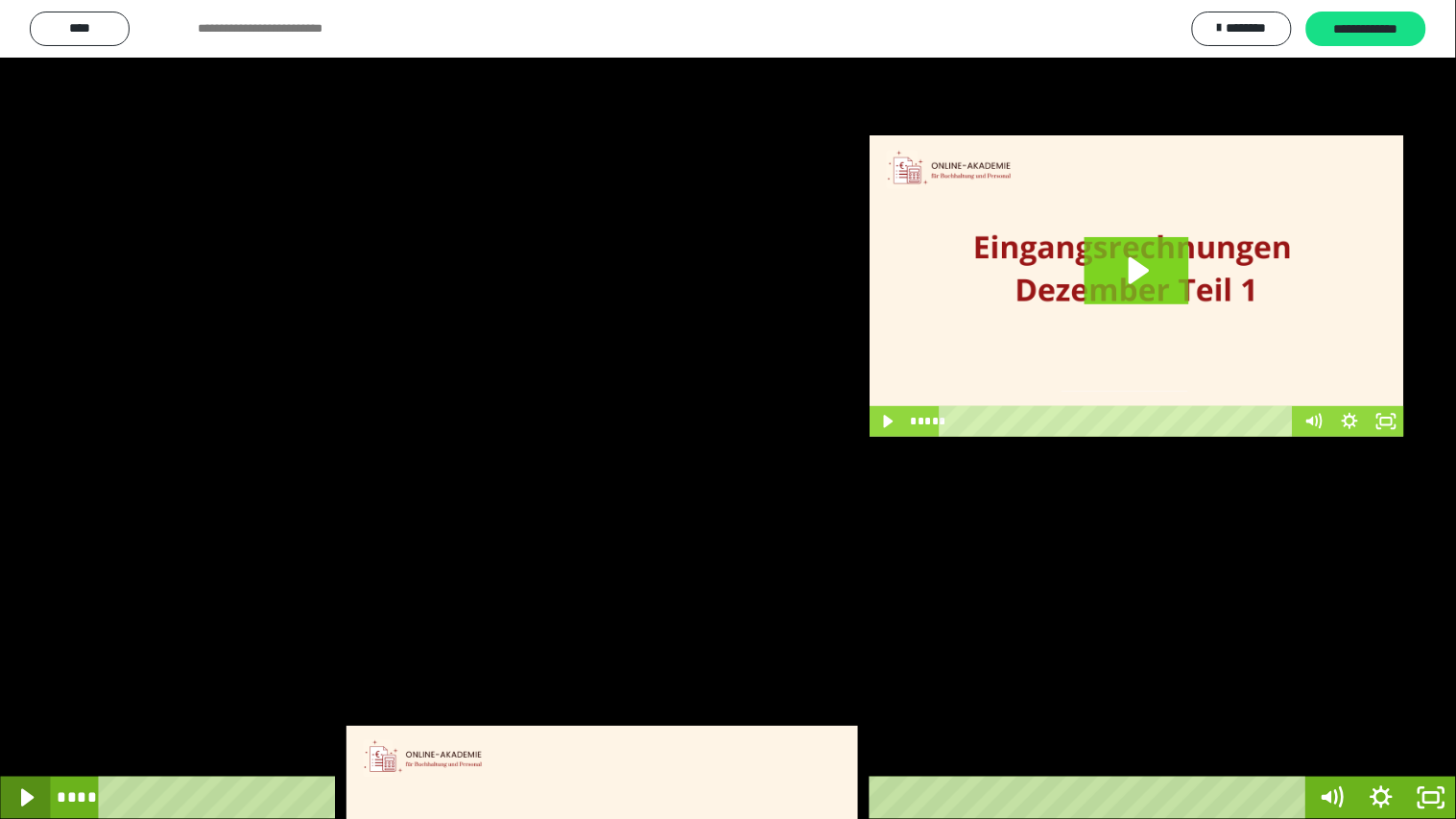 click 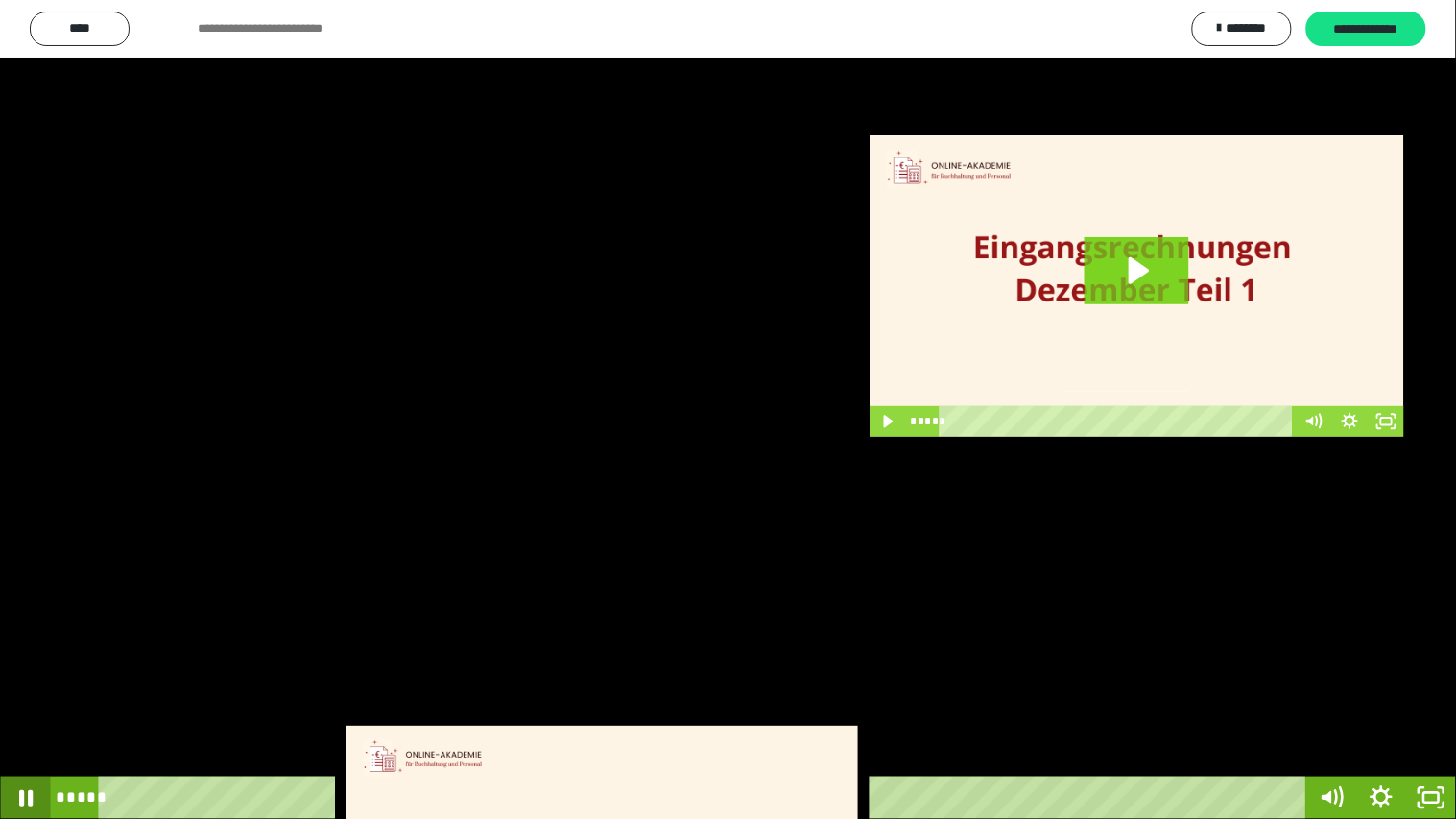 click 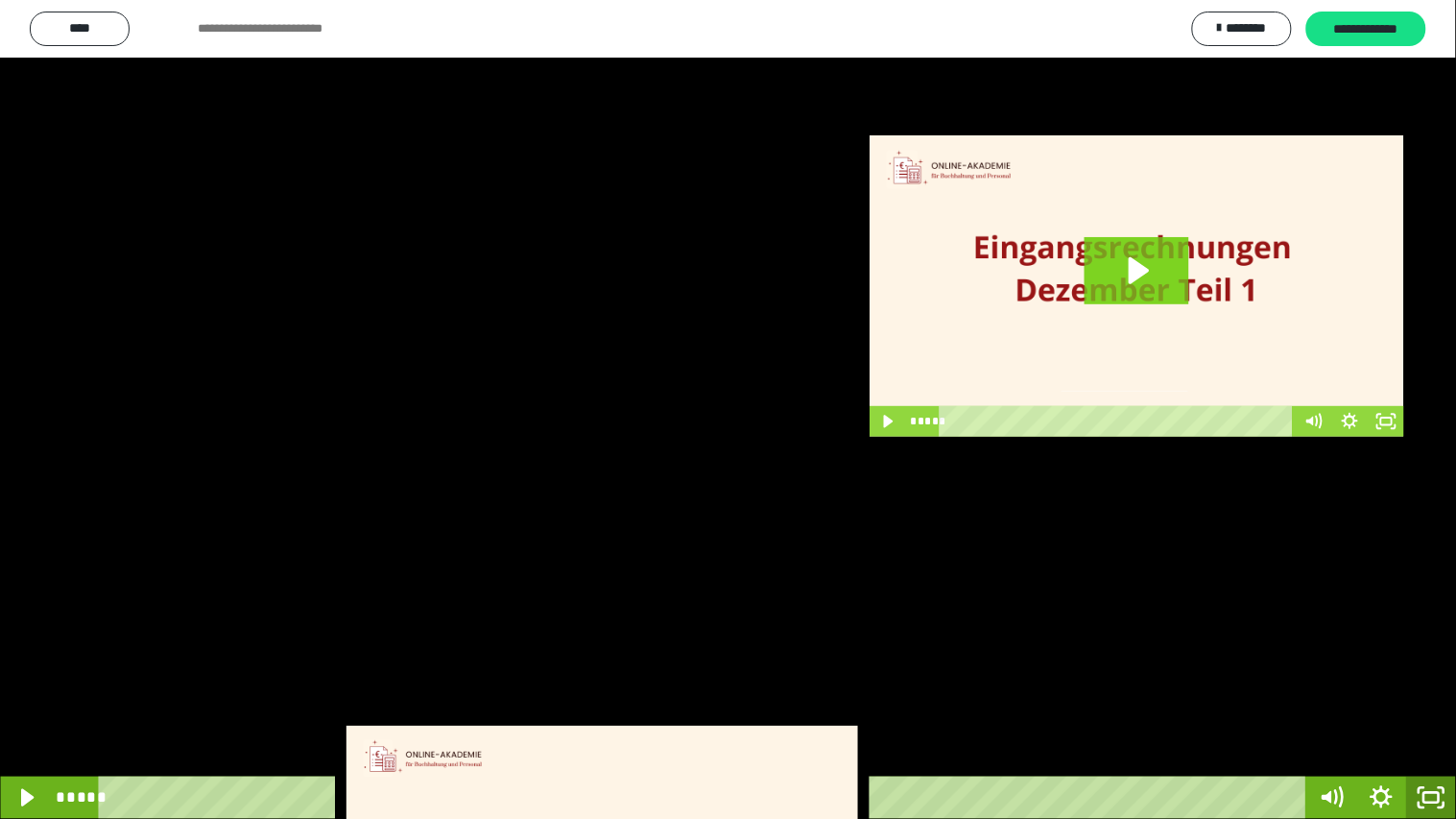 click 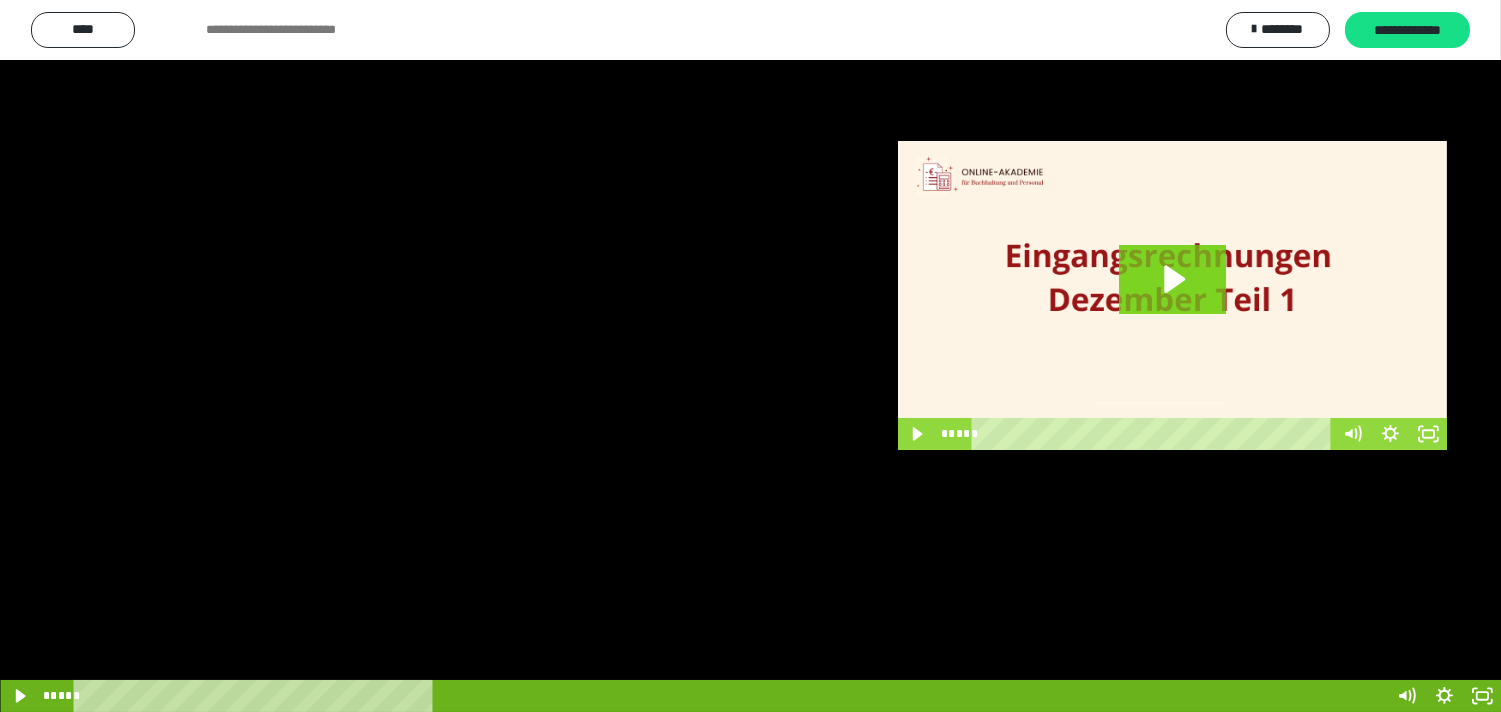 scroll, scrollTop: 3846, scrollLeft: 0, axis: vertical 